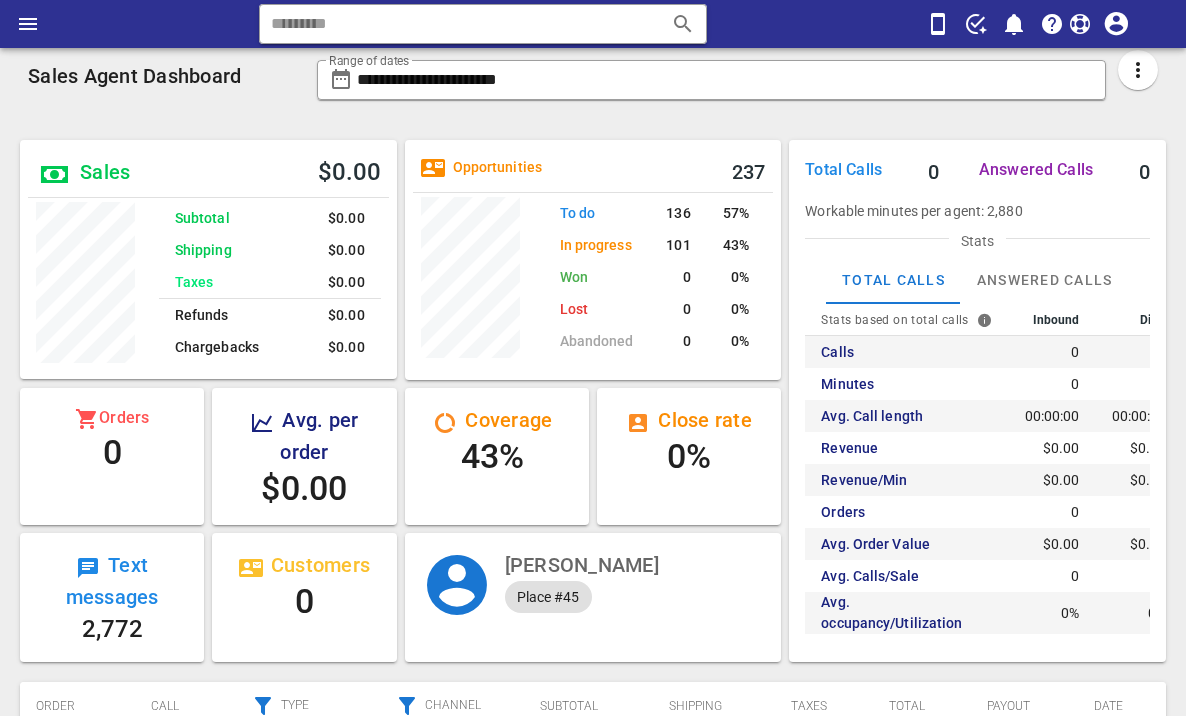 scroll, scrollTop: 0, scrollLeft: 0, axis: both 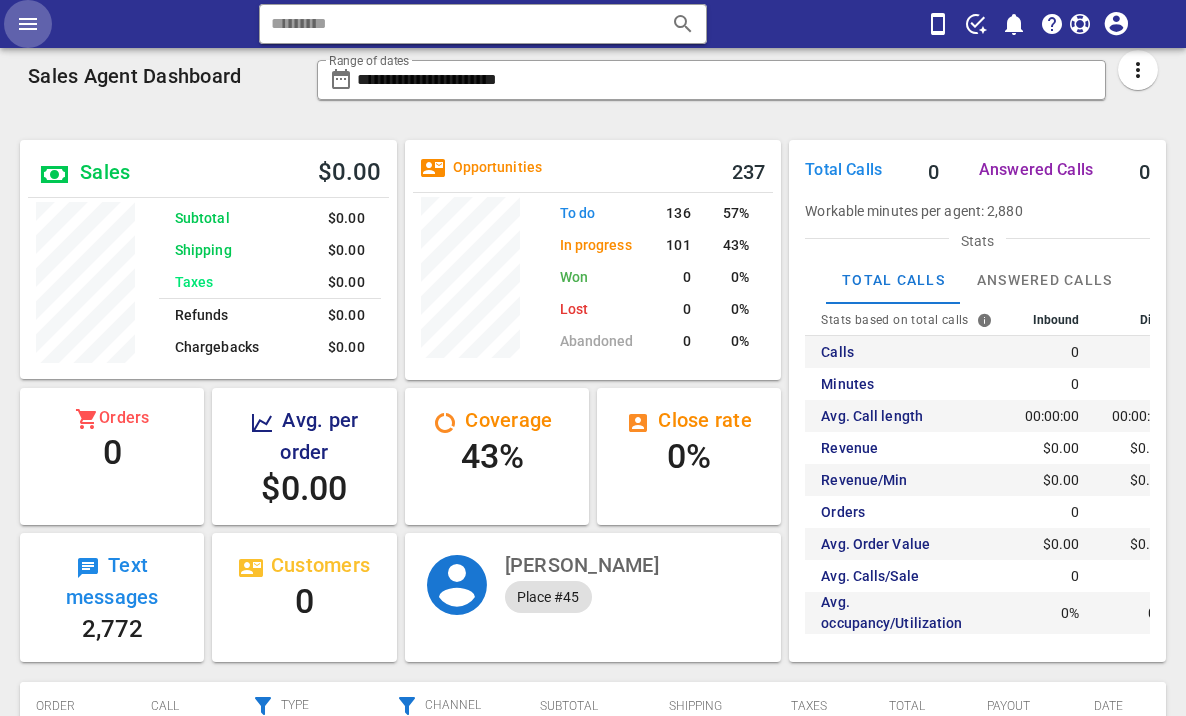 click at bounding box center [28, 24] 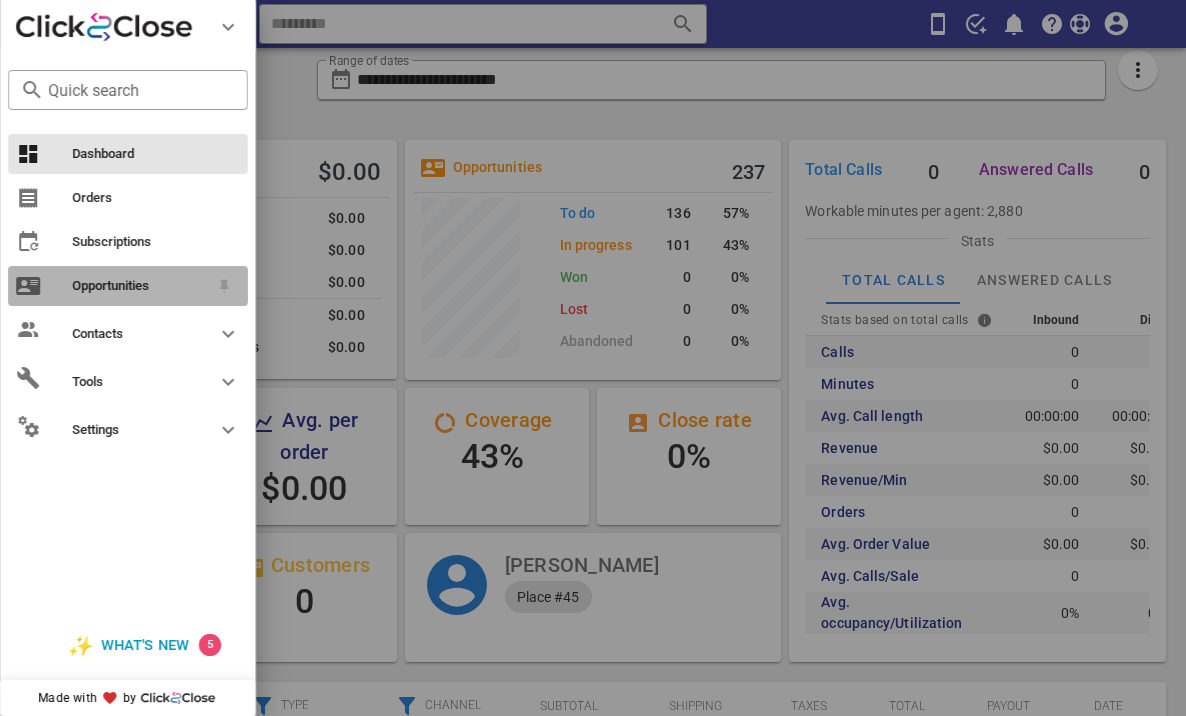 click on "Opportunities" at bounding box center [128, 286] 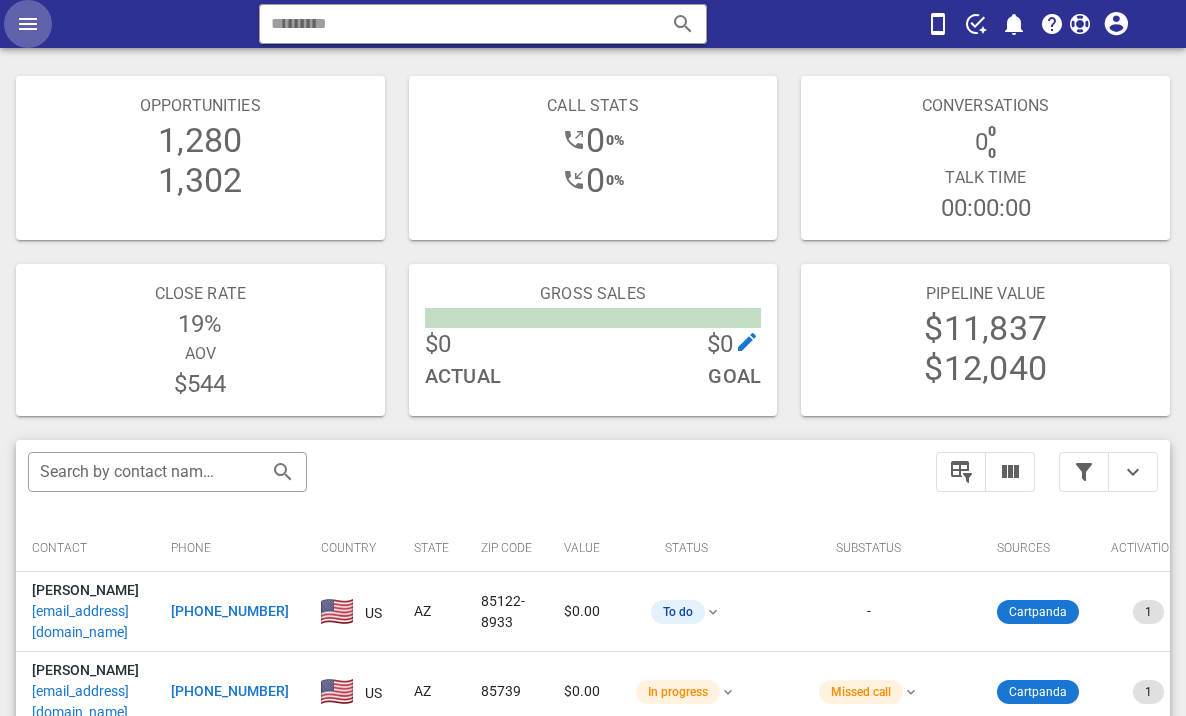 click at bounding box center (28, 24) 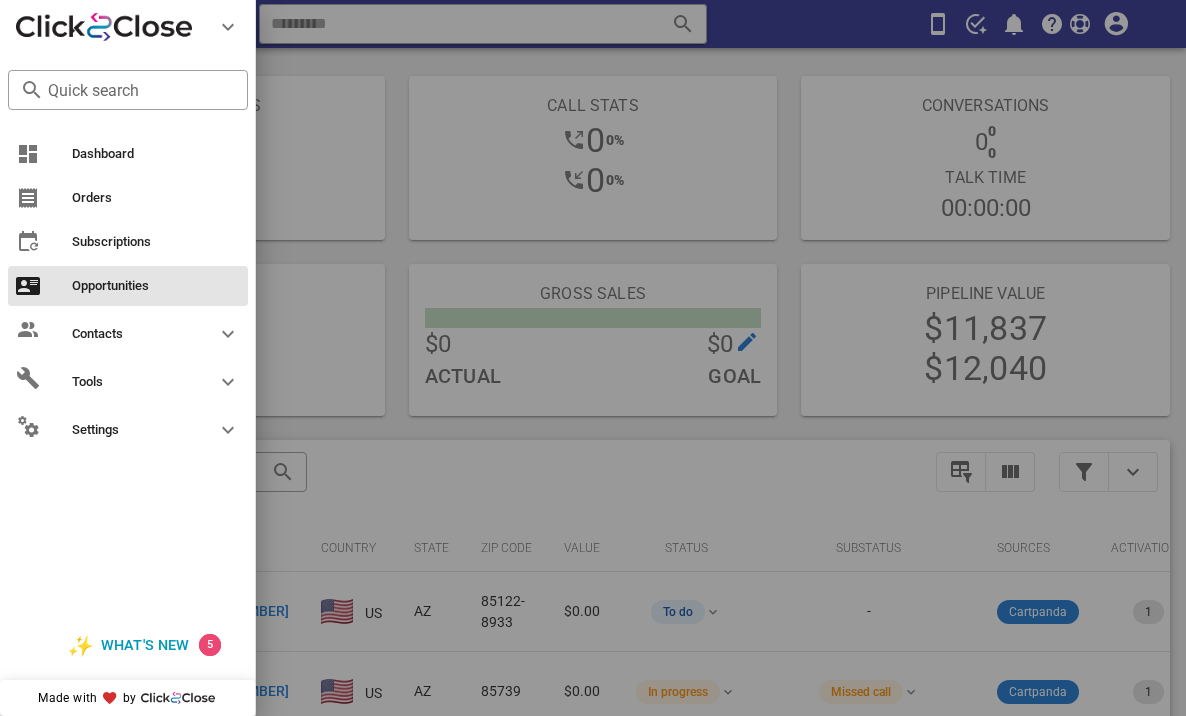 click at bounding box center (593, 358) 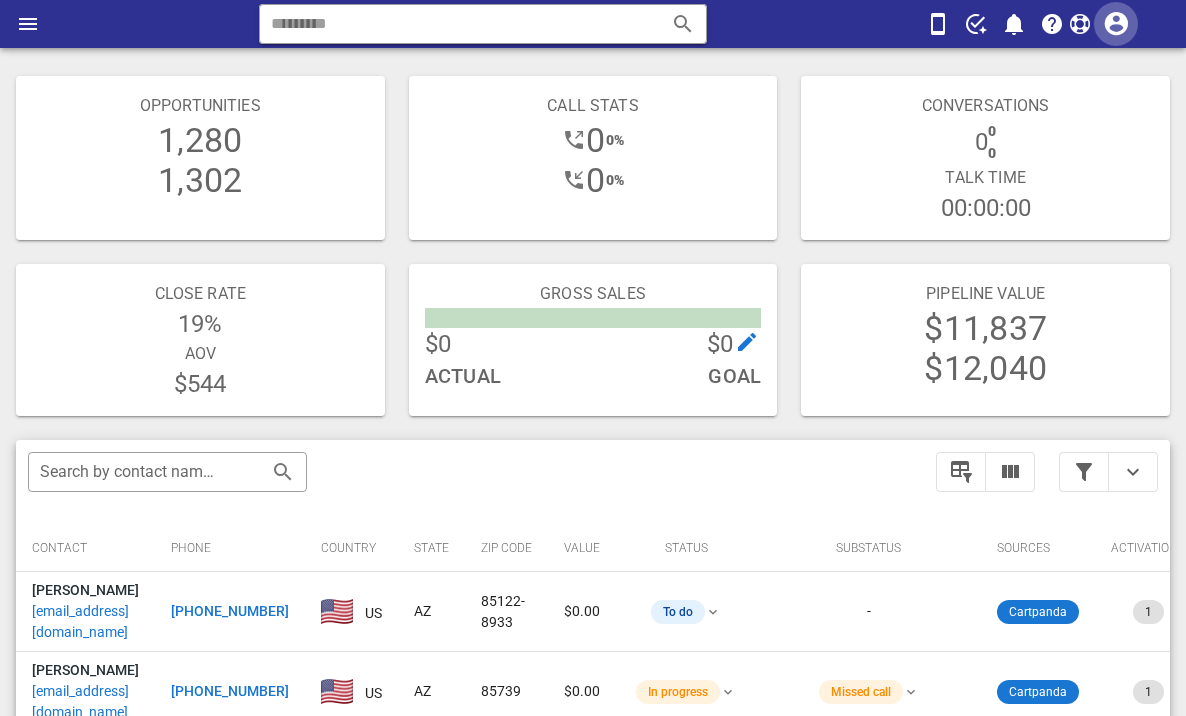 click at bounding box center (1116, 24) 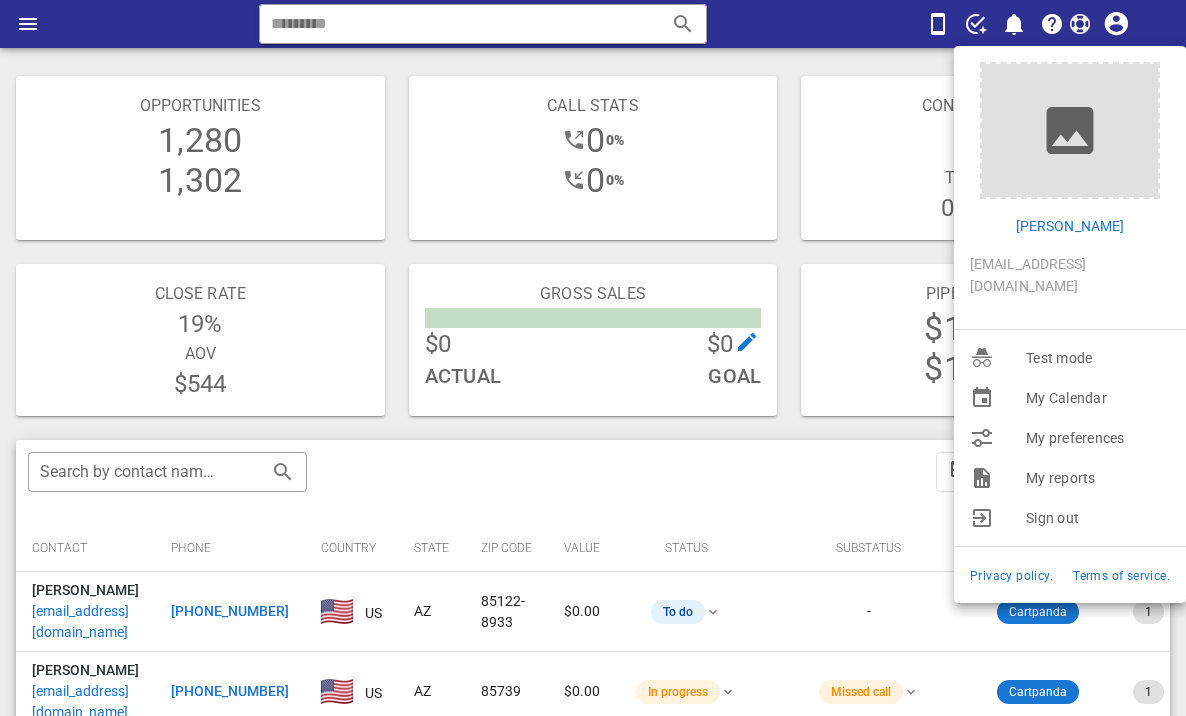 click on "​ Reload browser Accept" at bounding box center (593, 24) 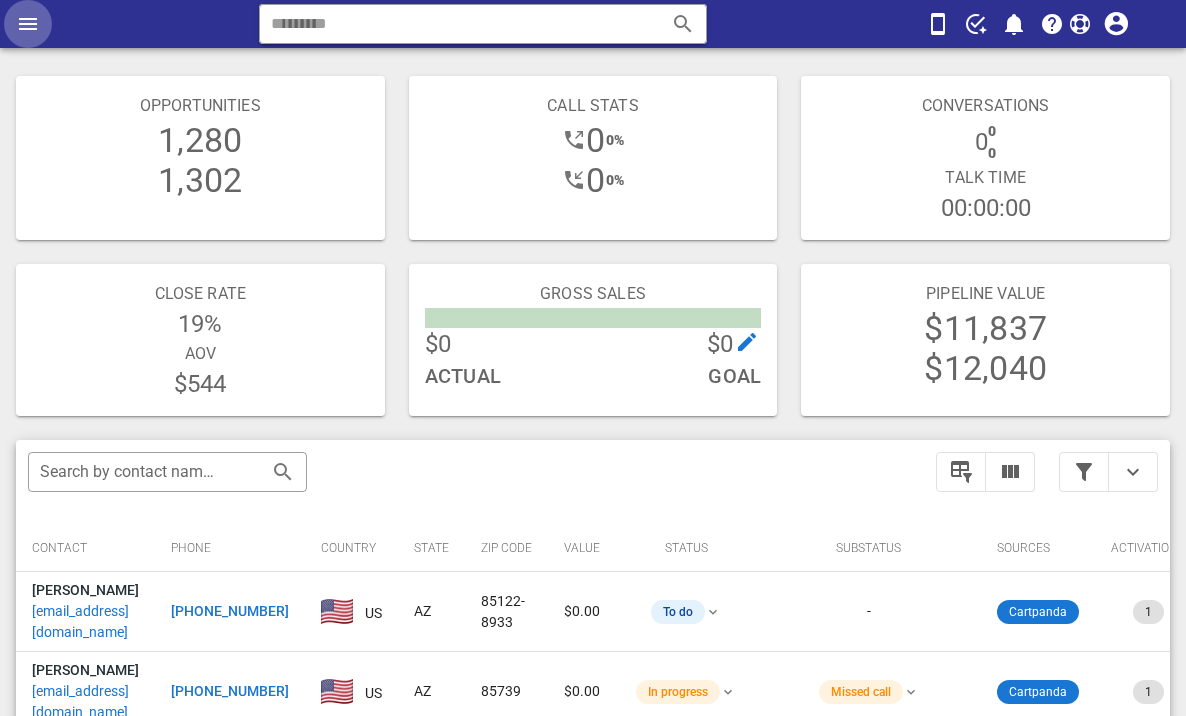 click at bounding box center [28, 24] 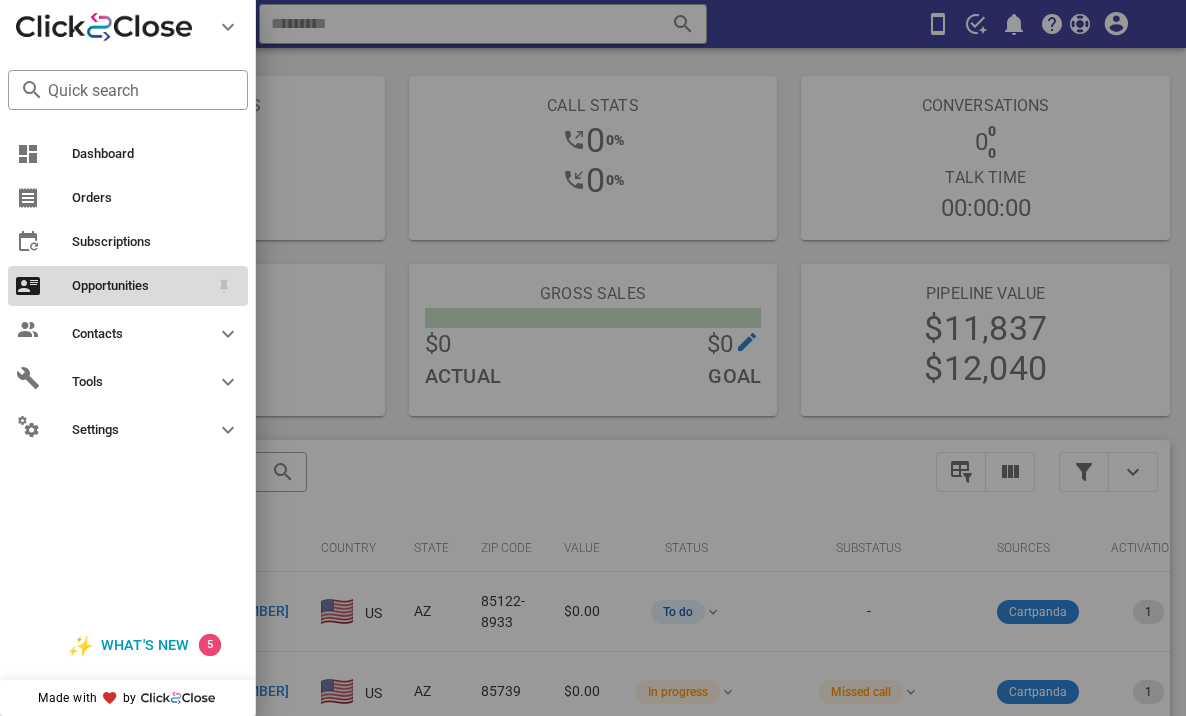 click on "Opportunities" at bounding box center [140, 286] 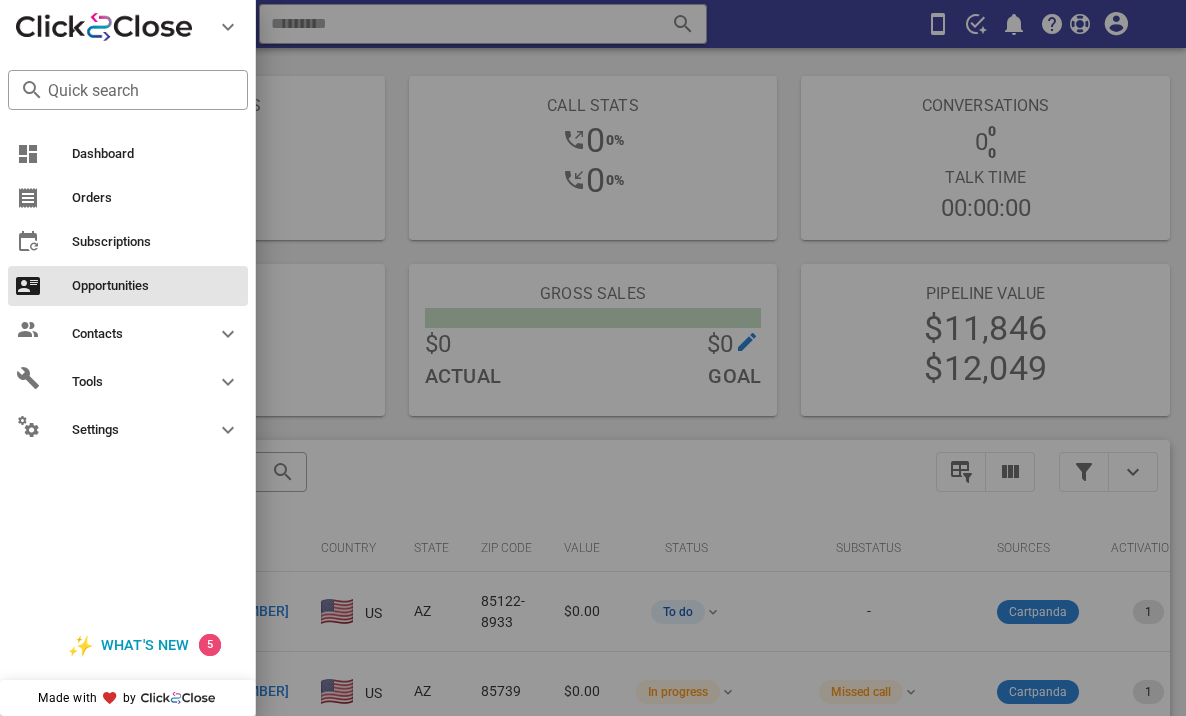 click at bounding box center [593, 358] 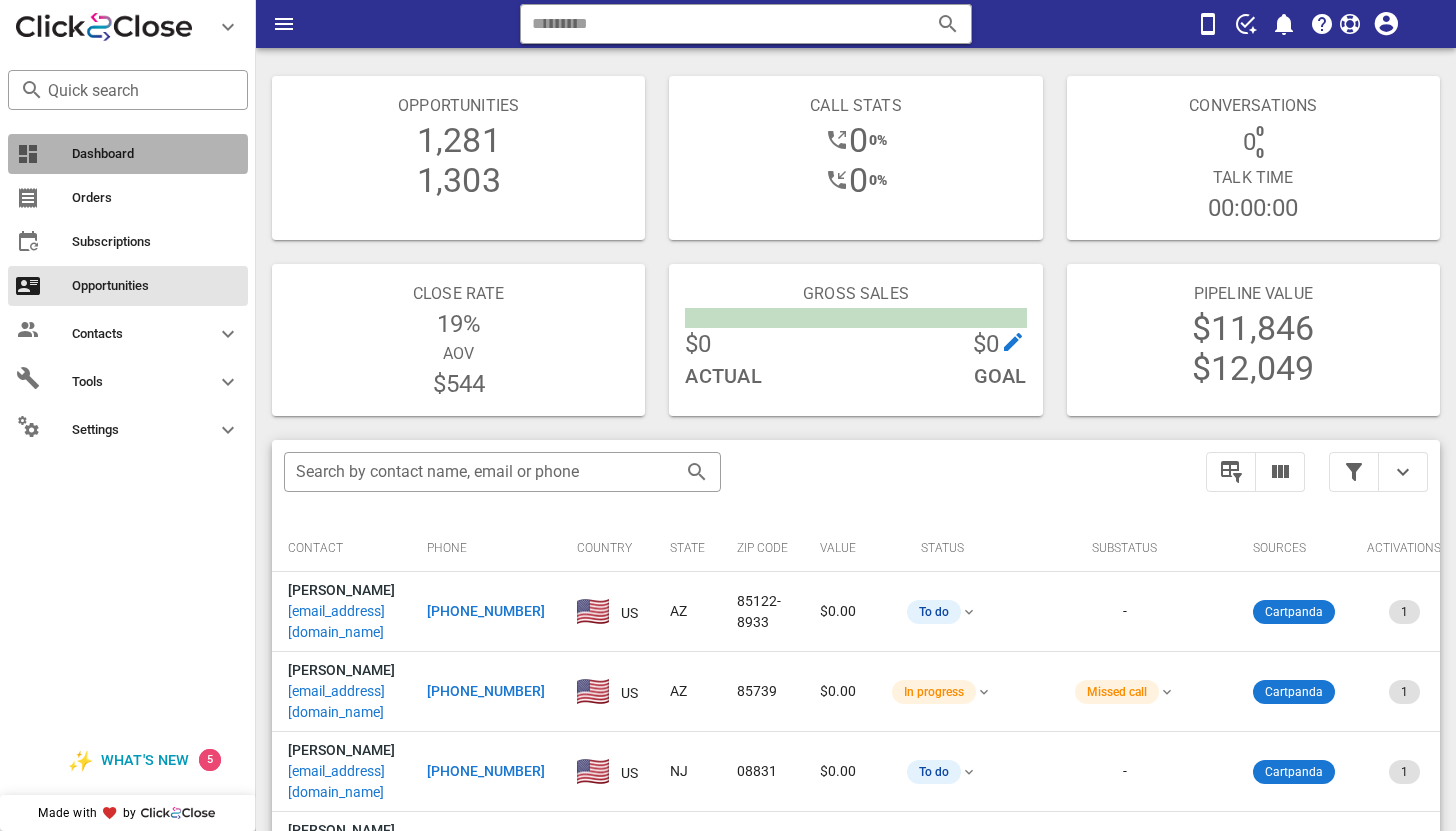 click on "Dashboard" at bounding box center (128, 154) 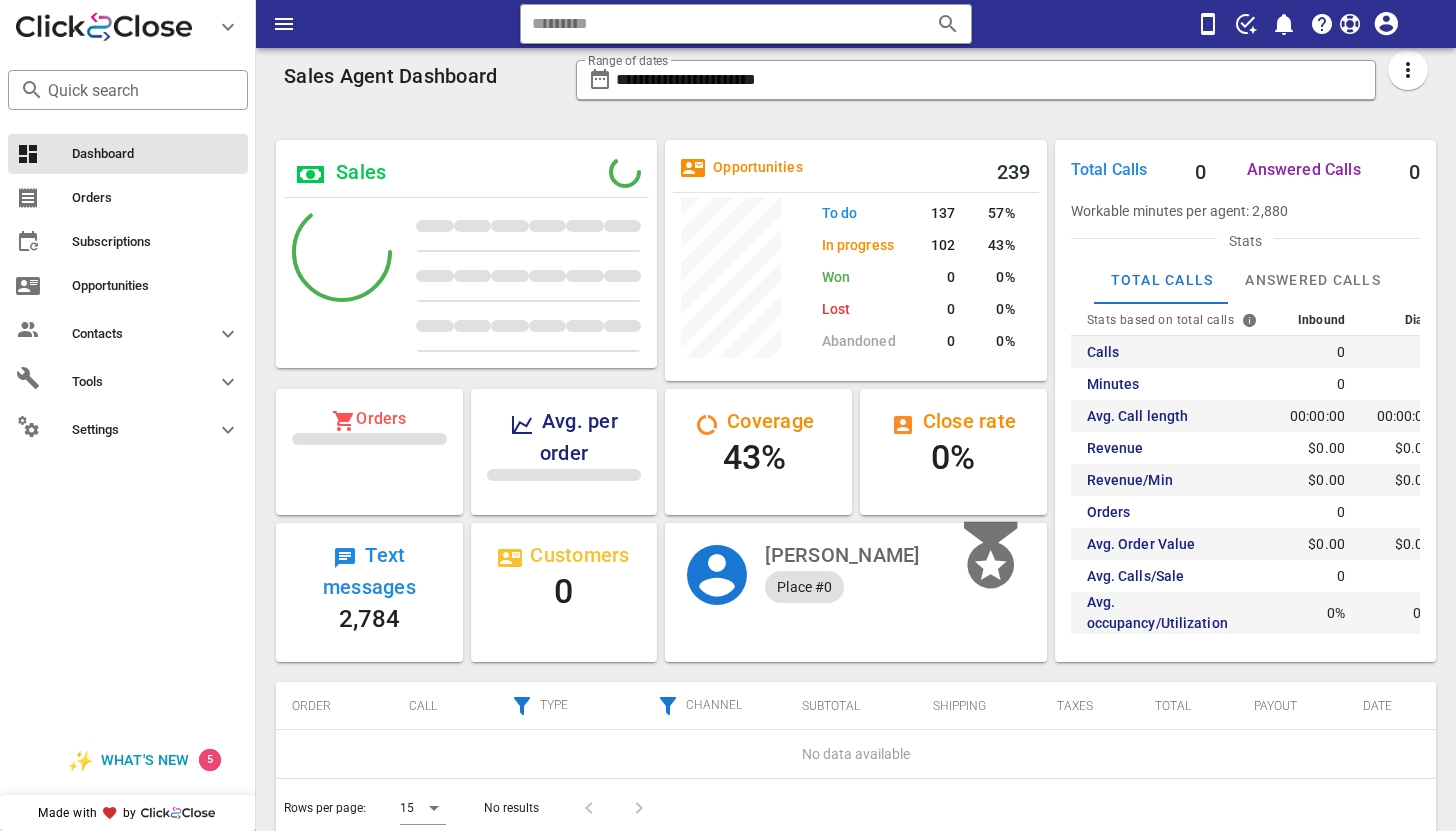 scroll, scrollTop: 245, scrollLeft: 381, axis: both 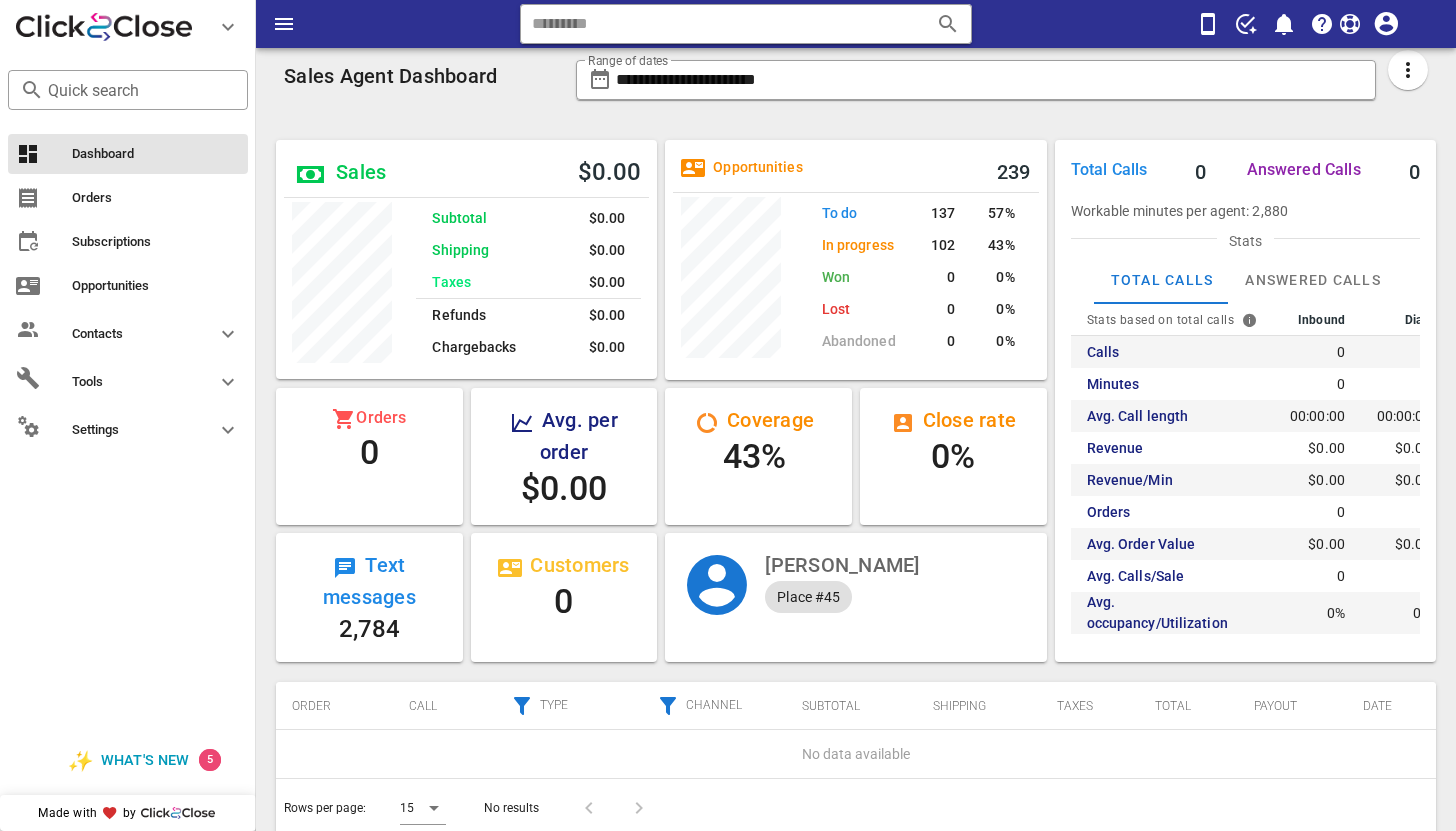 click on "Text messages" at bounding box center (369, 581) 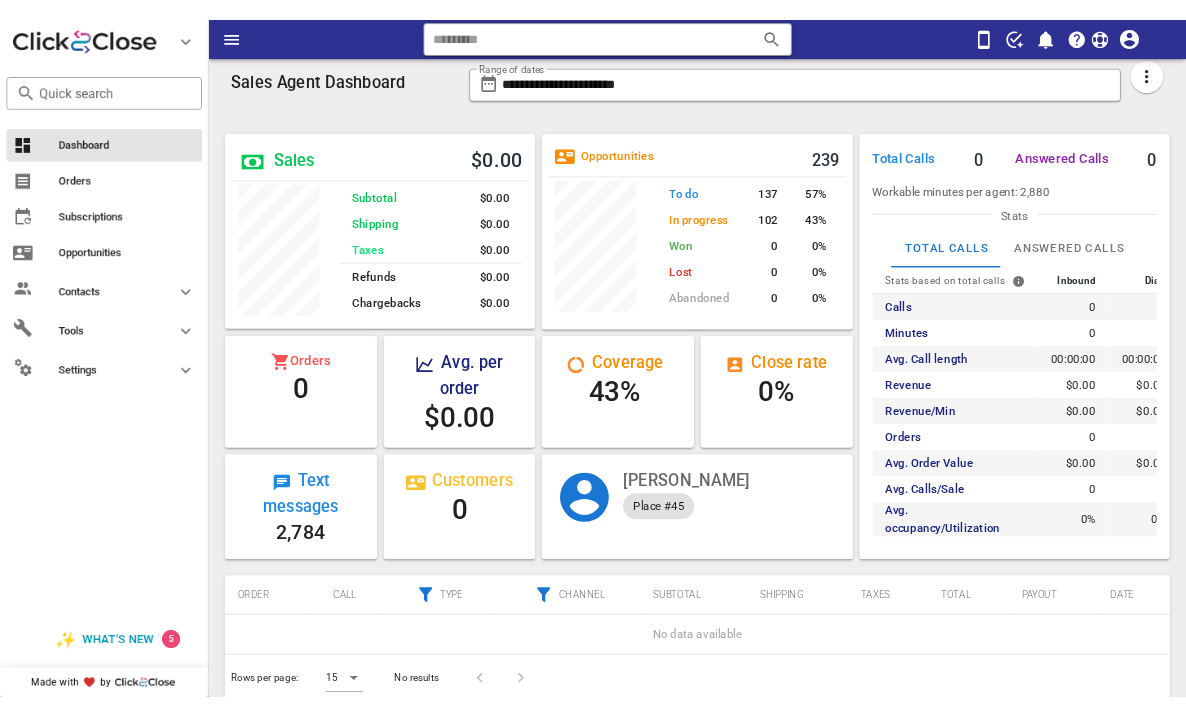 scroll, scrollTop: 42, scrollLeft: 0, axis: vertical 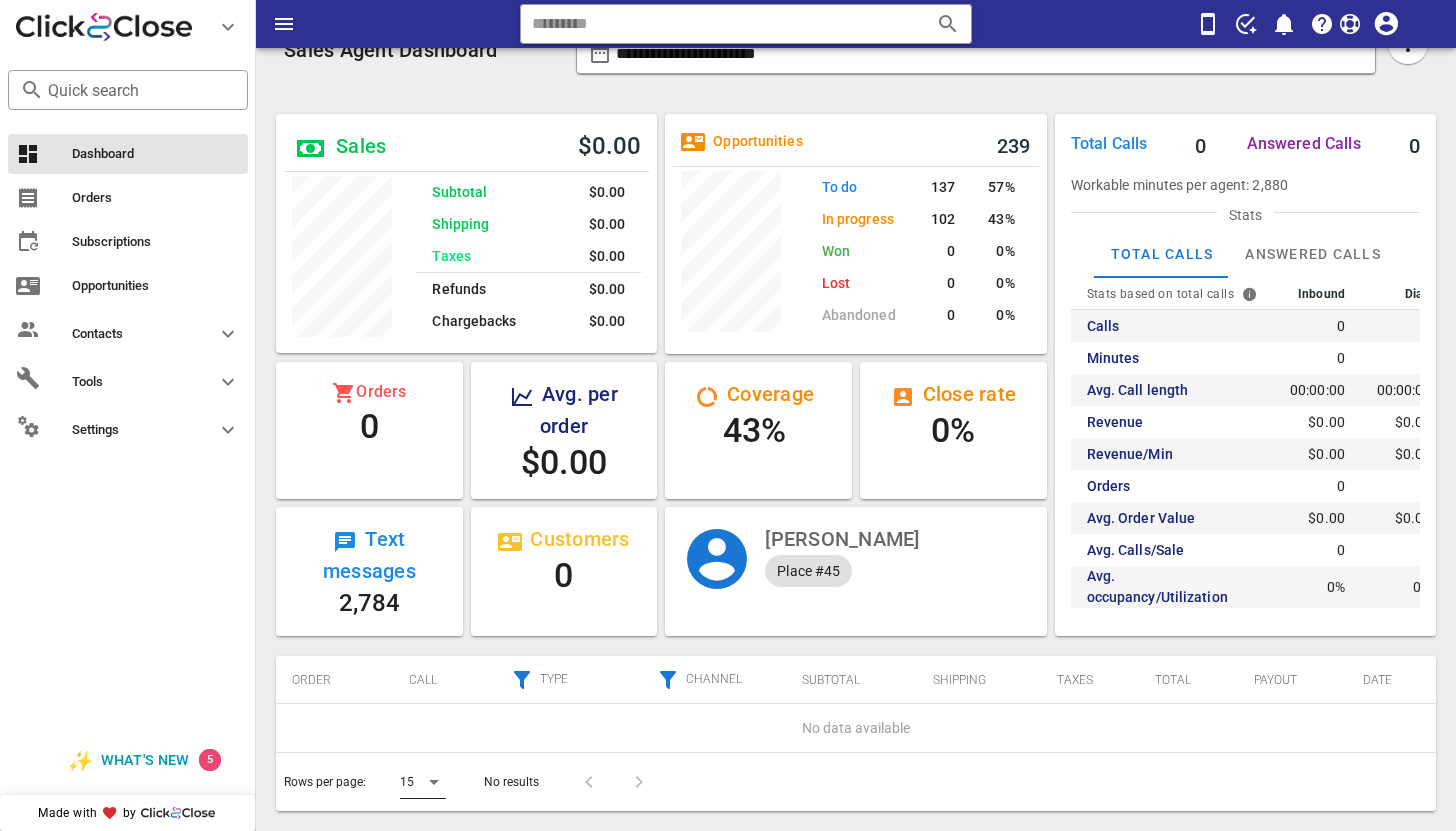 click at bounding box center [434, 782] 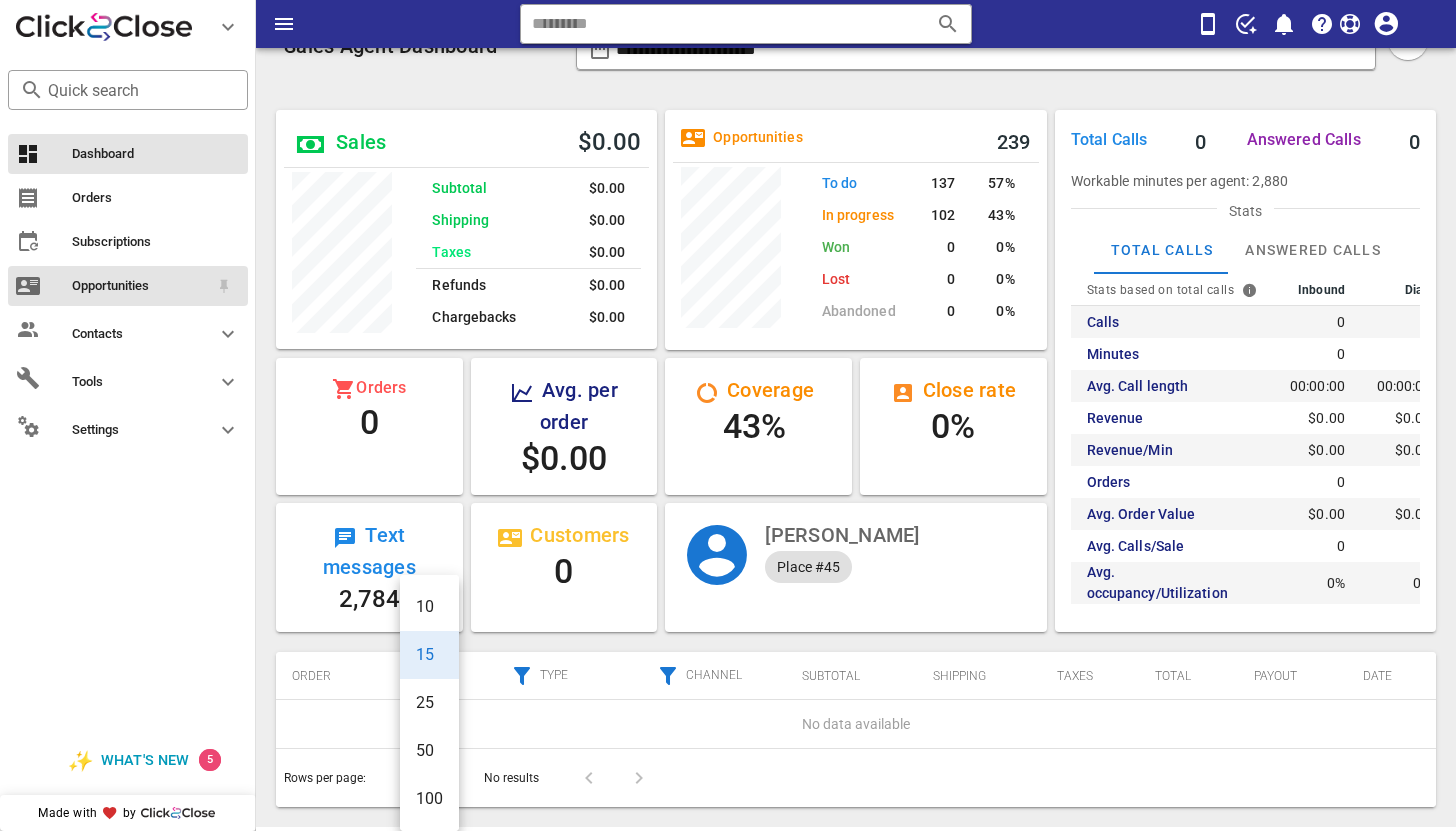 click on "Opportunities" at bounding box center [140, 286] 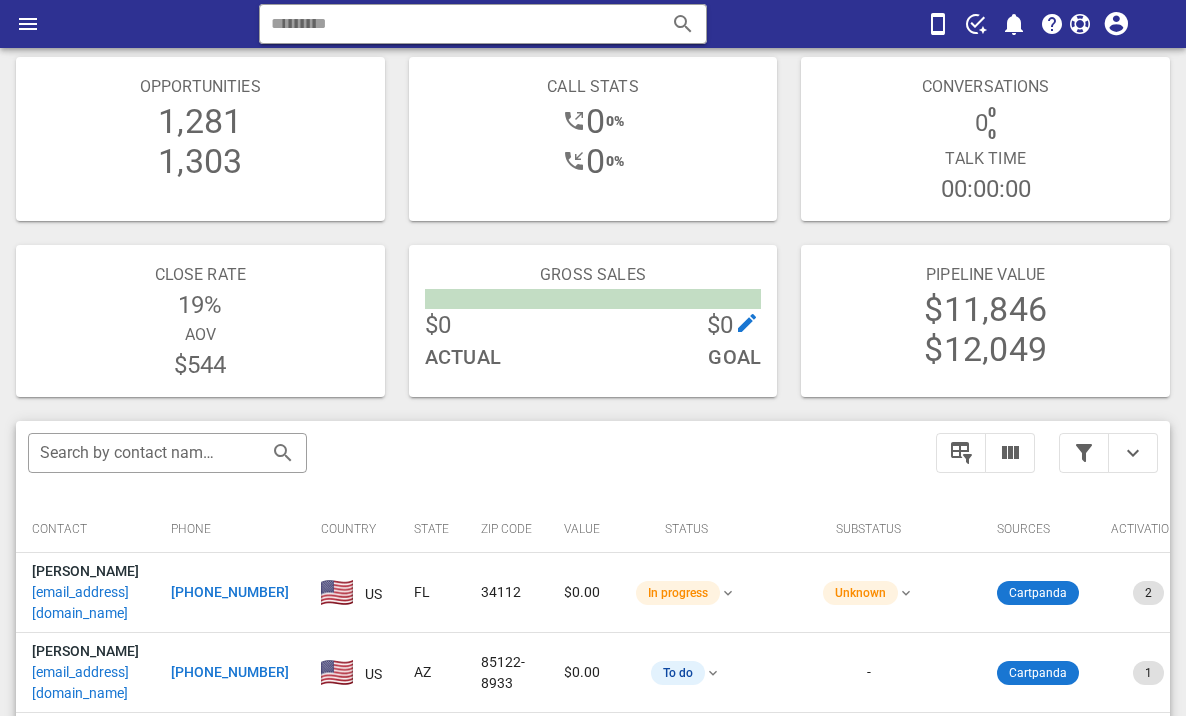 scroll, scrollTop: 0, scrollLeft: 0, axis: both 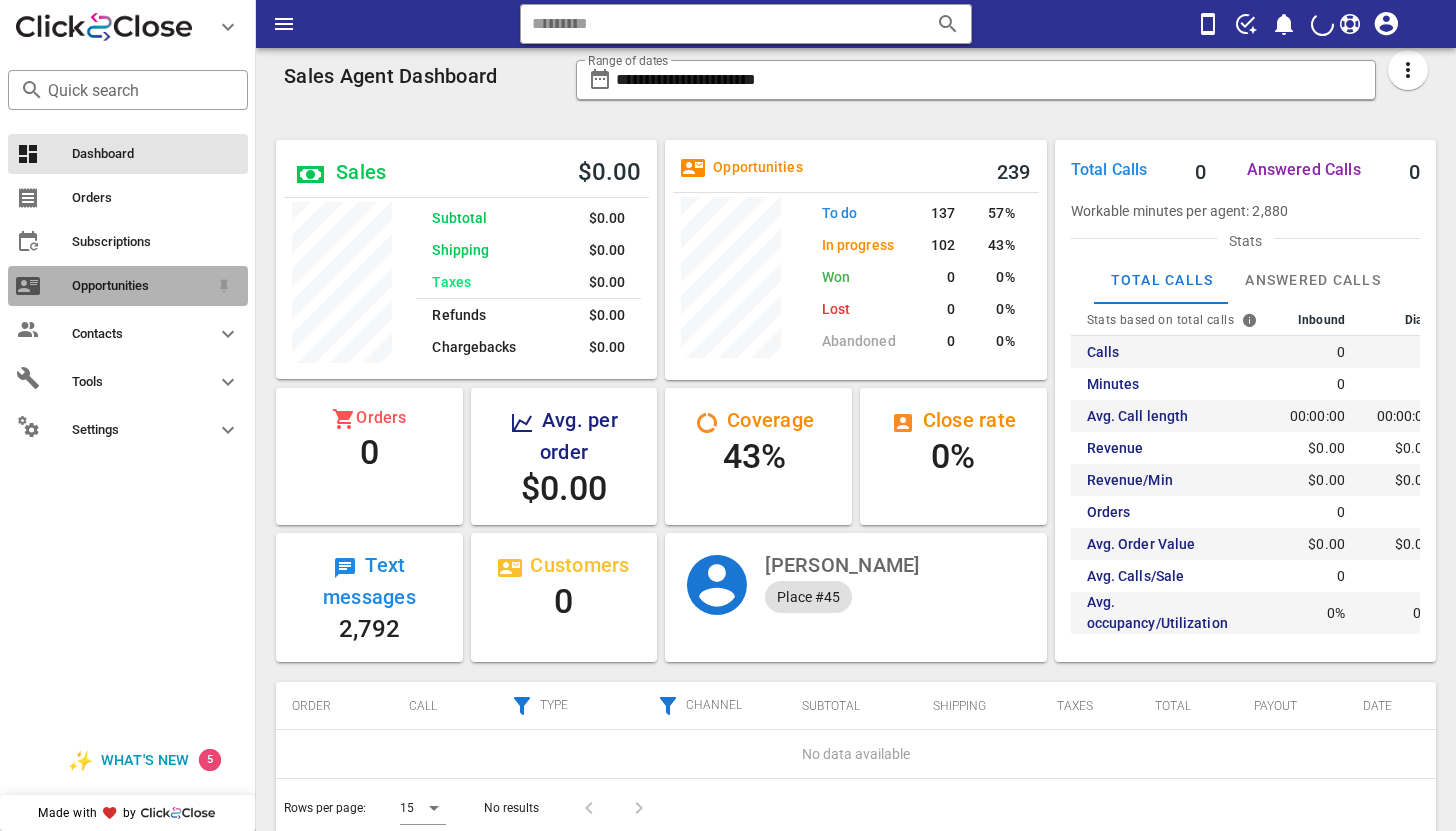 click on "Opportunities" at bounding box center [140, 286] 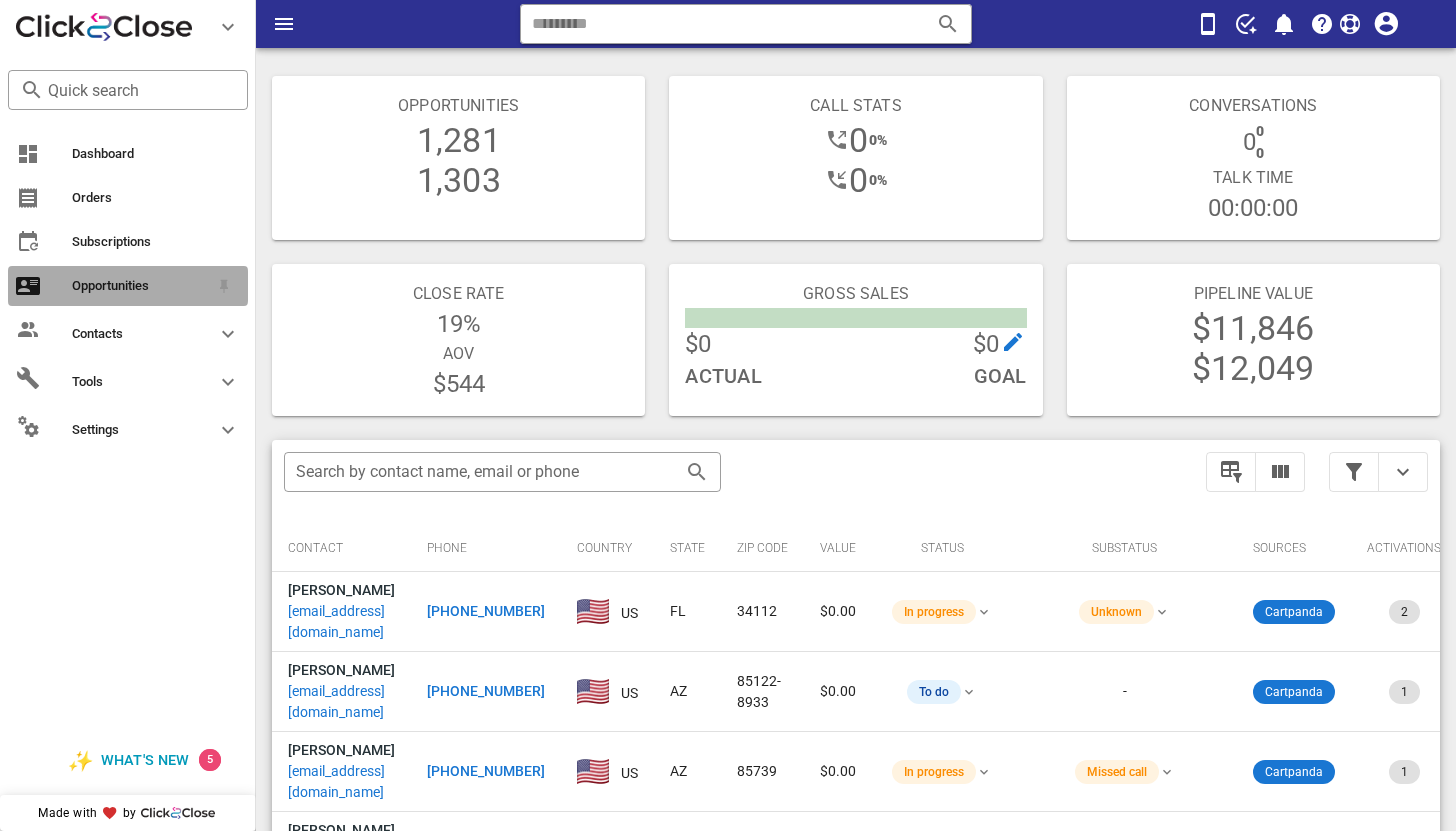 click on "Opportunities" at bounding box center (140, 286) 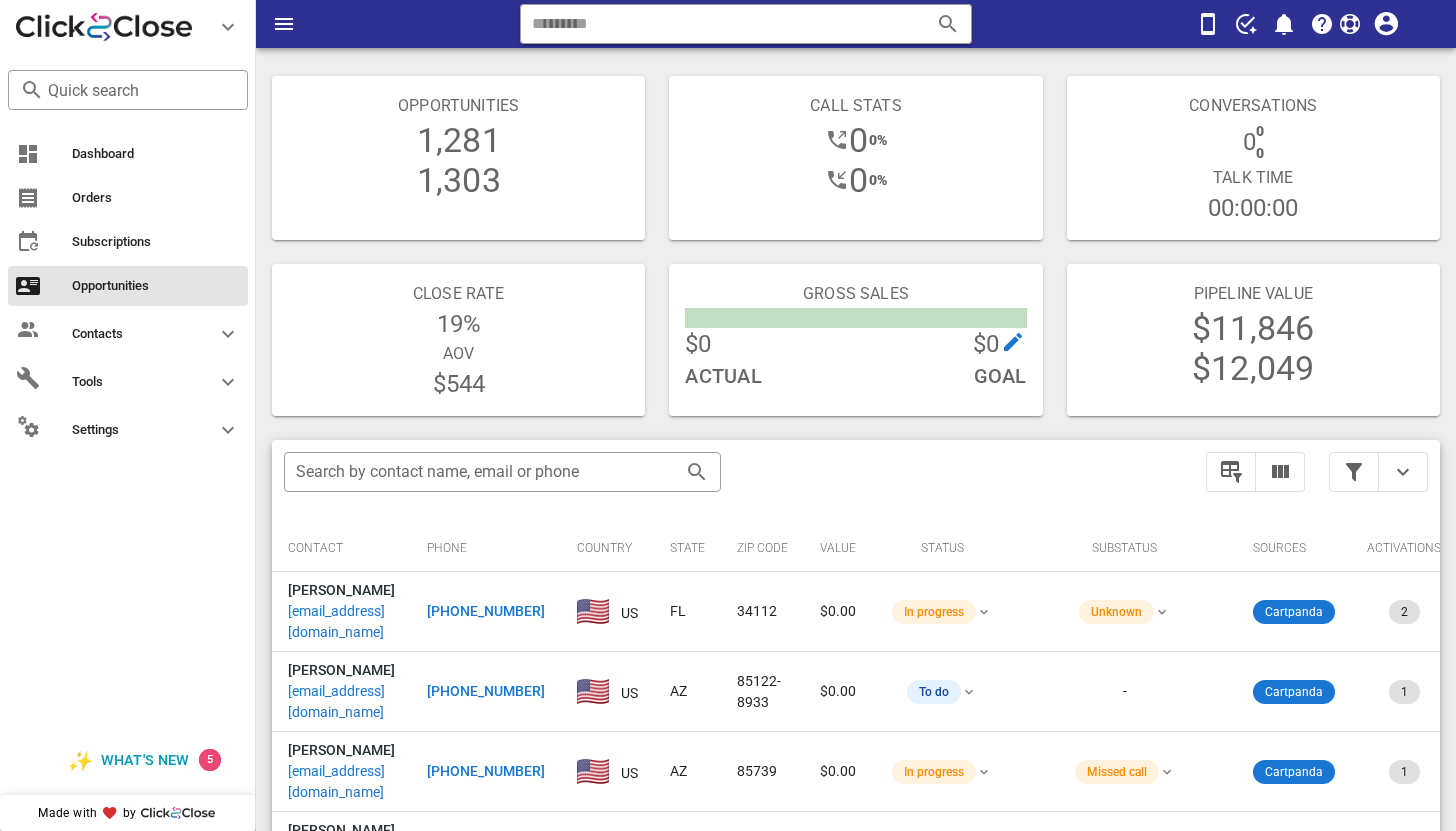 click on "1,281" at bounding box center [459, 140] 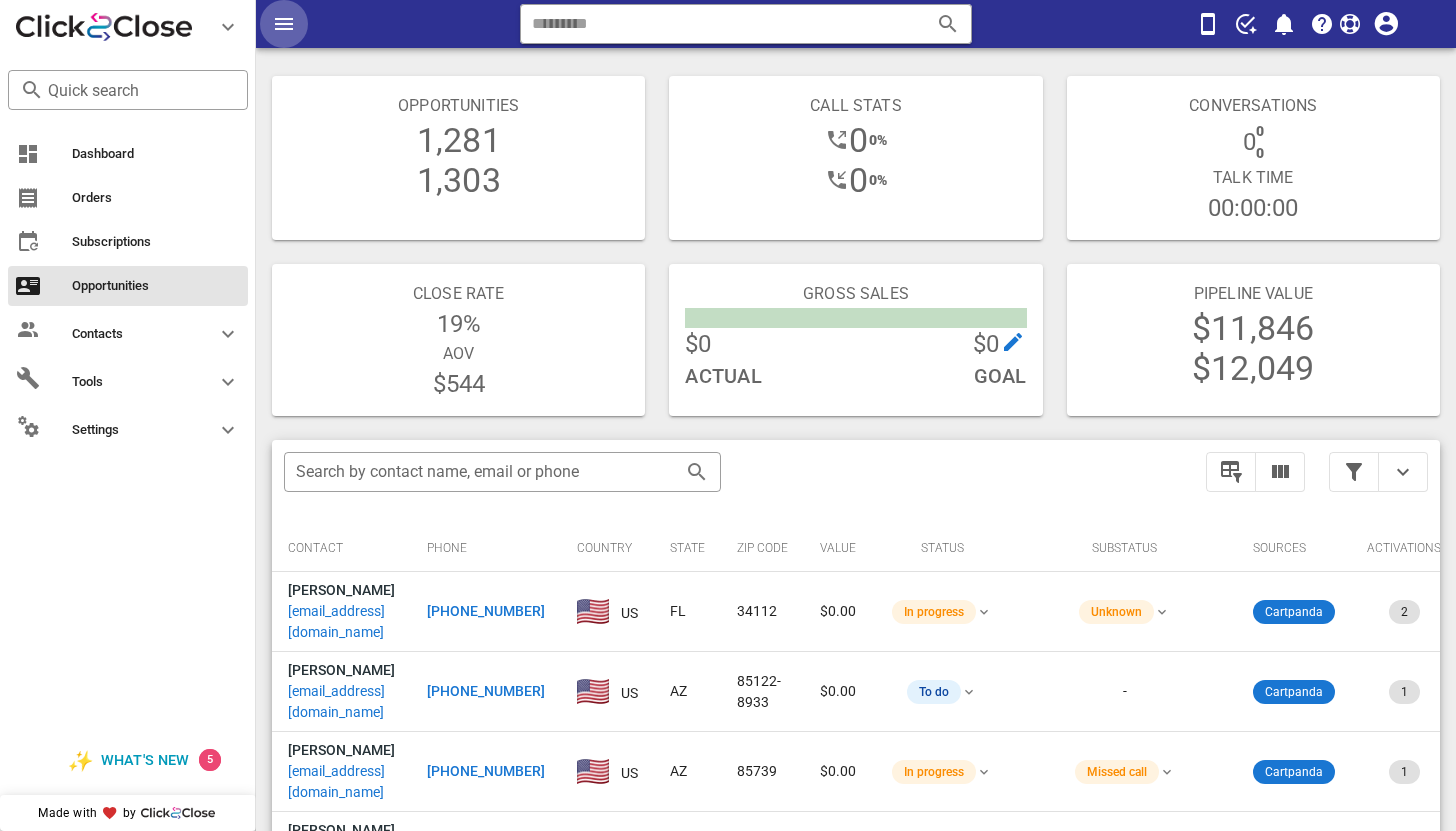 click at bounding box center (284, 24) 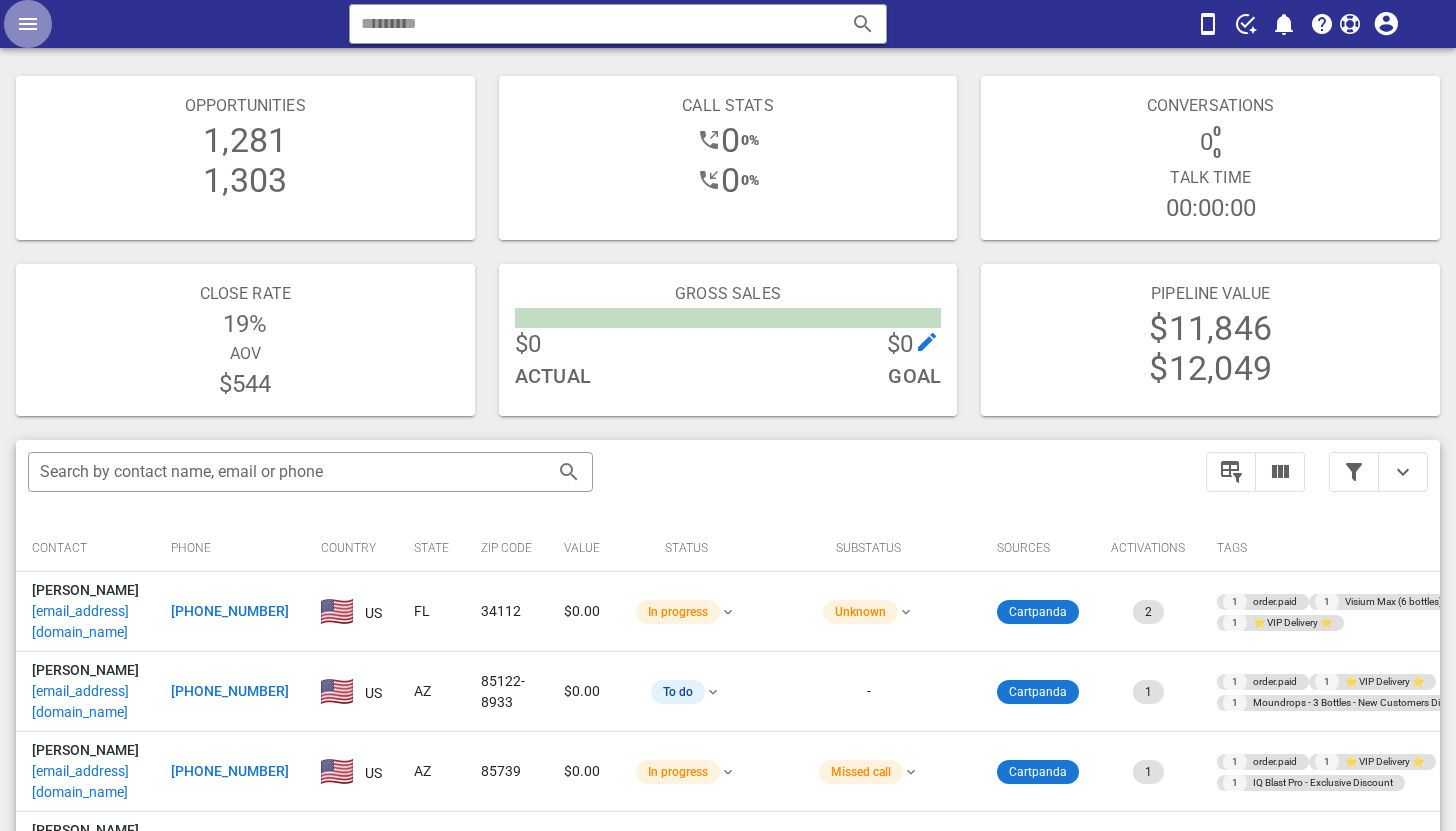 click at bounding box center (28, 24) 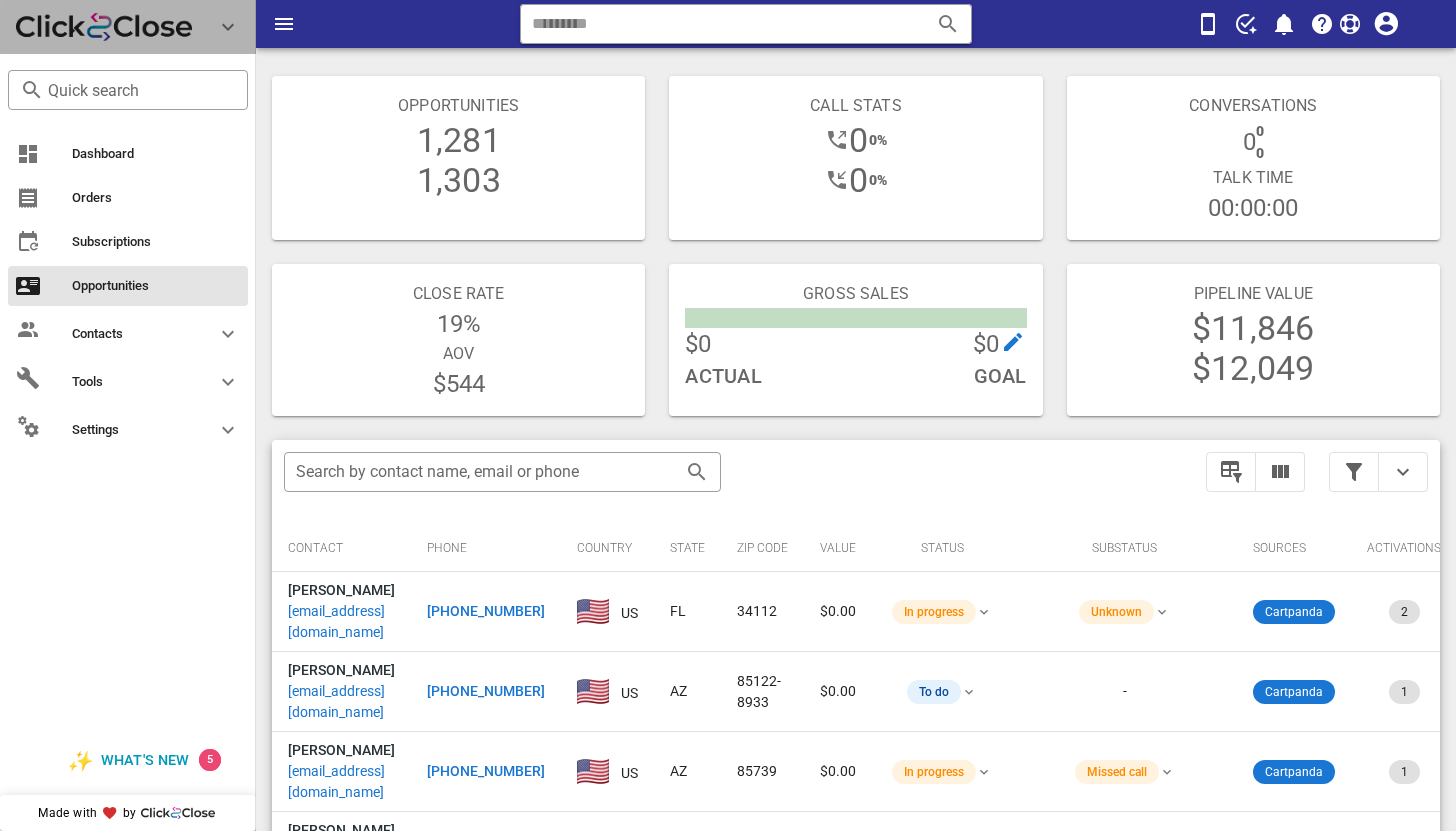 click at bounding box center (228, 27) 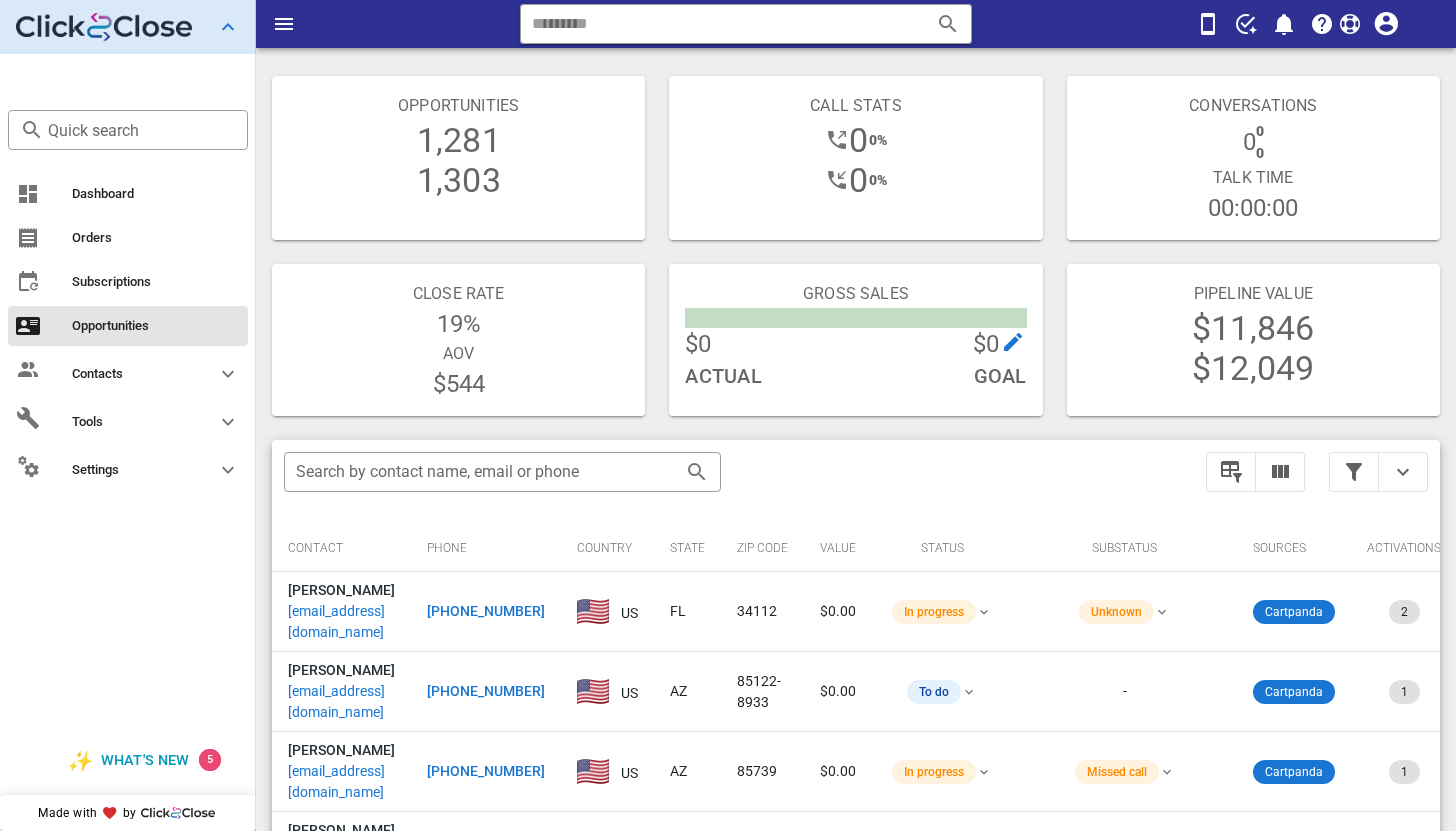 click at bounding box center (228, 27) 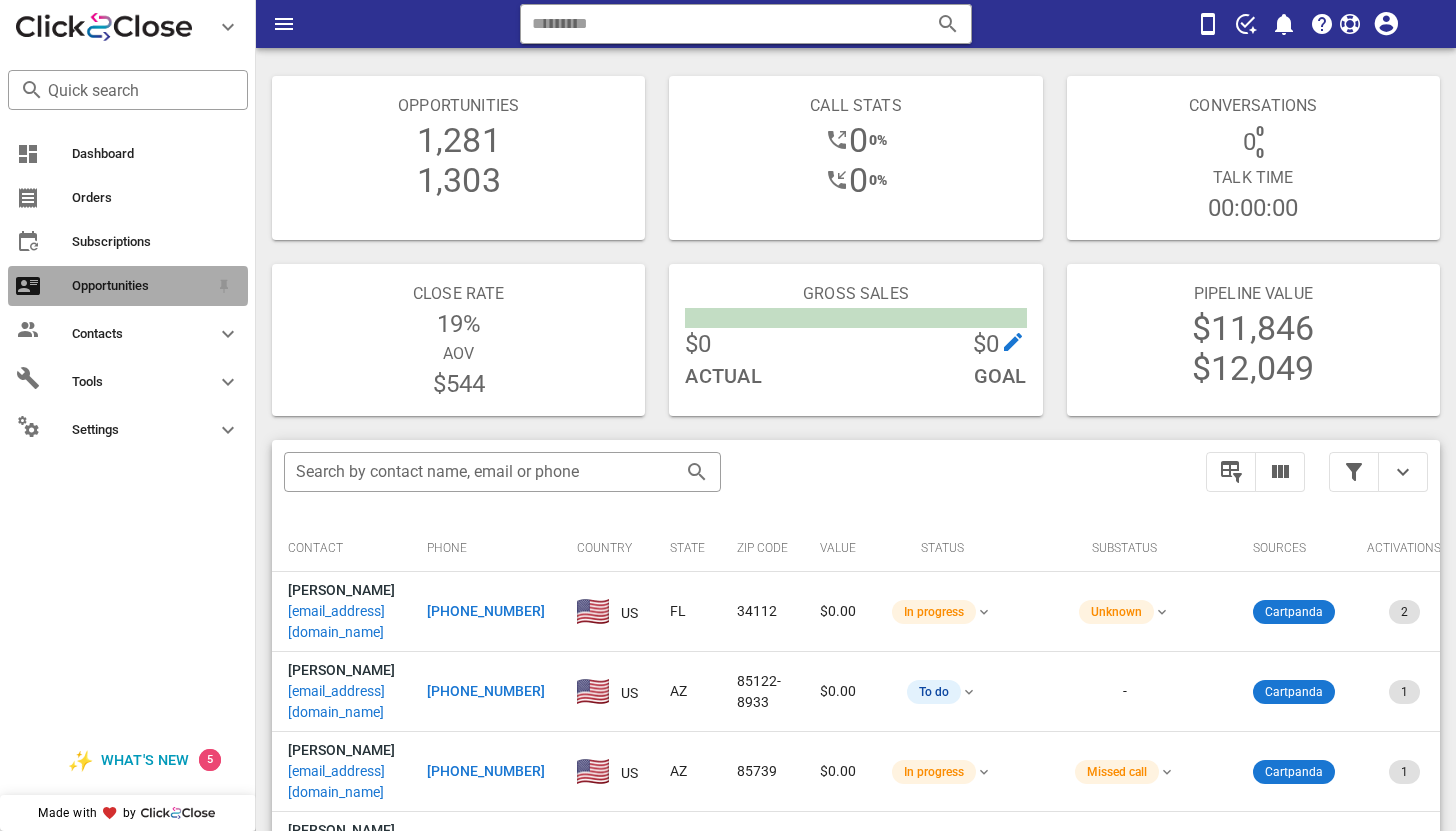 click on "Opportunities" at bounding box center (140, 286) 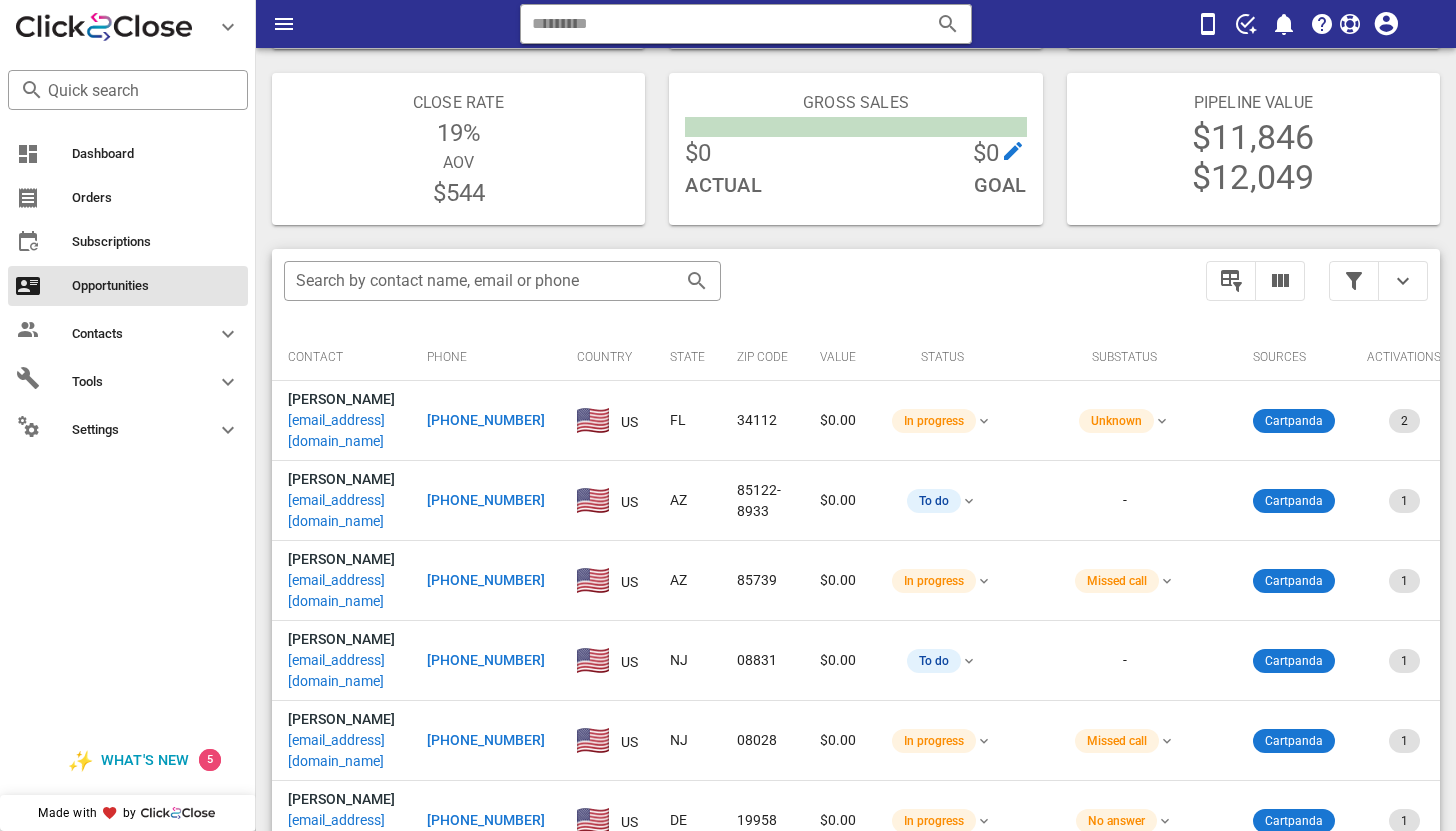 scroll, scrollTop: 194, scrollLeft: 0, axis: vertical 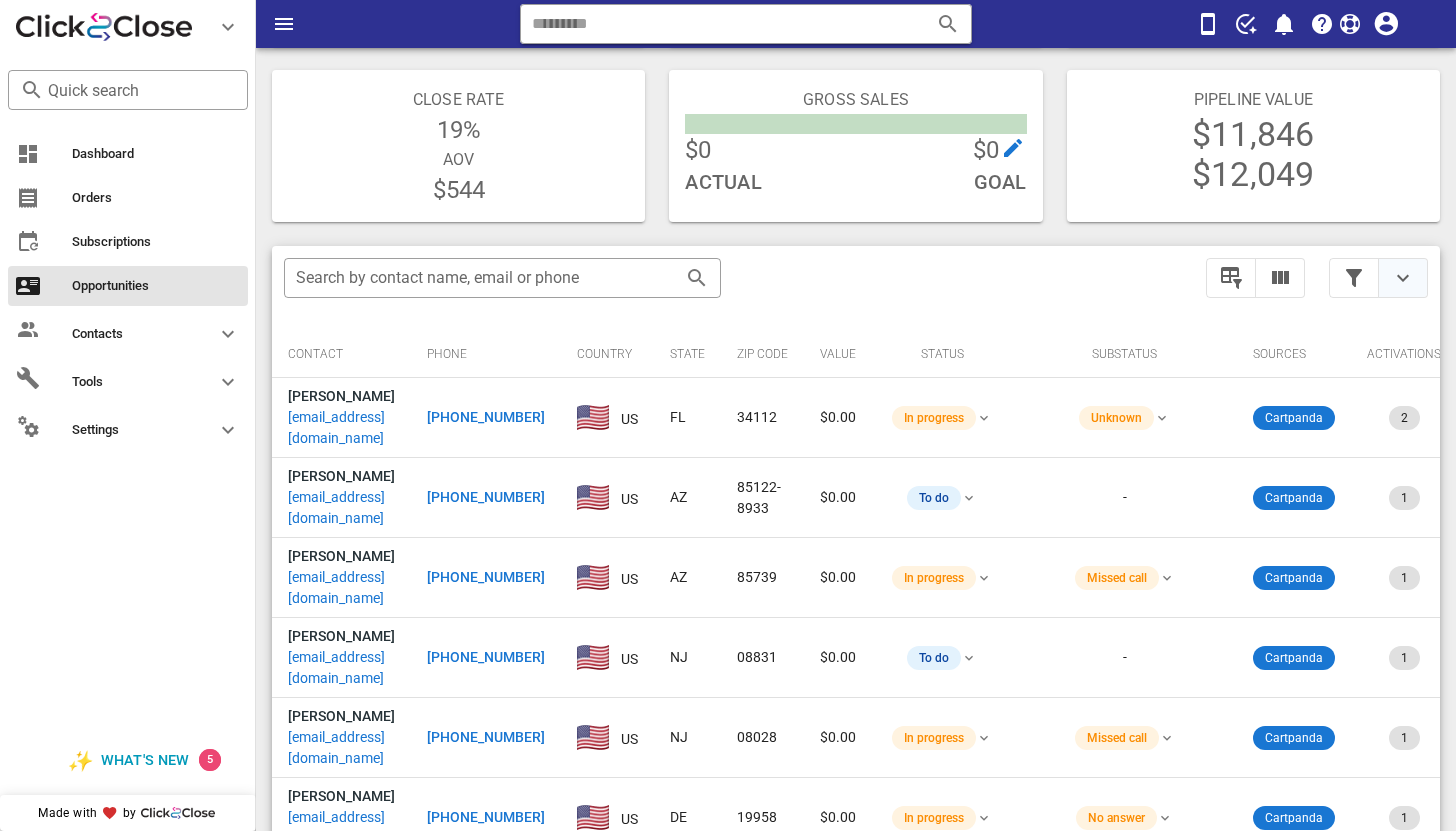 click at bounding box center [1403, 278] 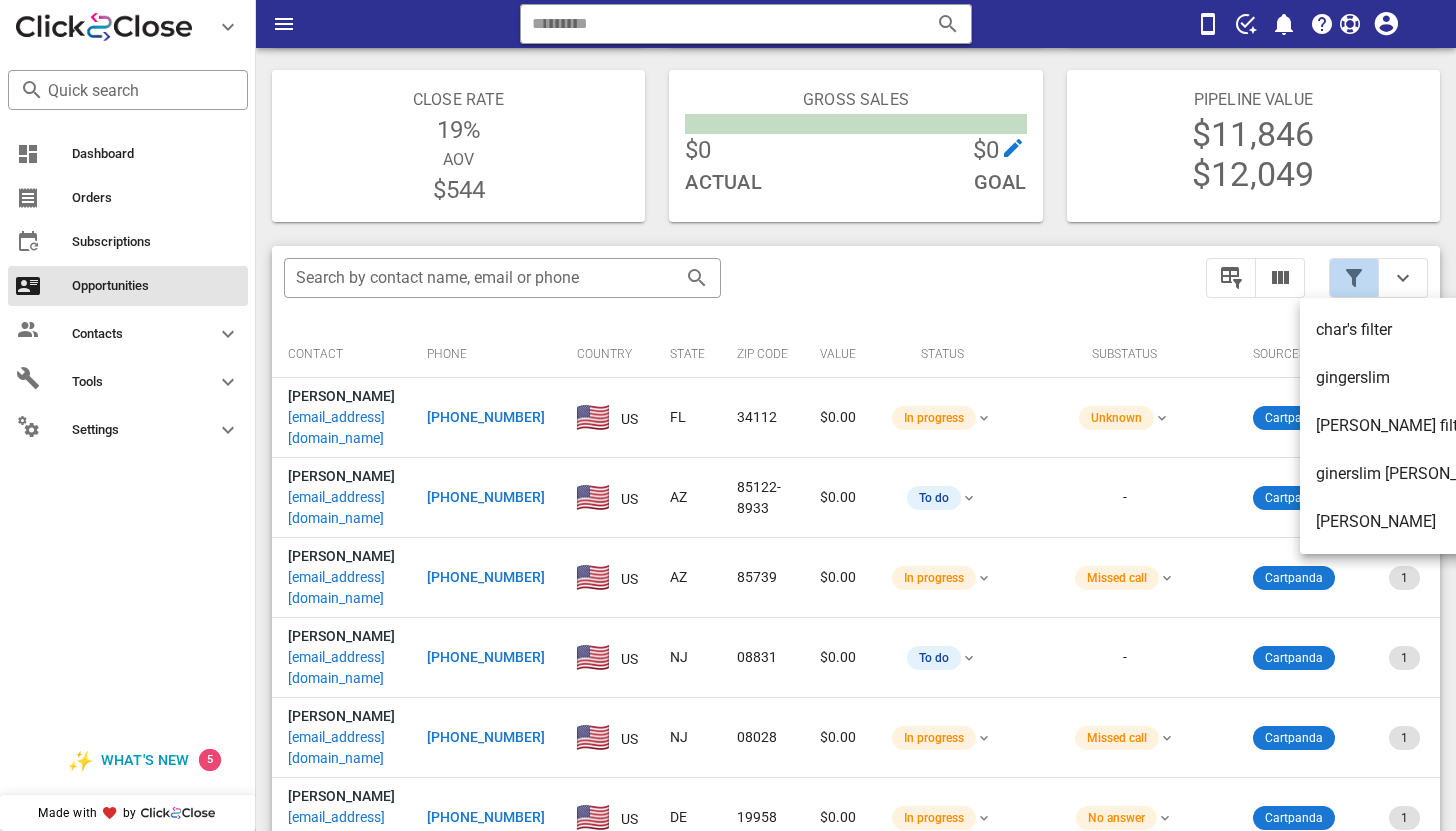 click at bounding box center (1354, 278) 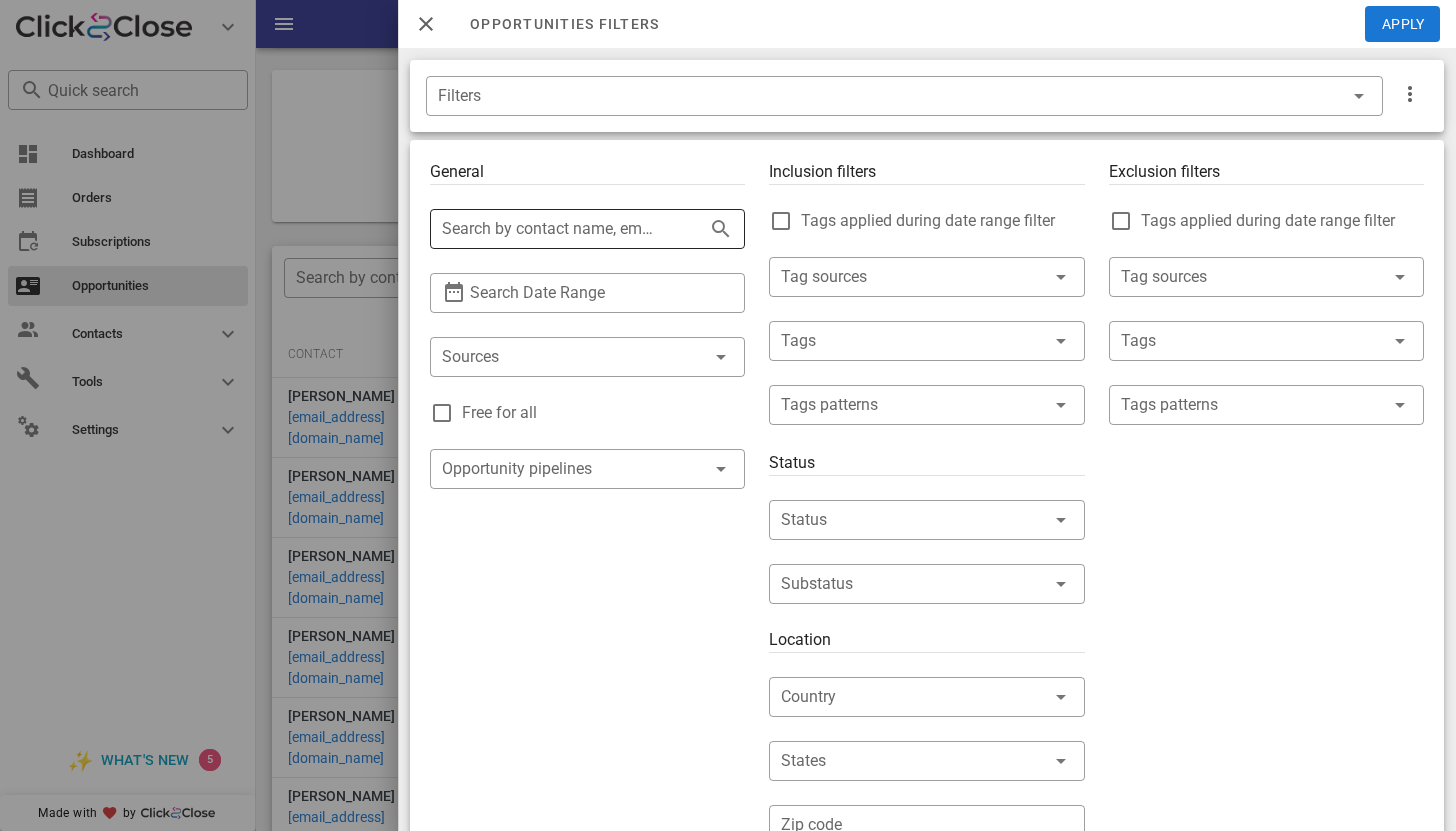 click on "Search by contact name, email or phone" at bounding box center (559, 229) 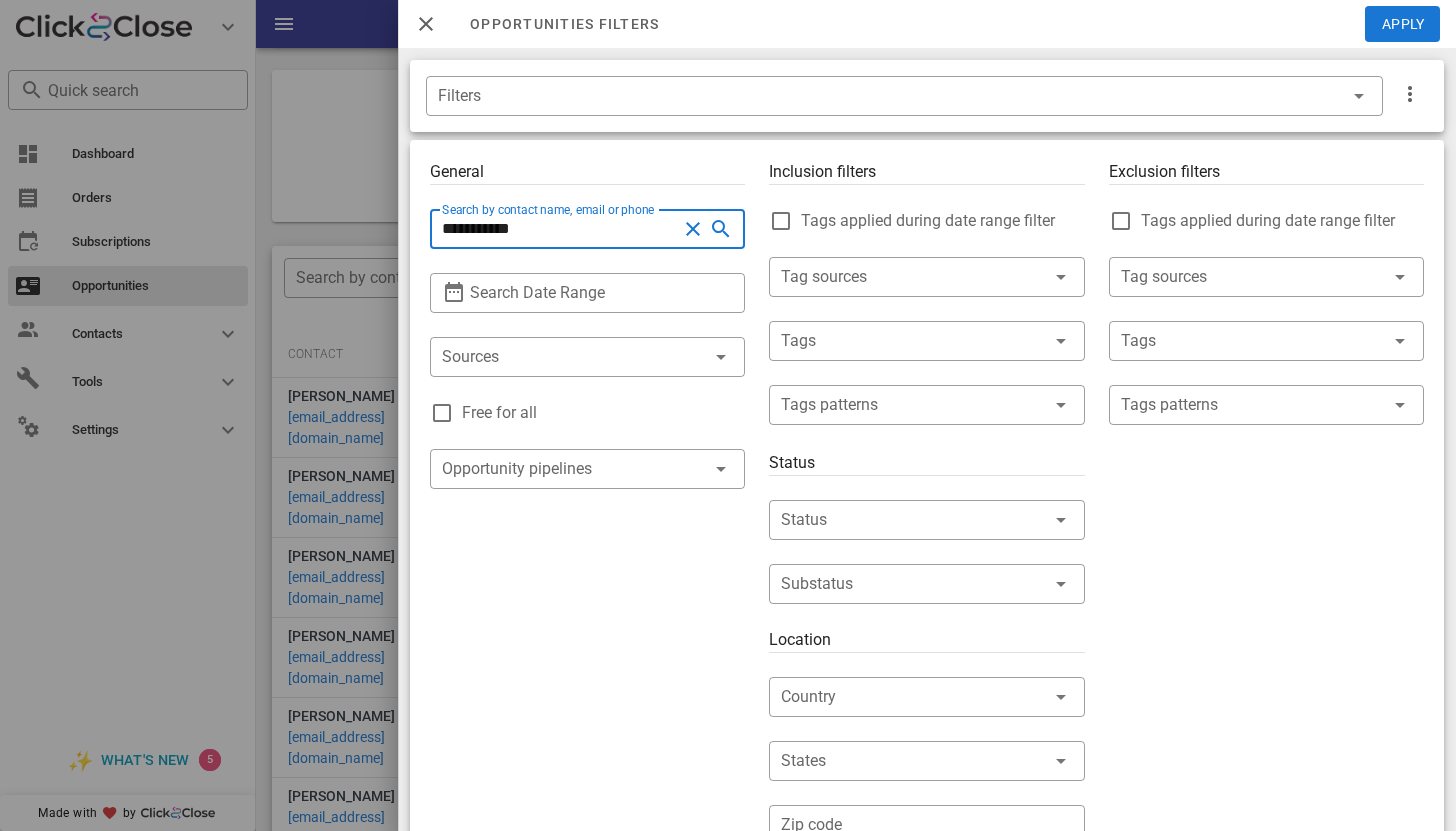 type on "**********" 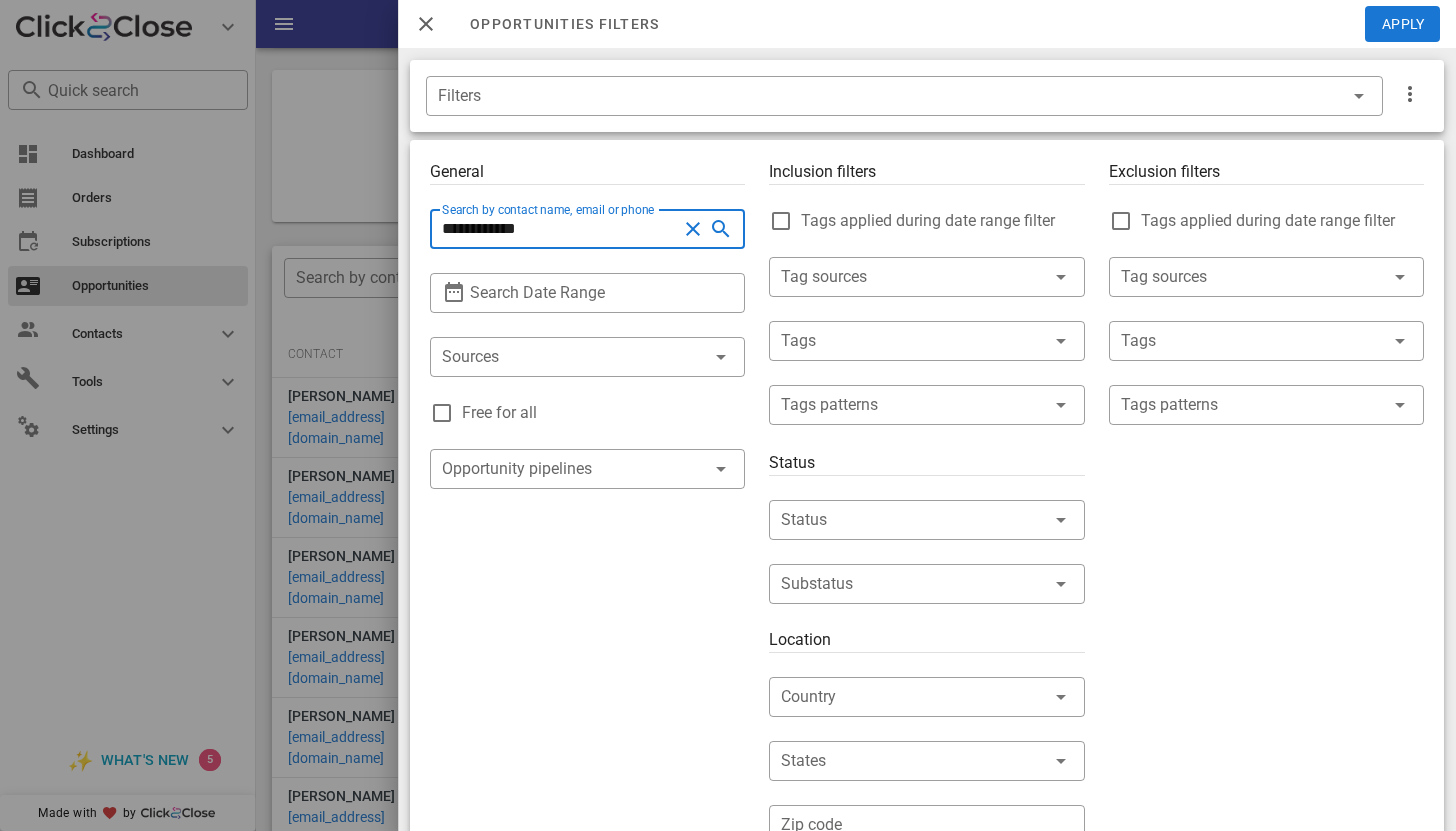 click at bounding box center (693, 229) 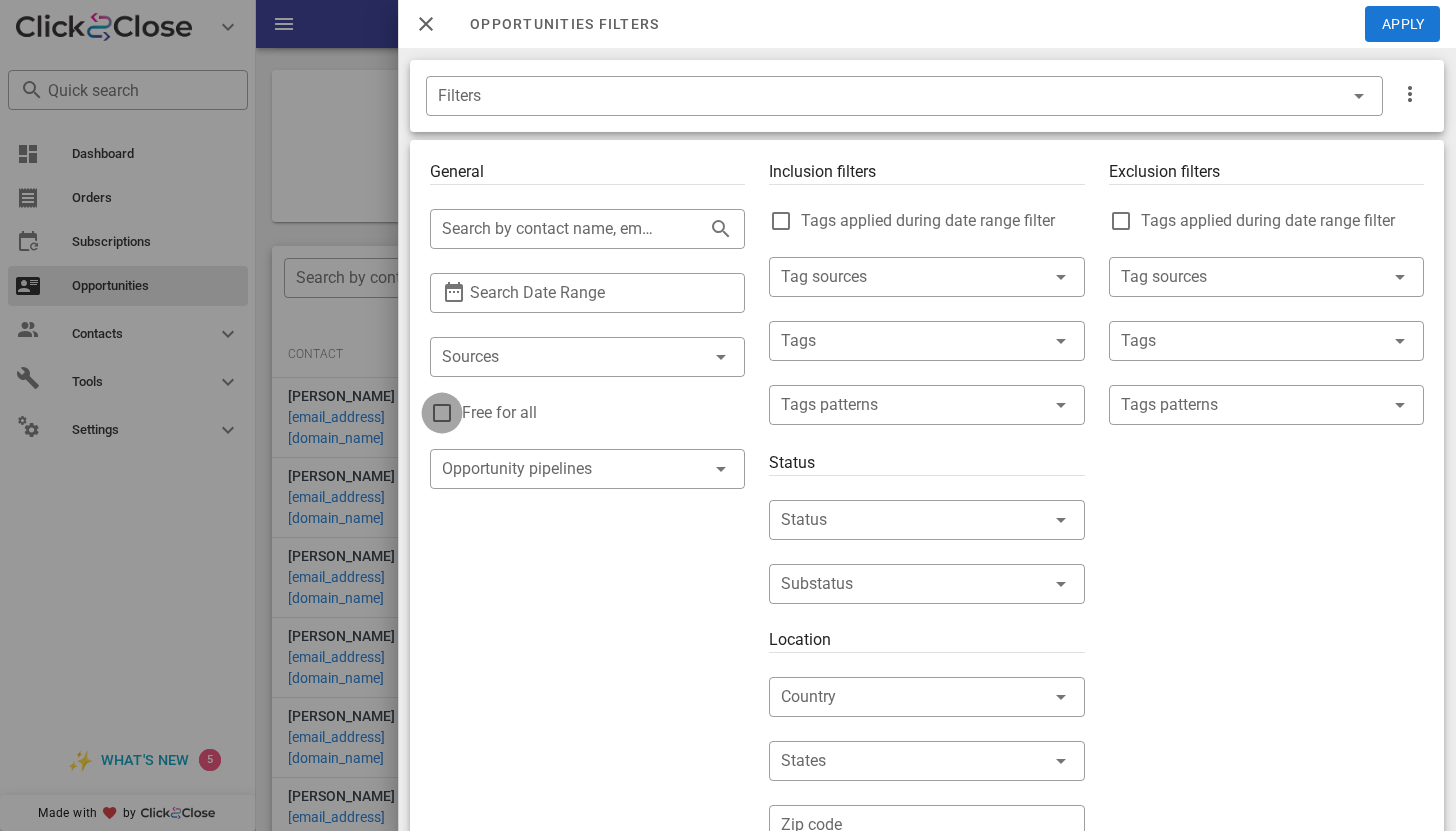 click at bounding box center (442, 413) 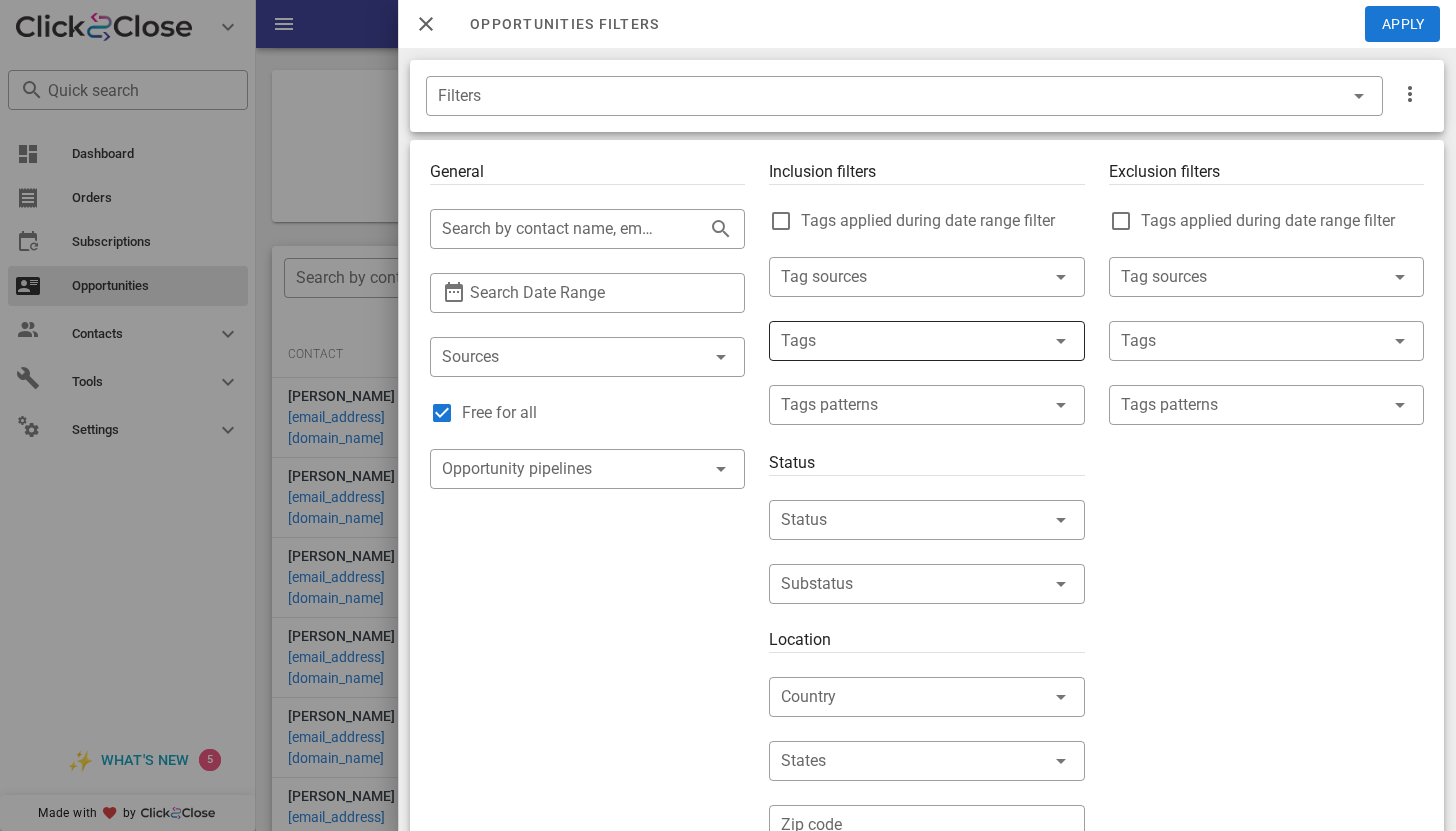 click at bounding box center [1061, 341] 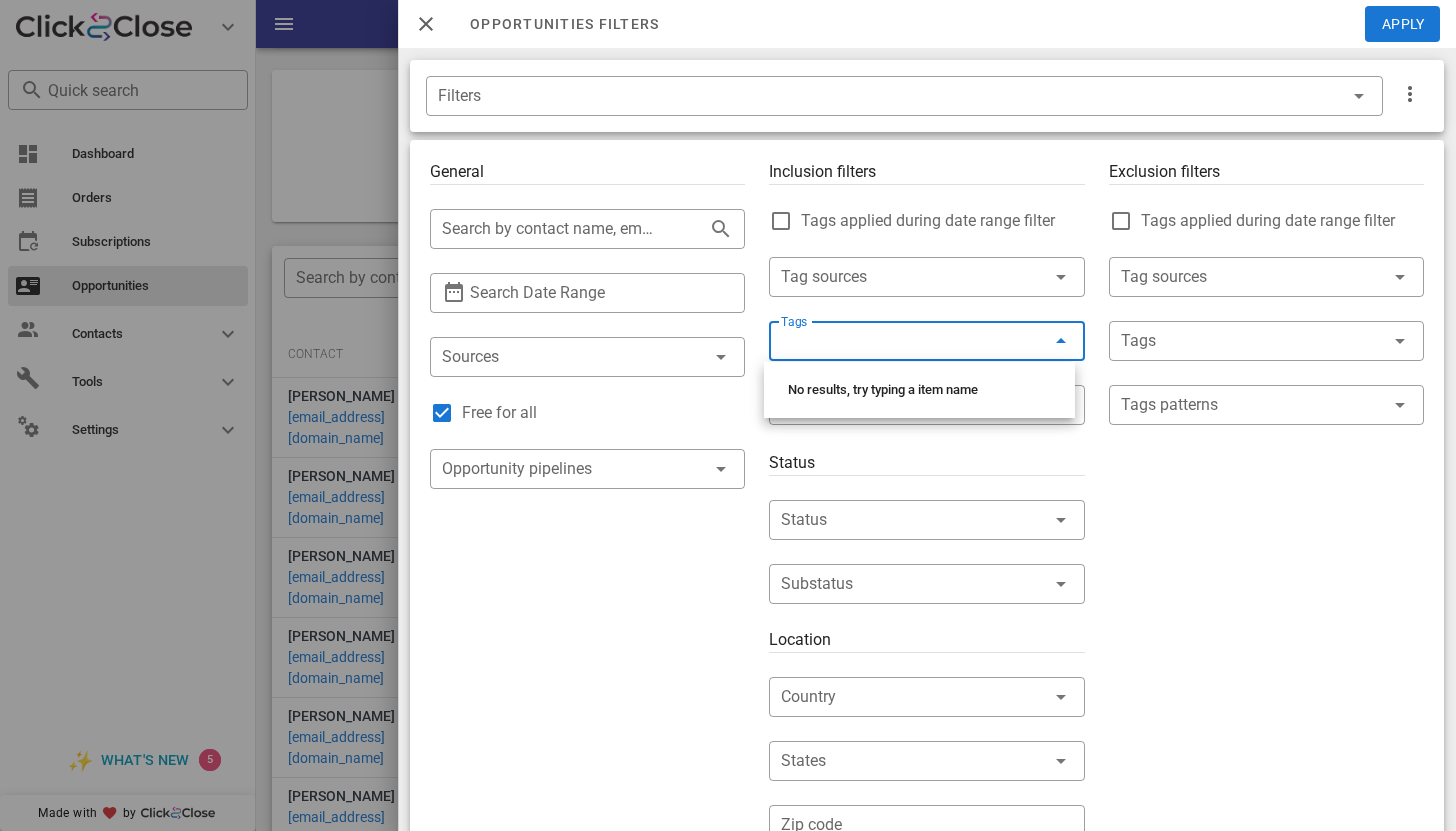 click at bounding box center (1061, 341) 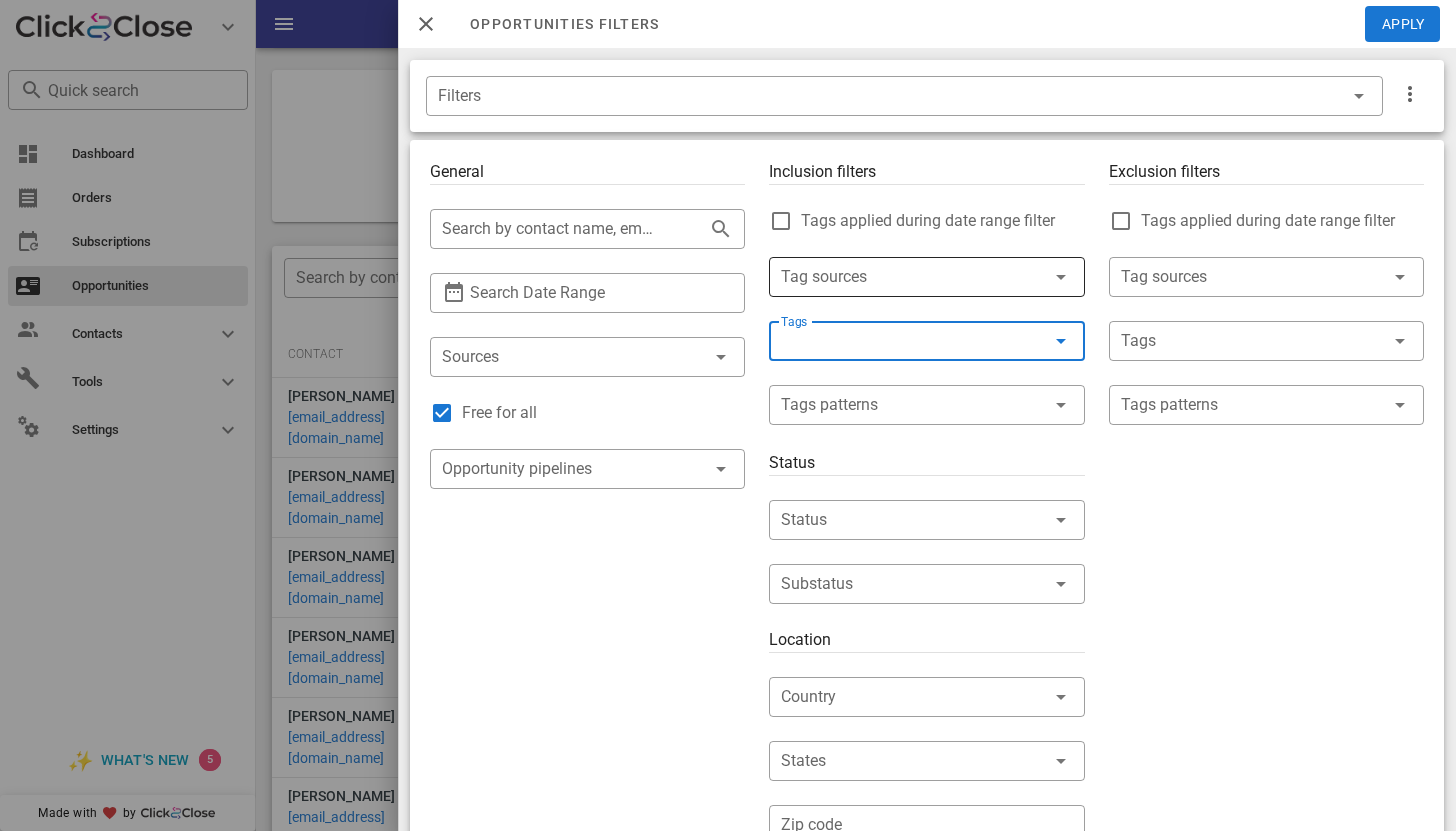 click at bounding box center [1061, 277] 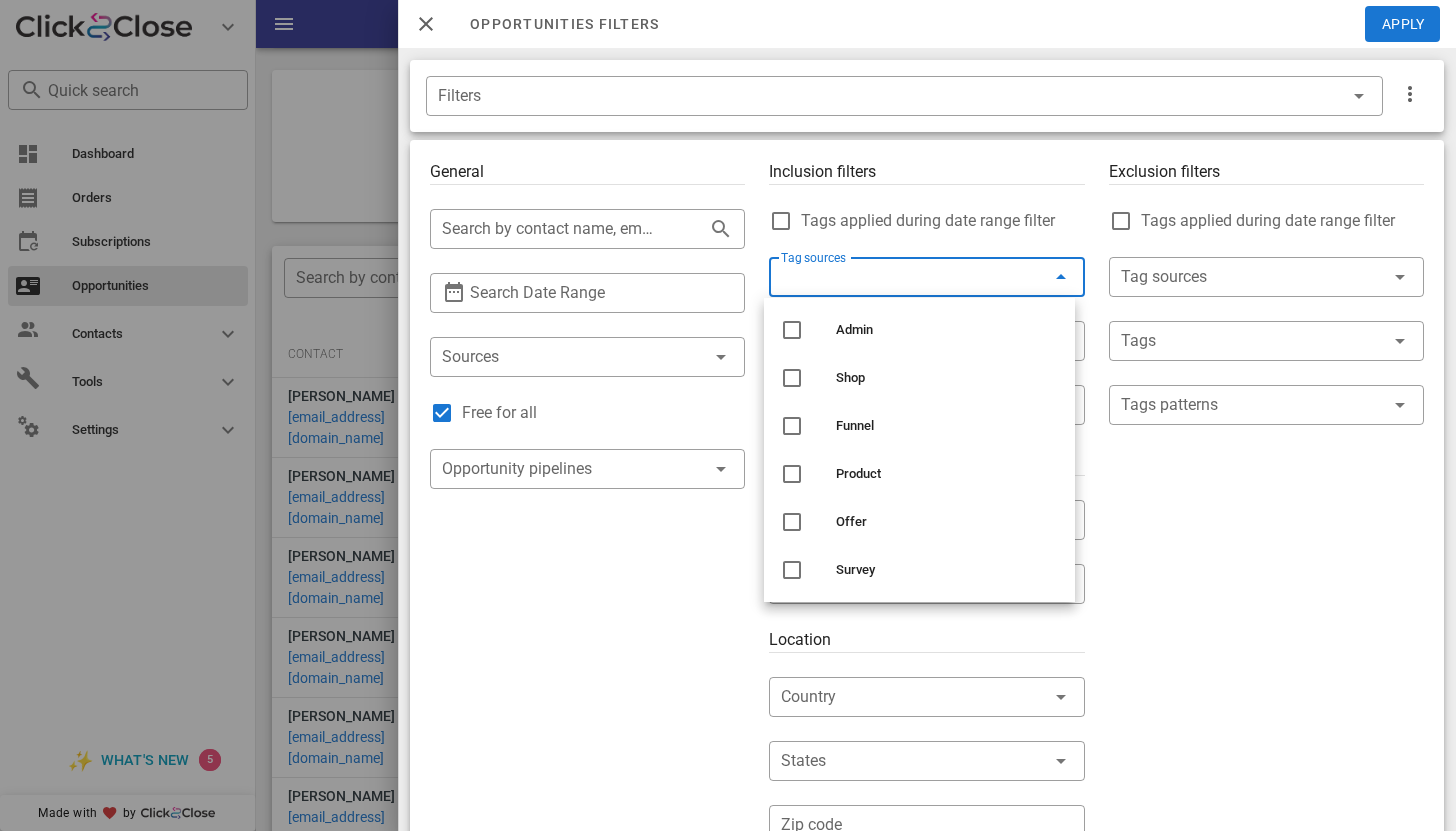 click at bounding box center [1061, 277] 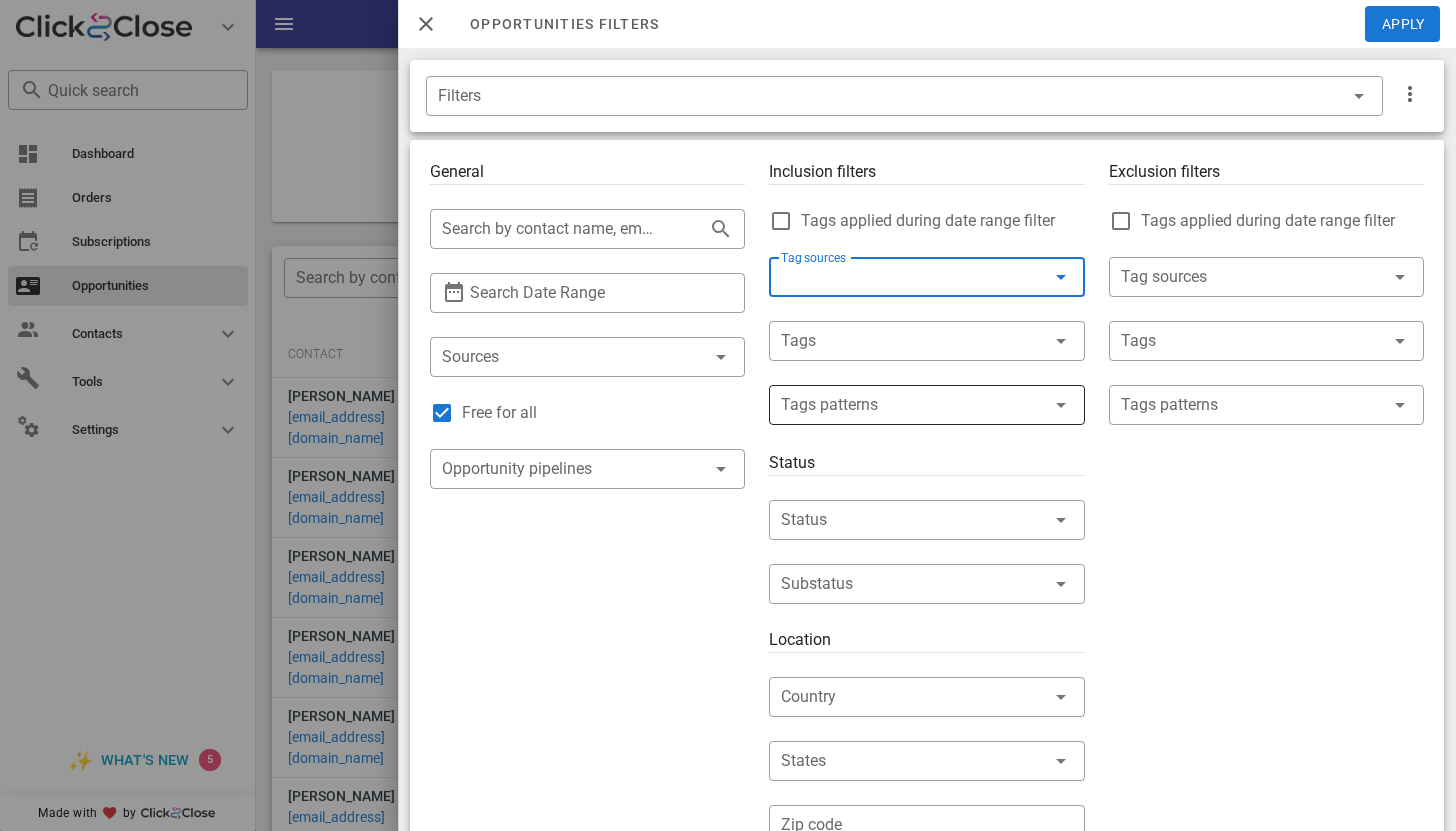 click at bounding box center [1061, 405] 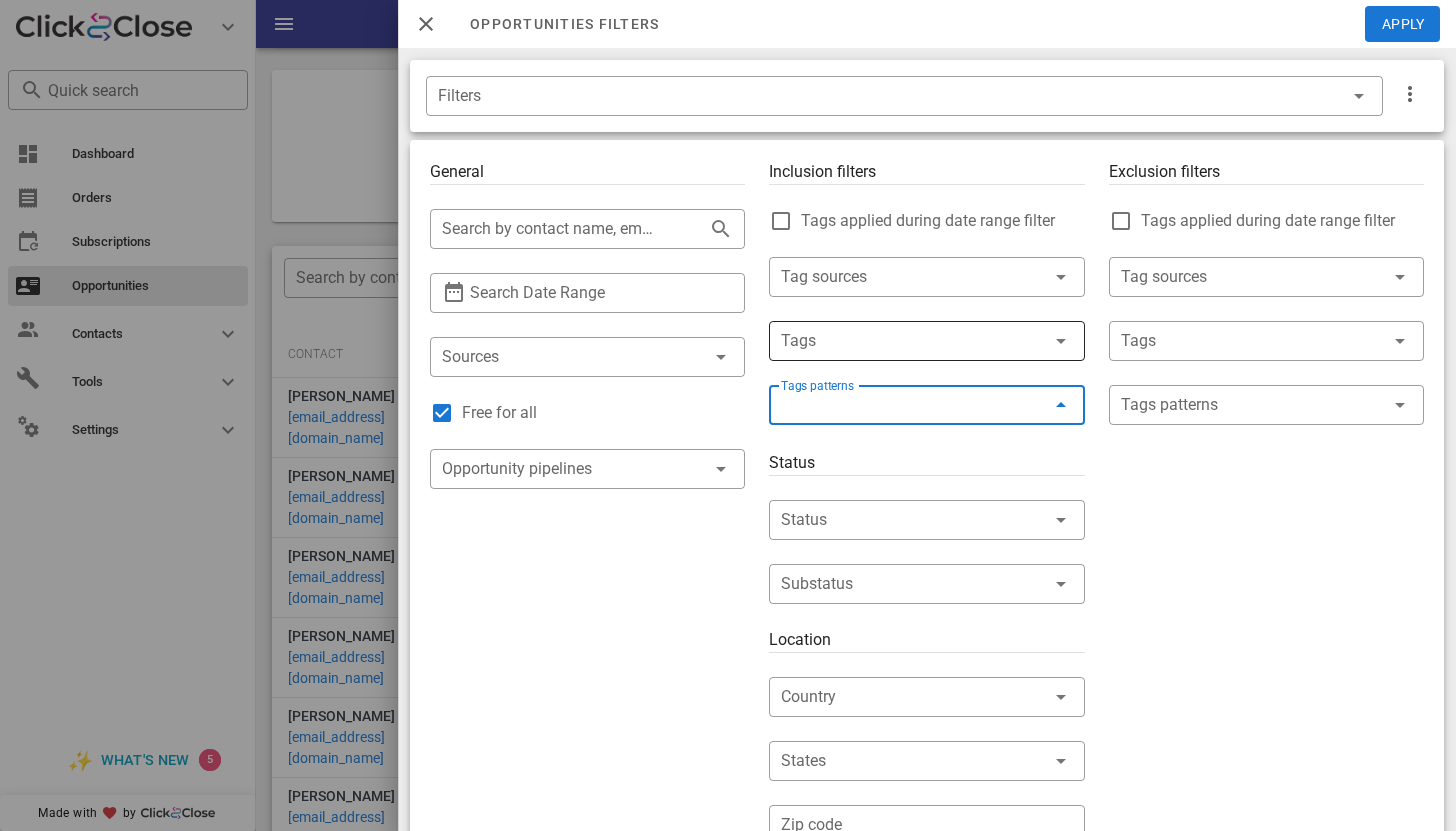 click at bounding box center [898, 341] 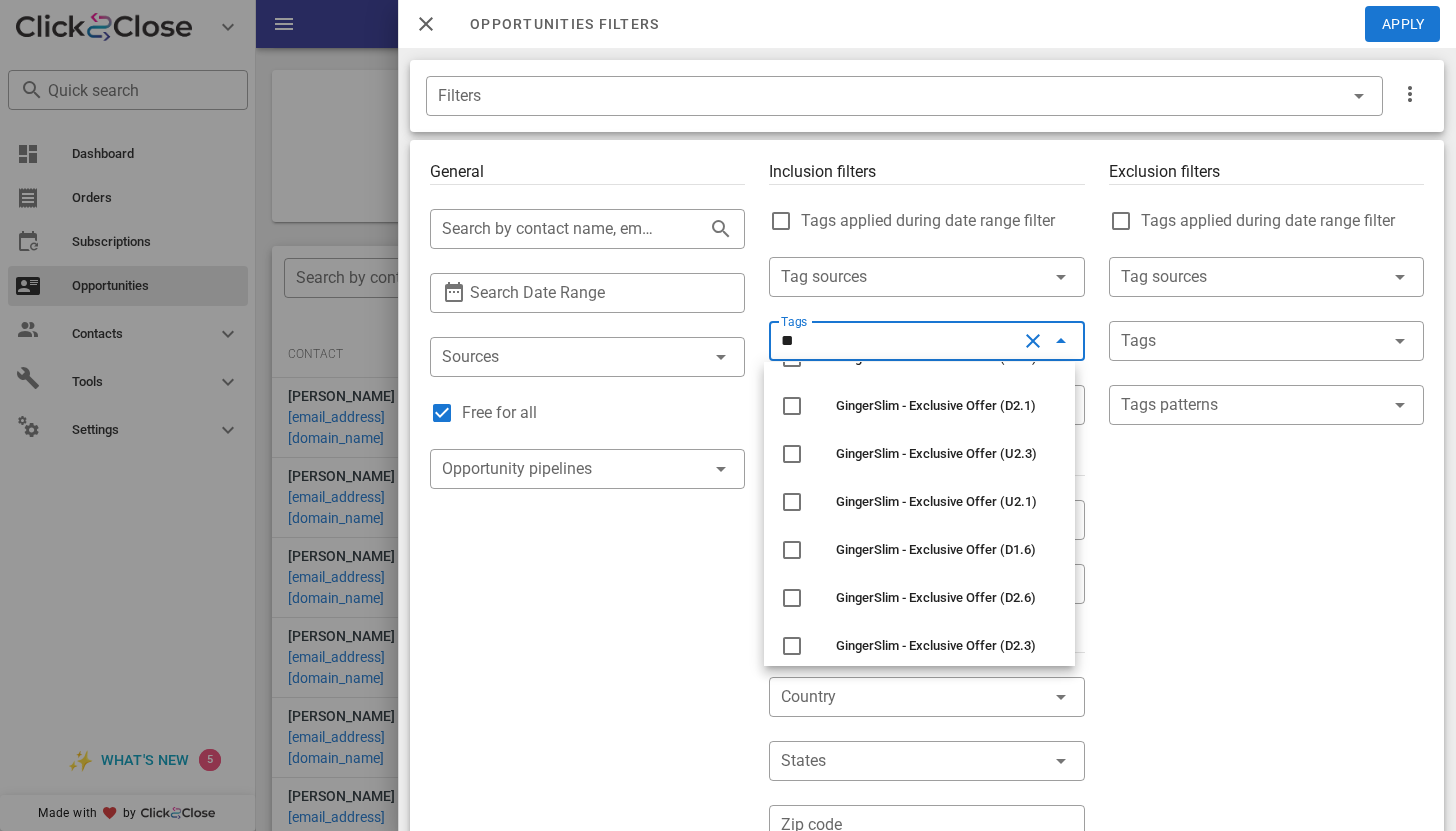 scroll, scrollTop: 960, scrollLeft: 0, axis: vertical 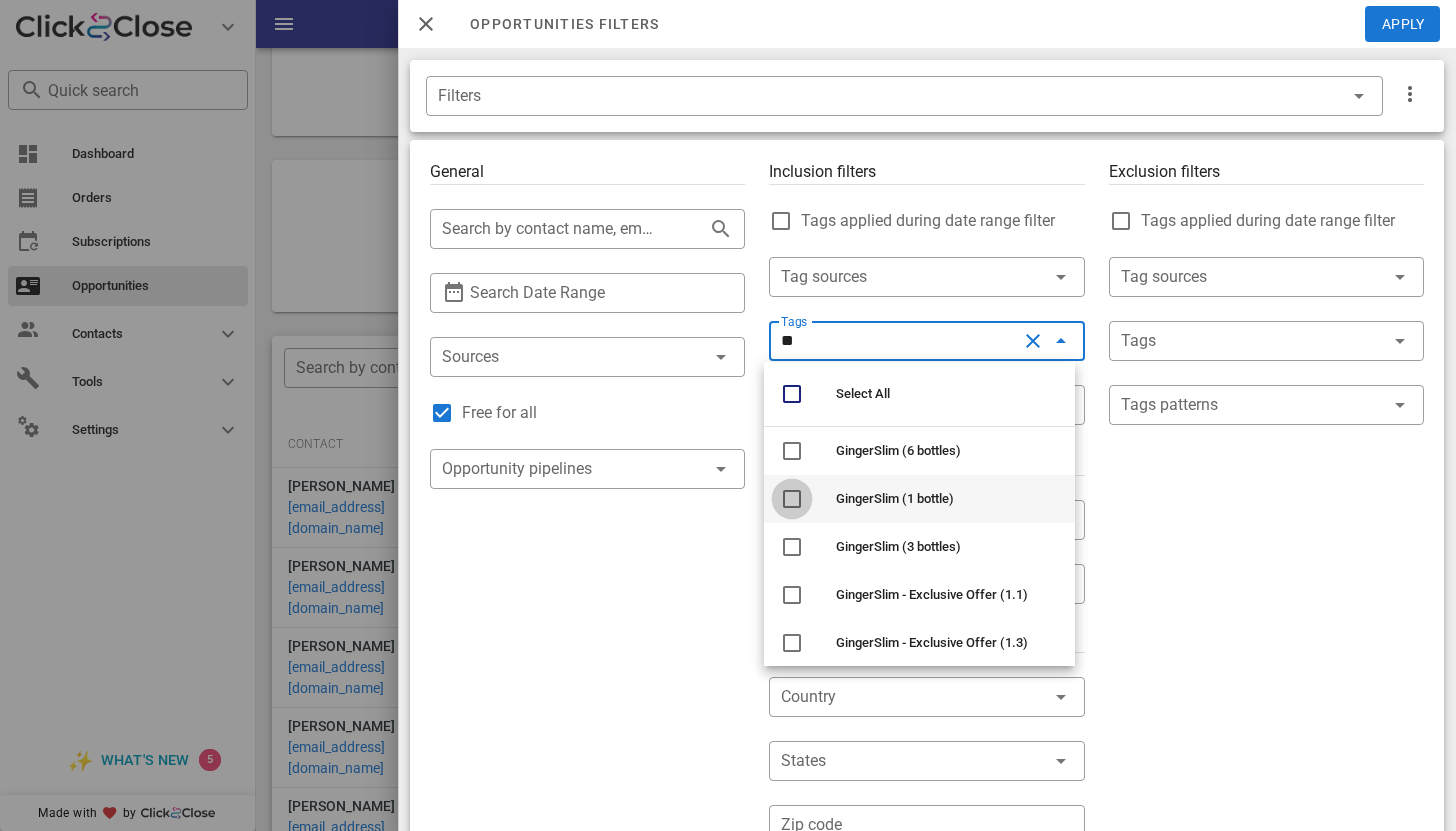 click at bounding box center [792, 499] 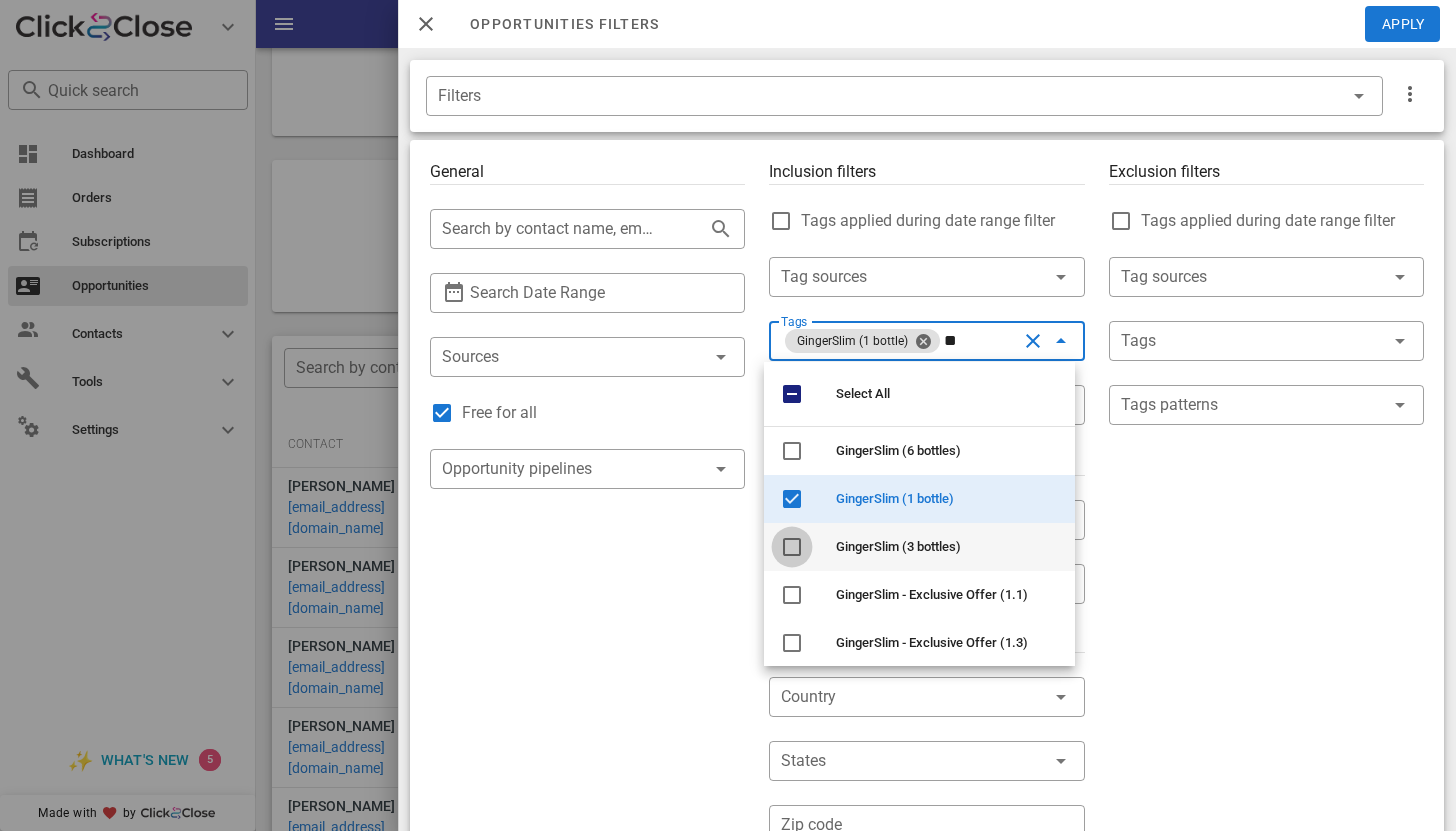 click at bounding box center [792, 547] 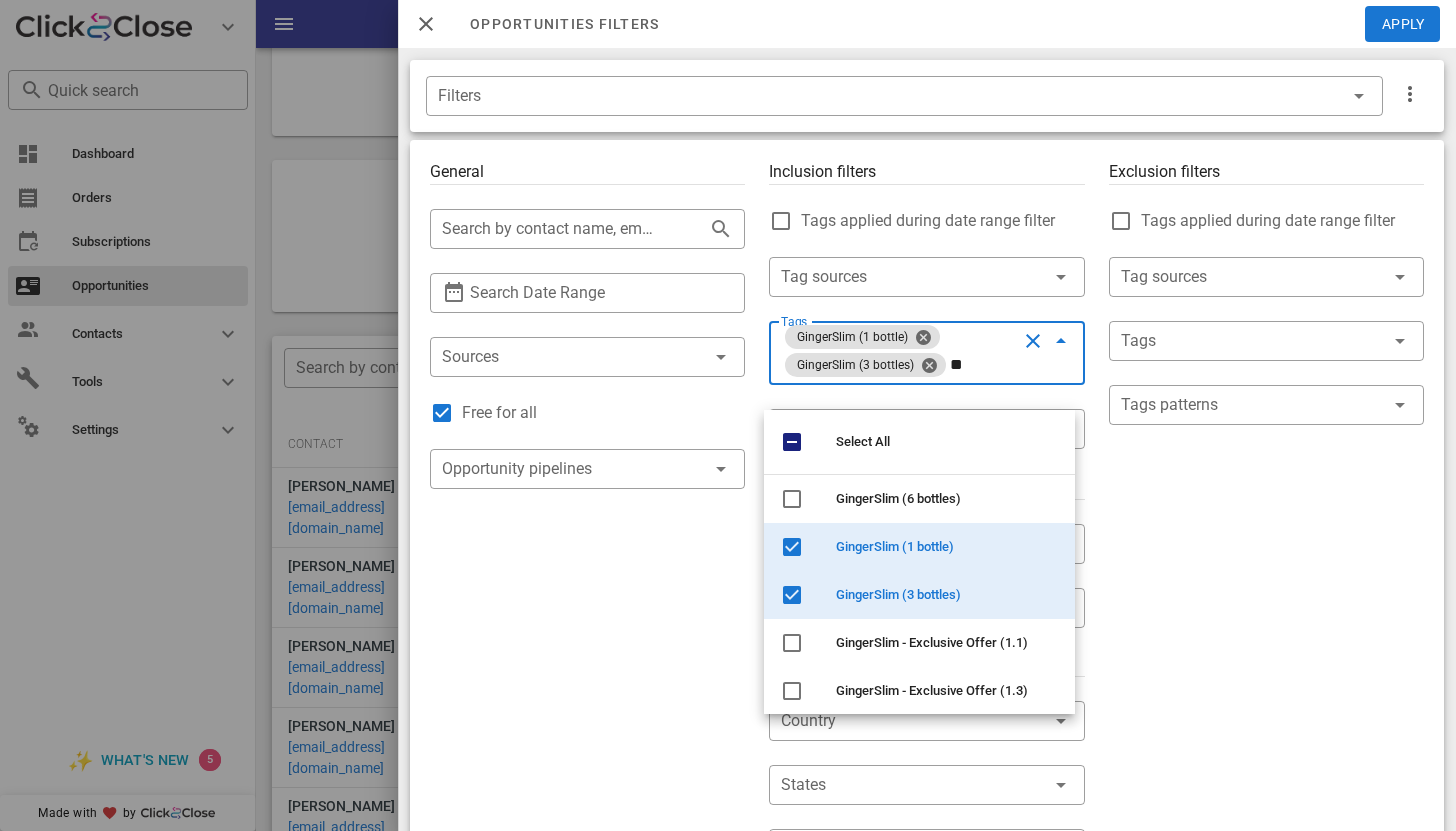 type on "*" 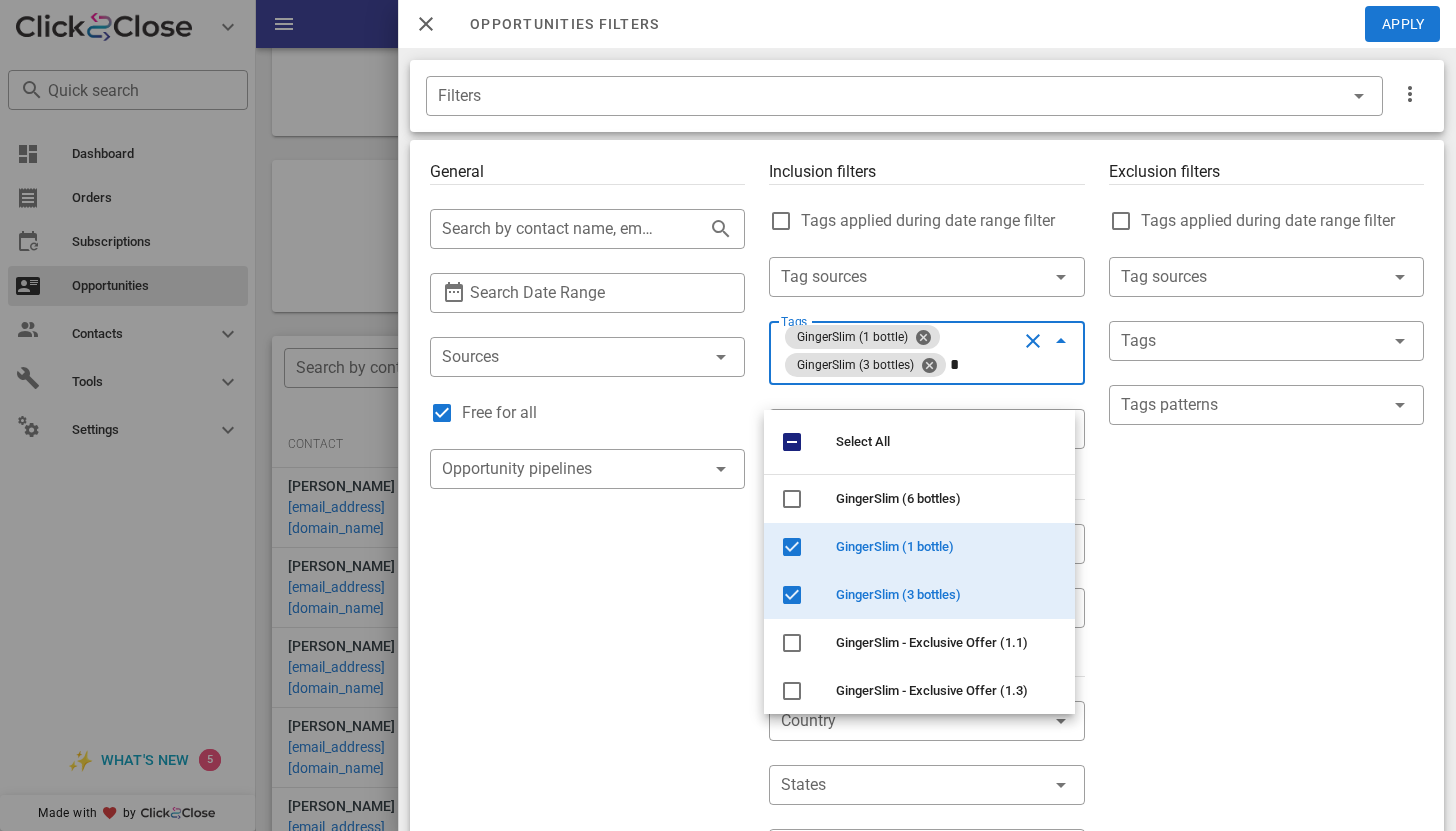 type 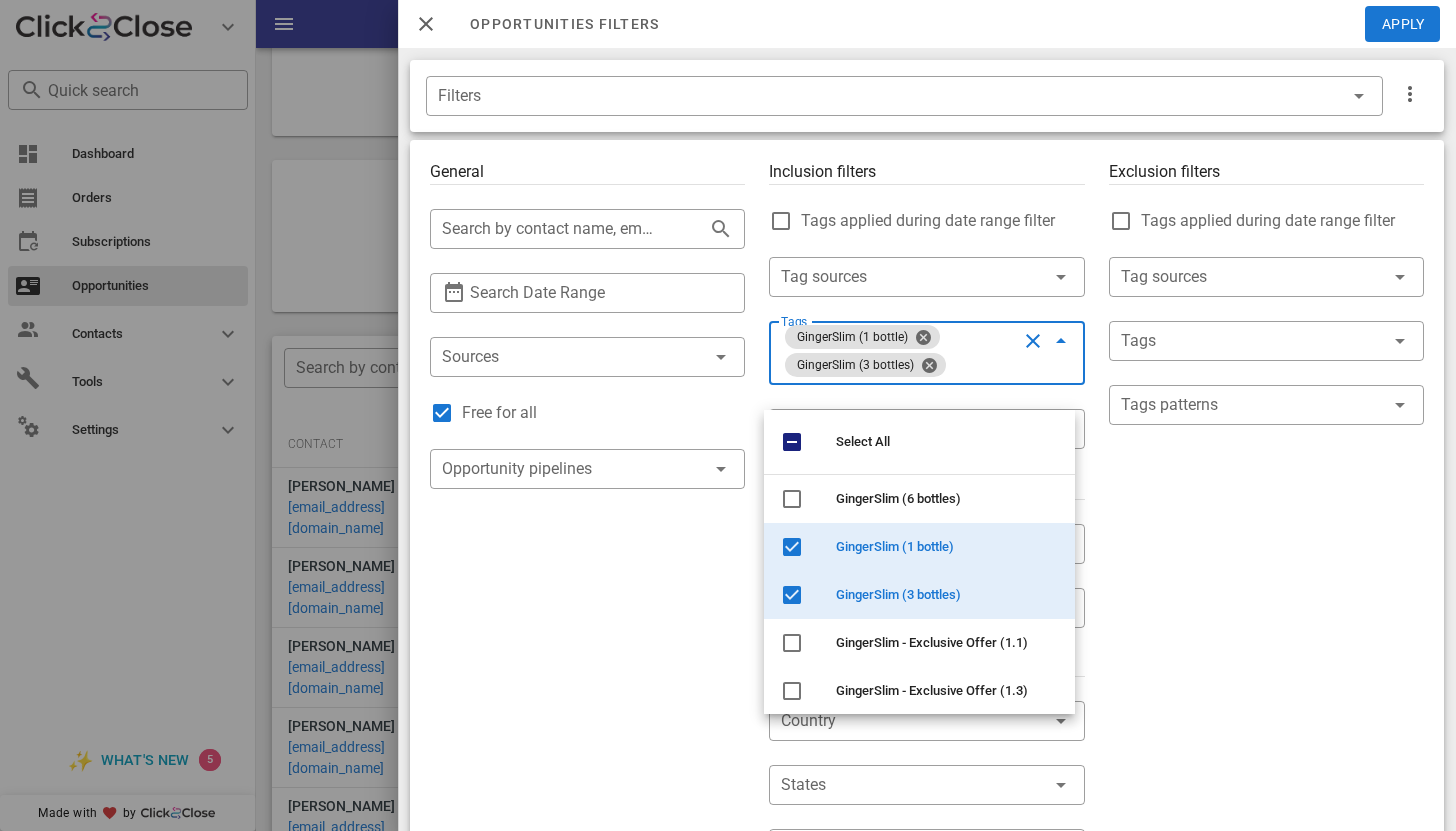 click on "Exclusion filters Tags applied during date range filter ​ Tag sources ​ Tags ​ Tags patterns" at bounding box center [1266, 721] 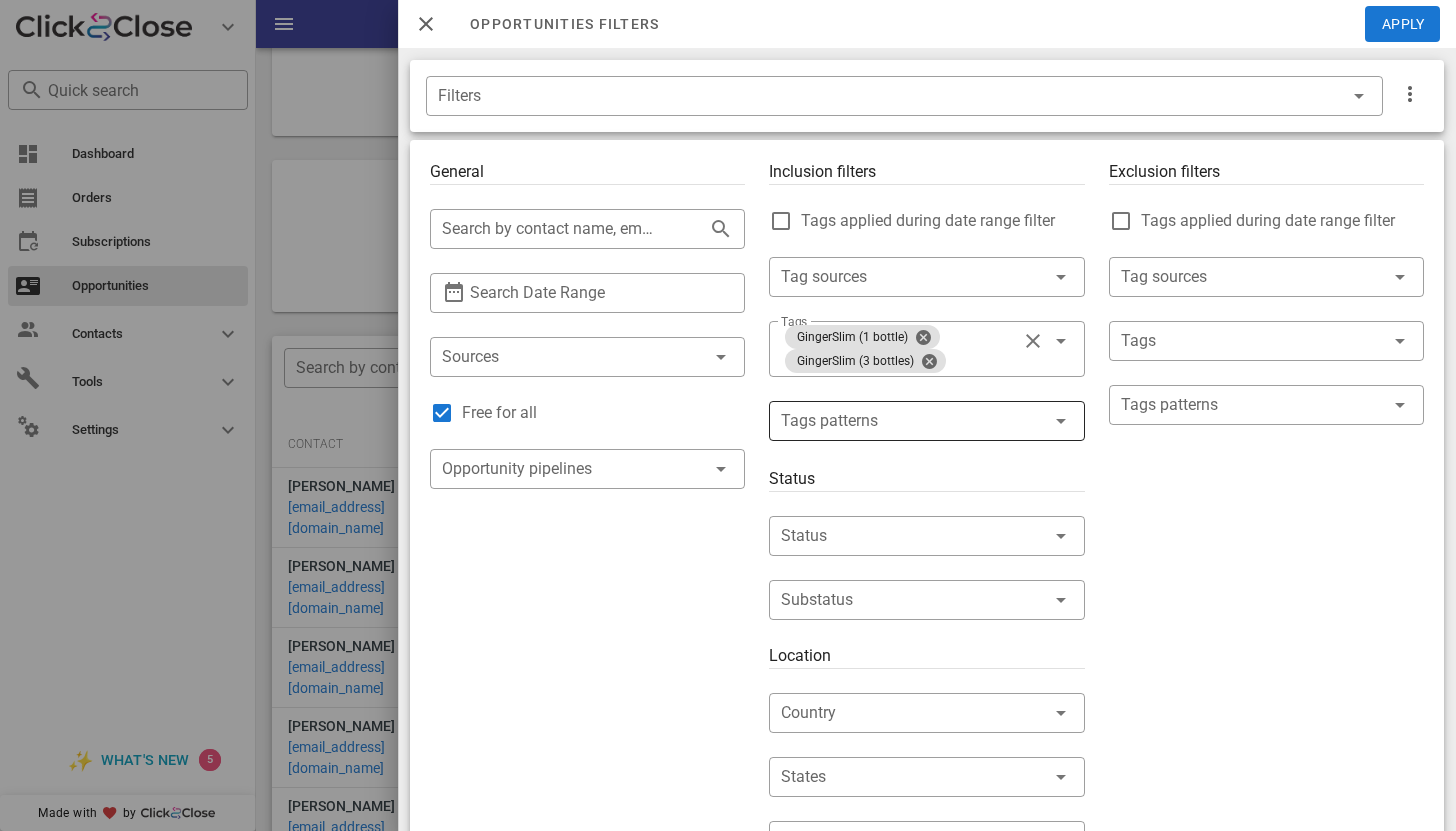 click at bounding box center (912, 421) 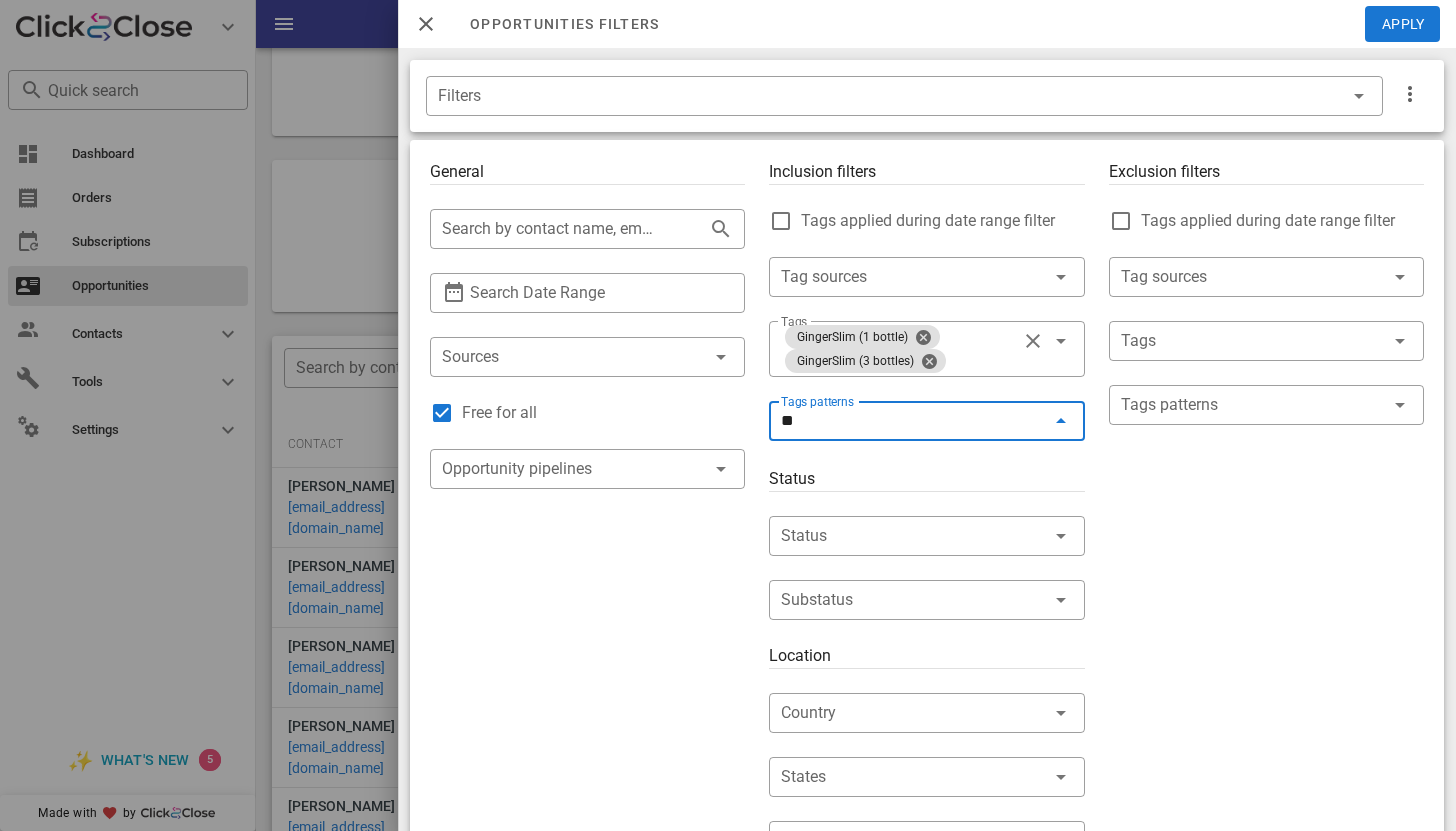 type on "*" 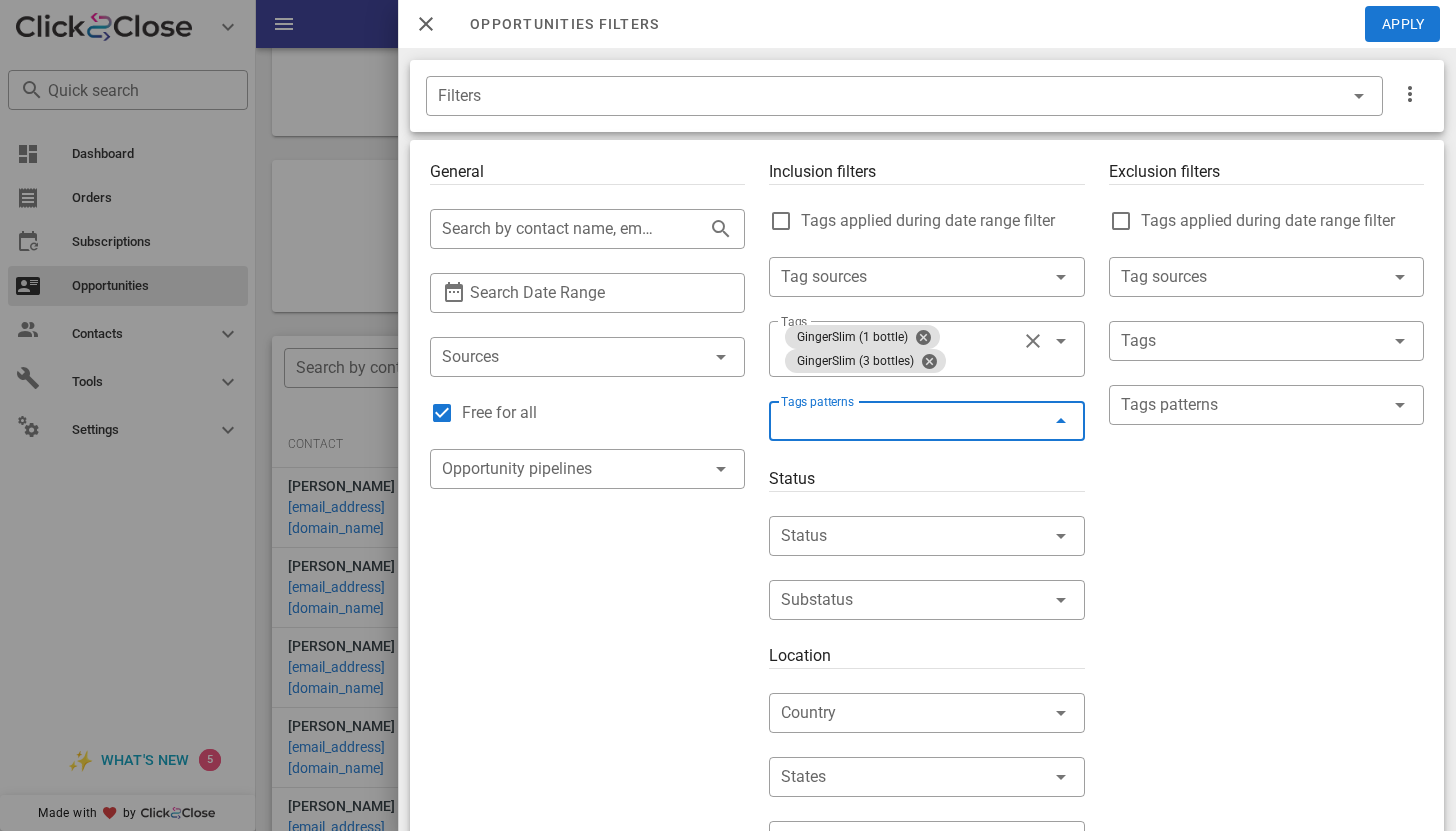 click at bounding box center [1061, 421] 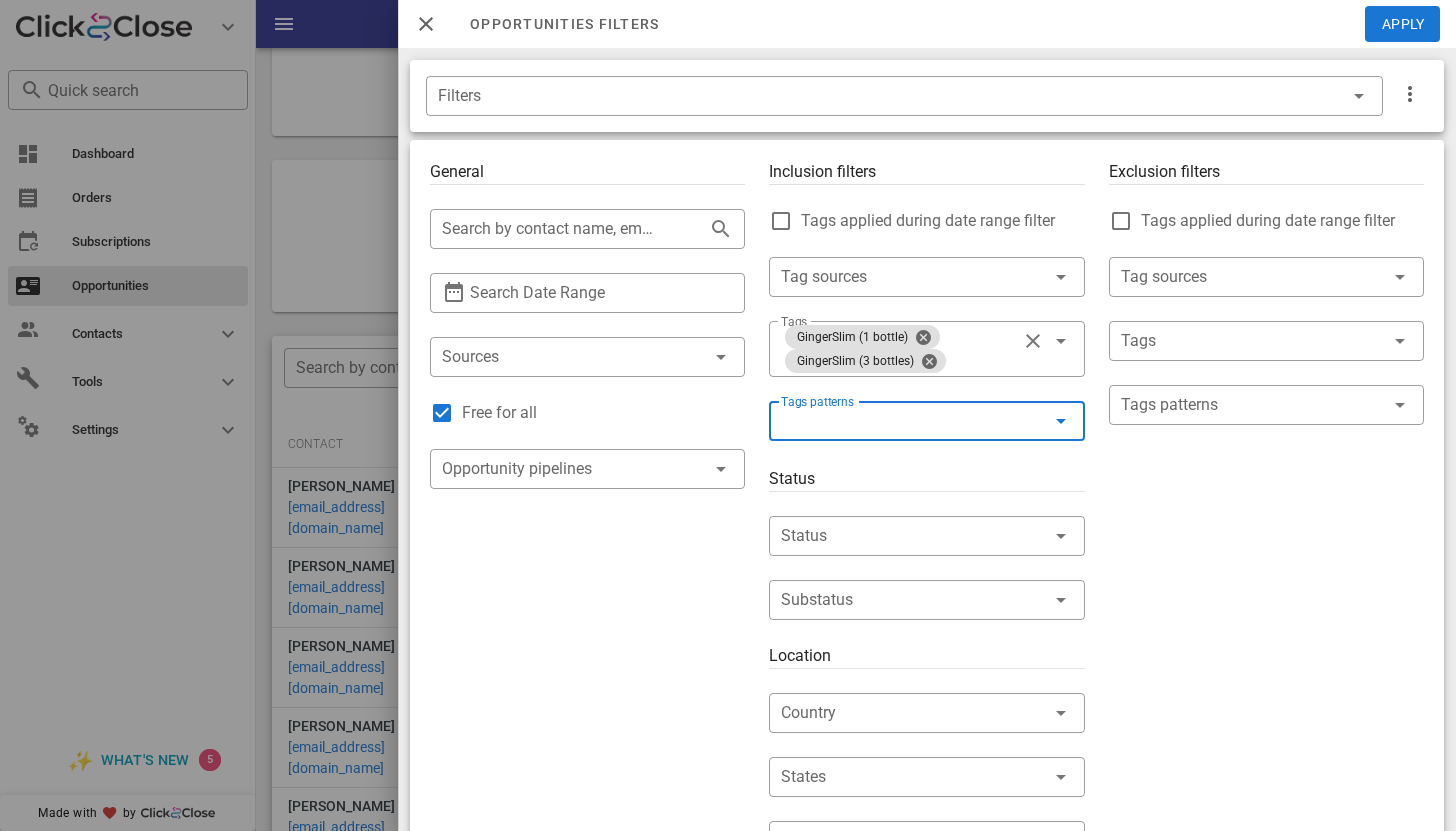 click at bounding box center (1061, 421) 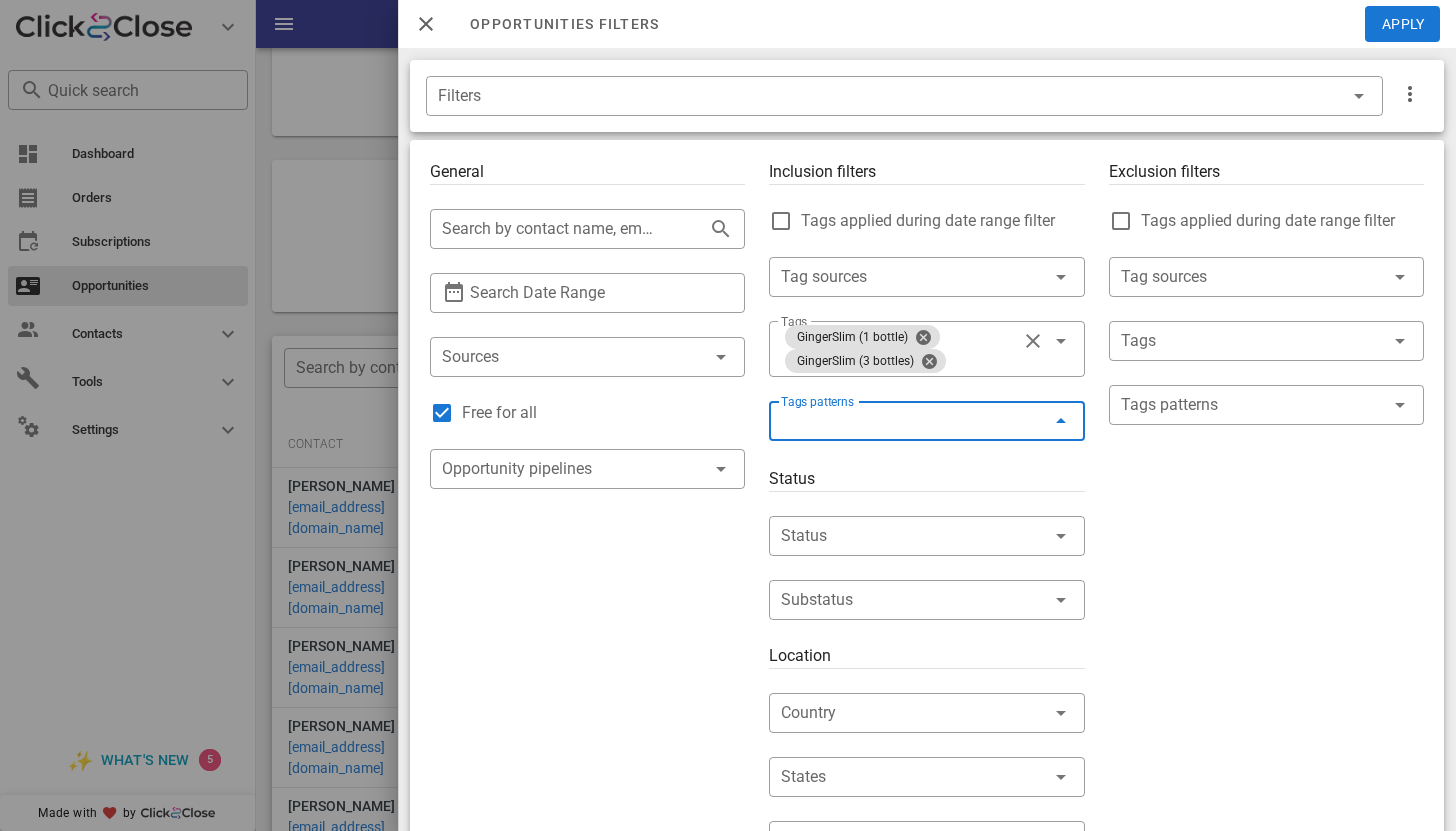 click on "Tags patterns" at bounding box center (912, 421) 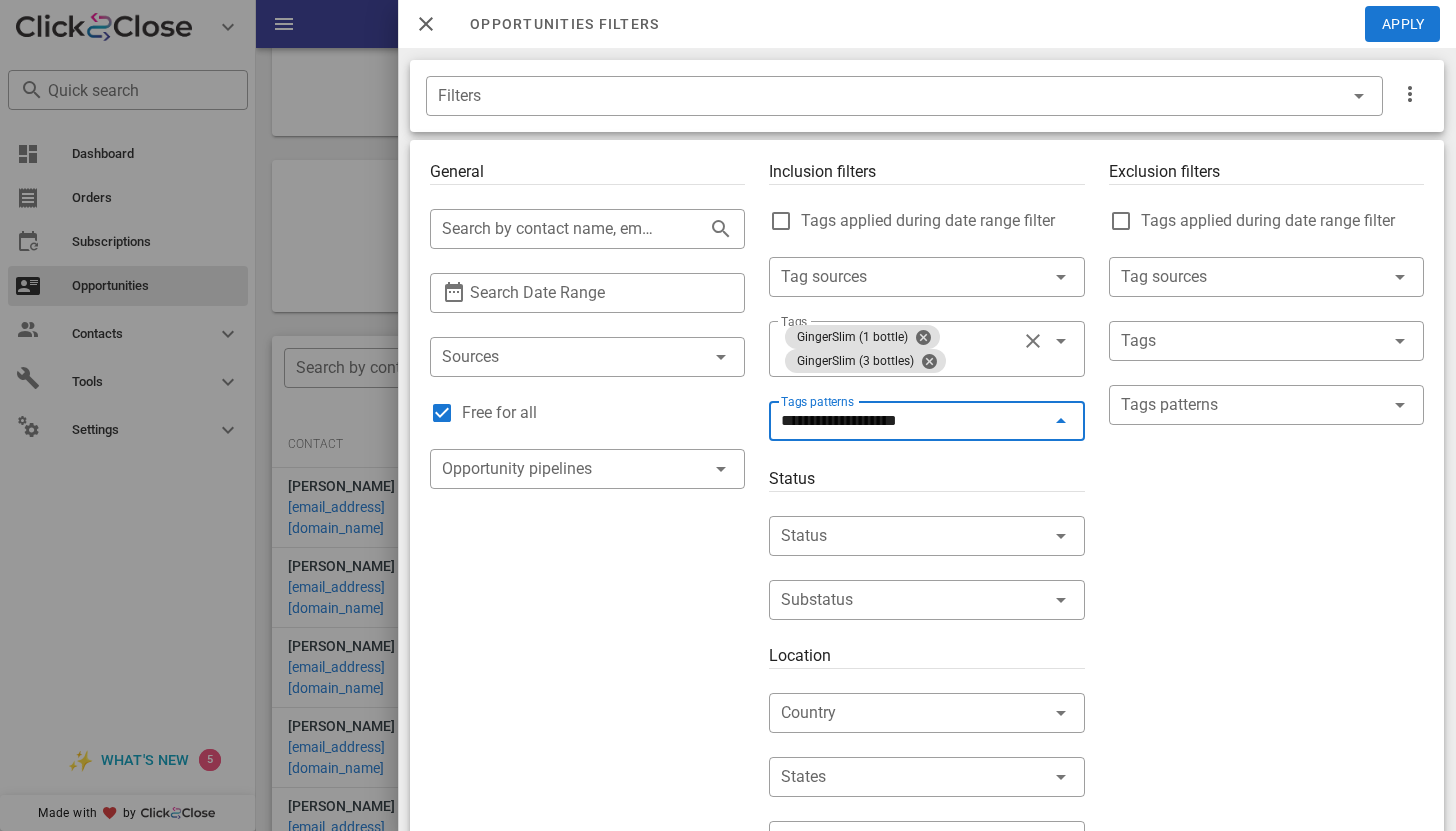 click at bounding box center (926, 452) 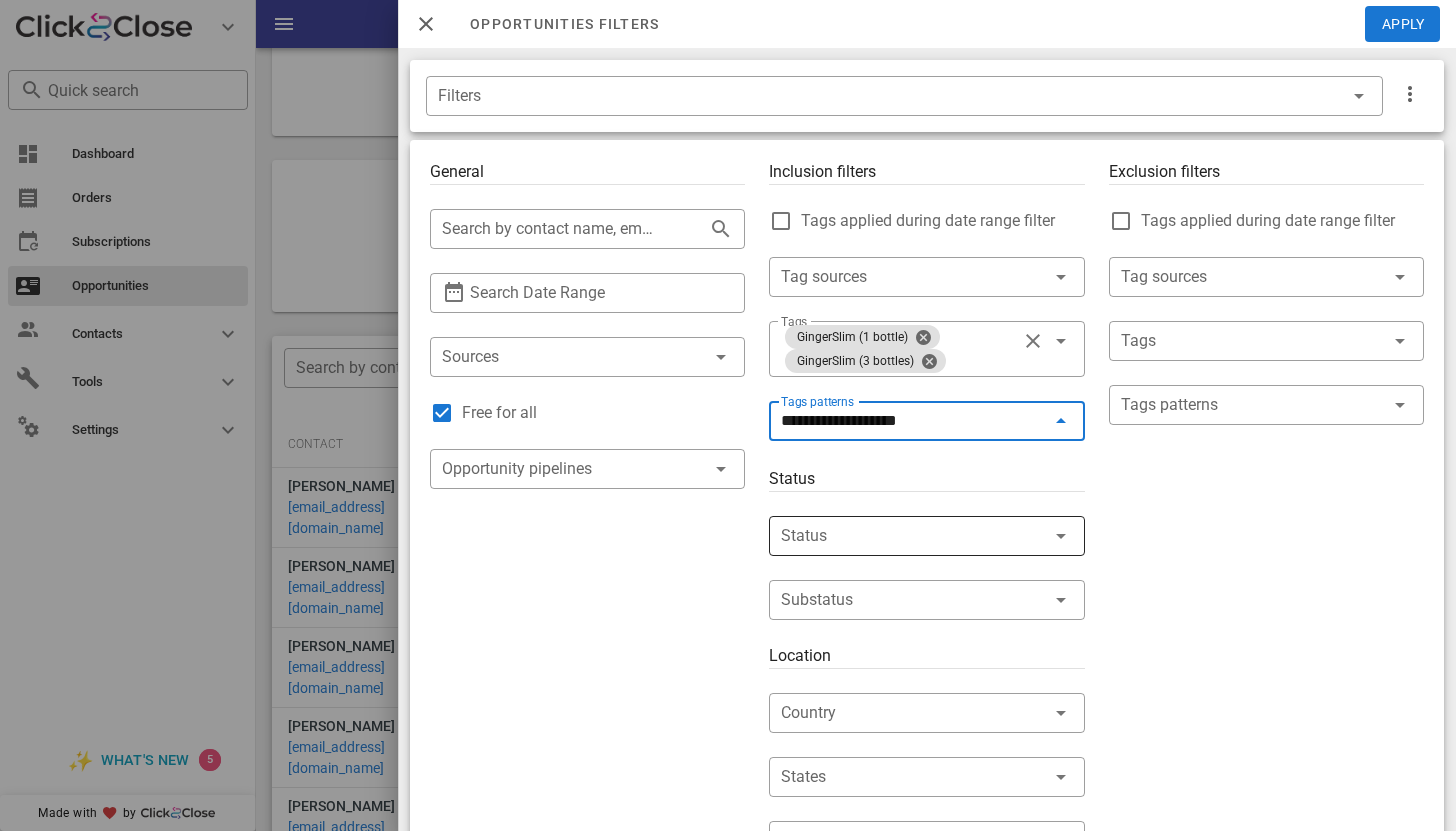 click at bounding box center [898, 536] 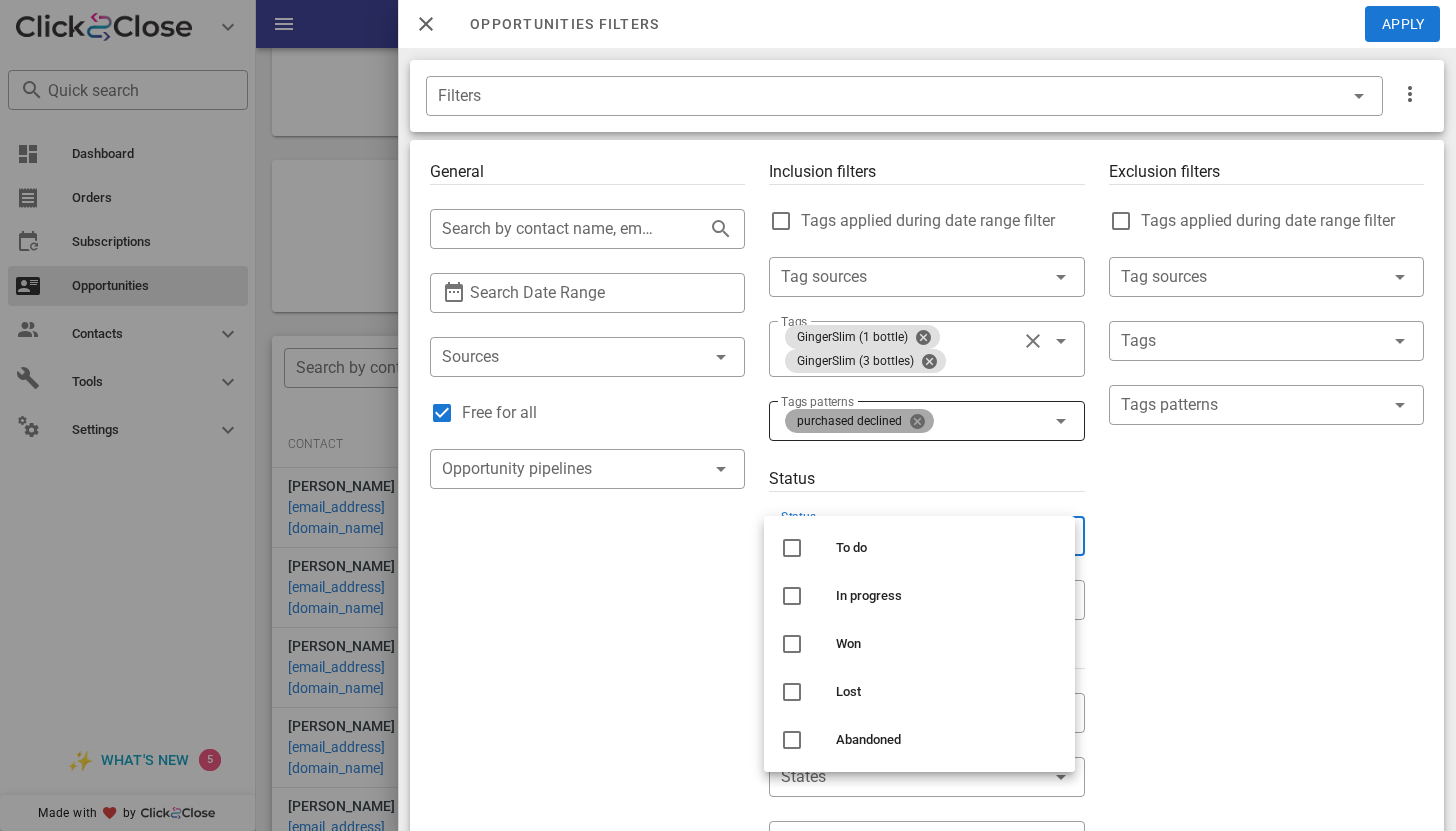 click at bounding box center (917, 421) 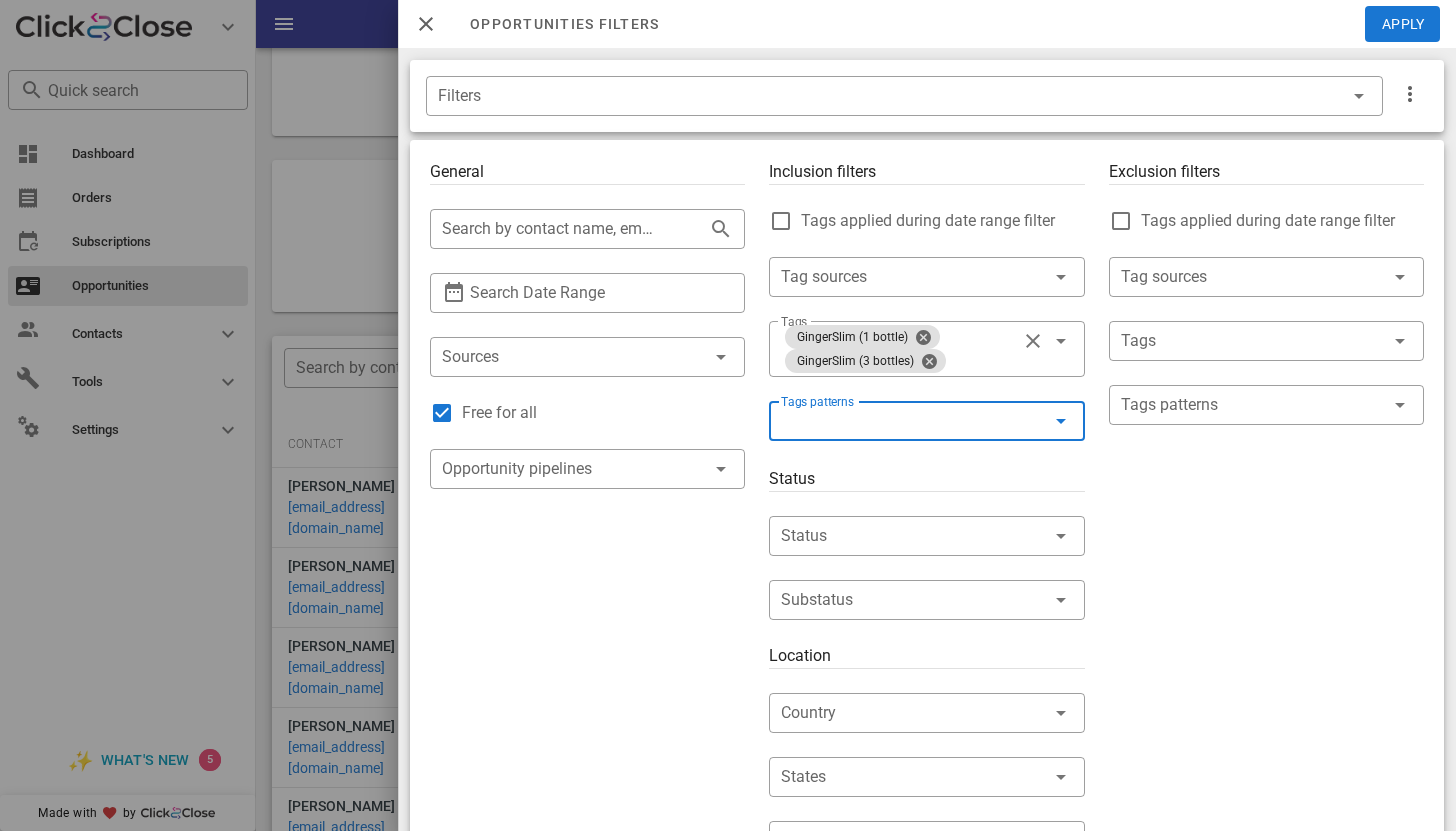 click on "Tags patterns" at bounding box center [912, 421] 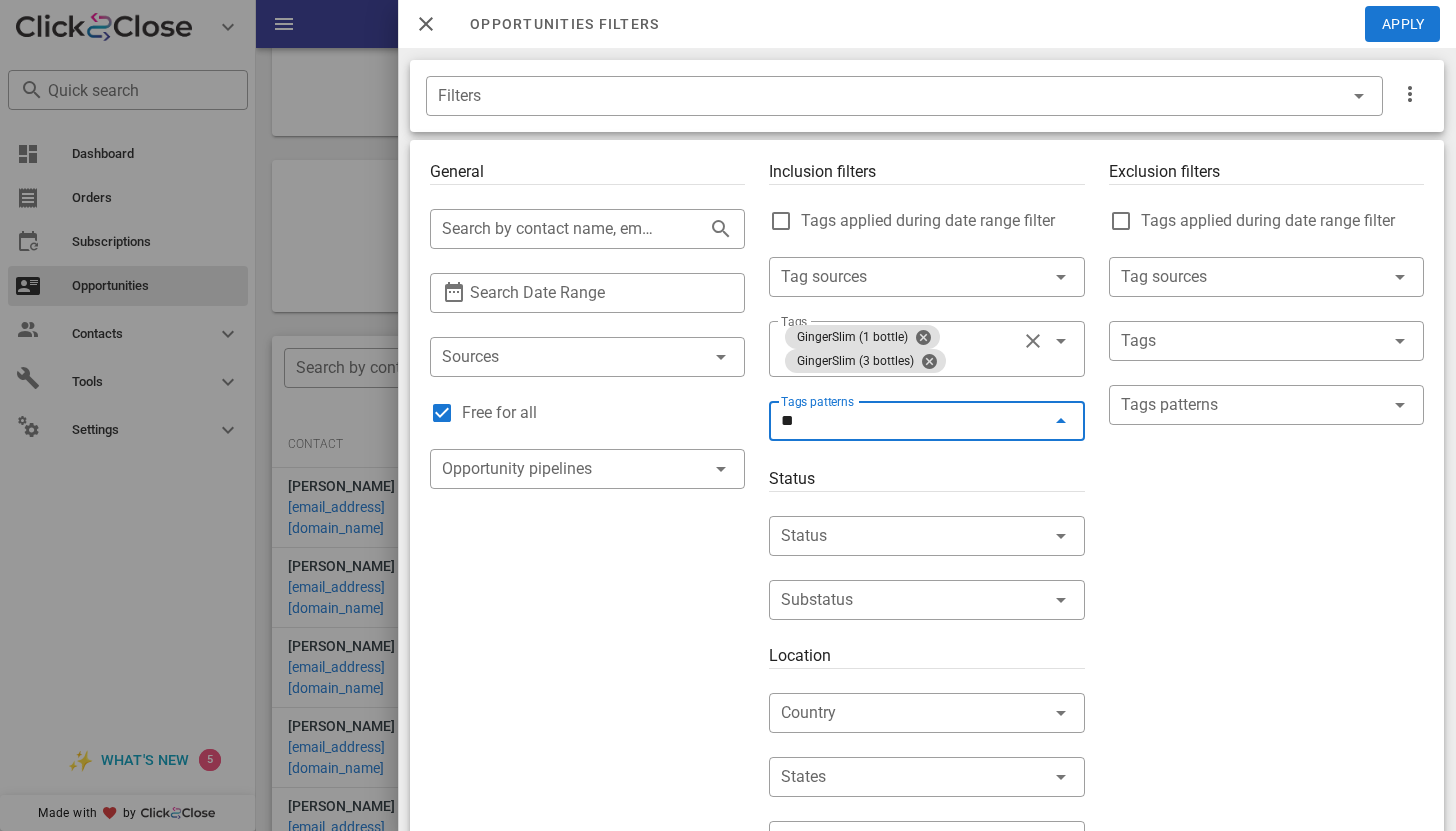 type on "*" 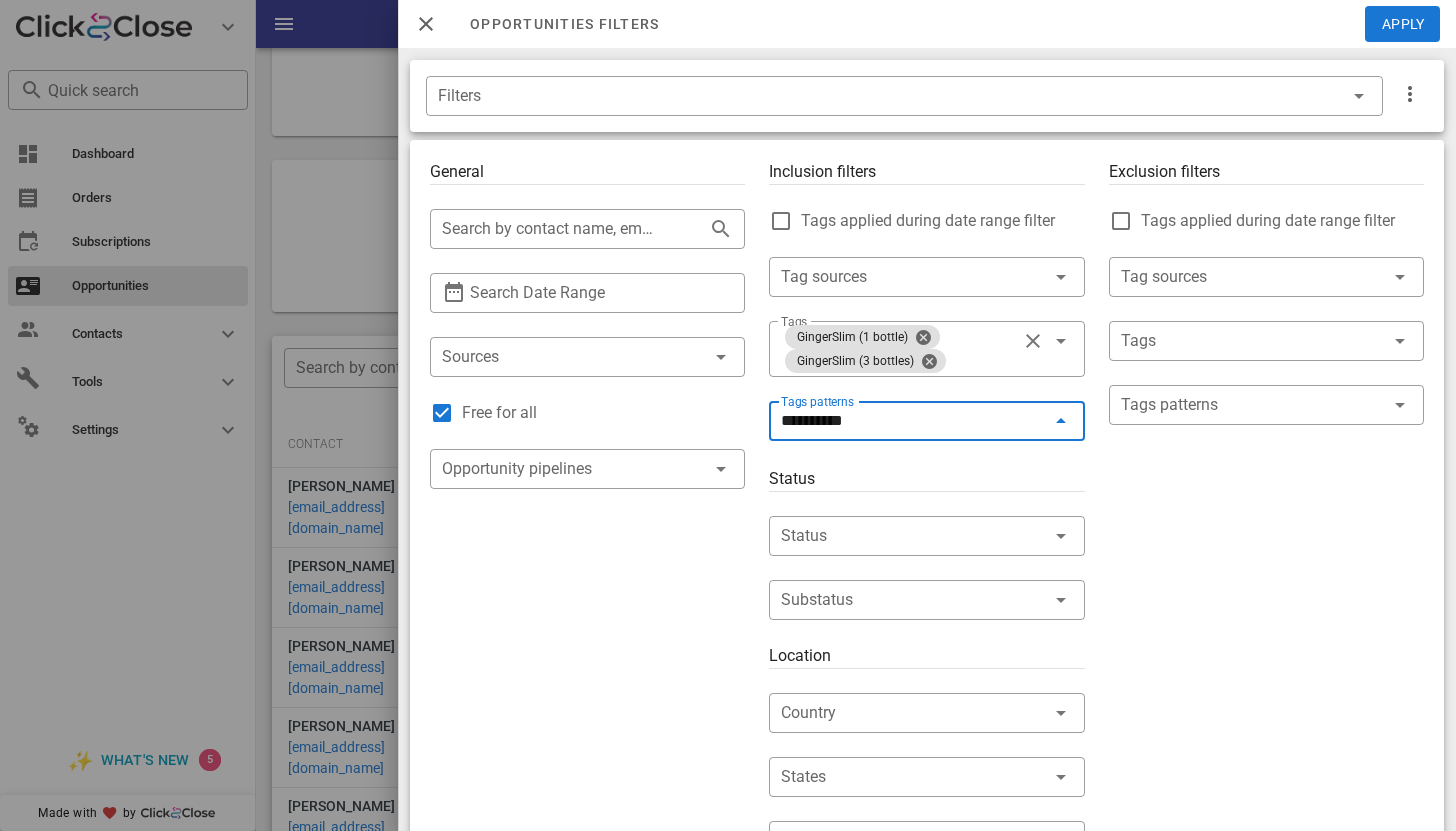 type on "*********" 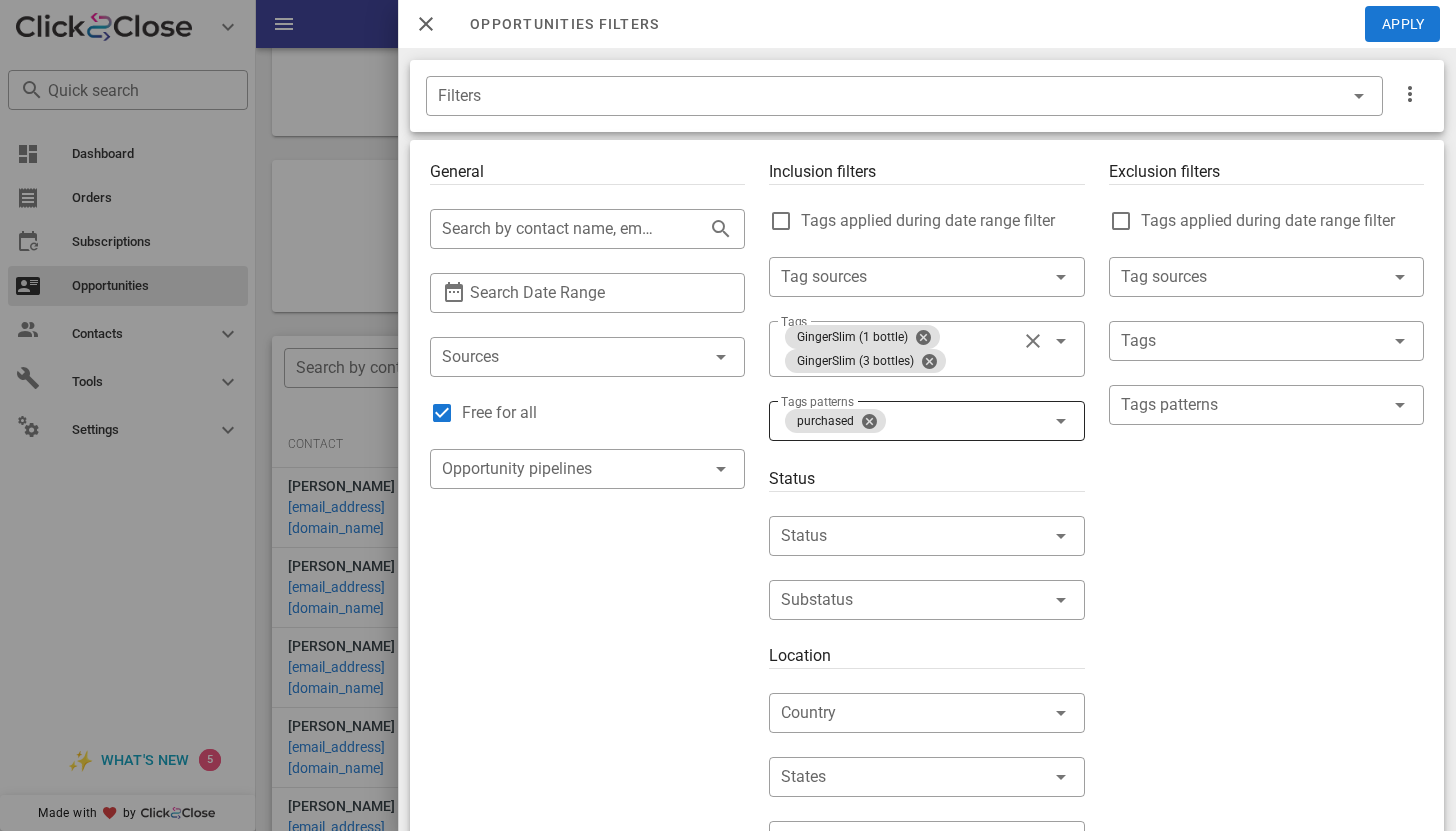 click on "purchased" at bounding box center [912, 421] 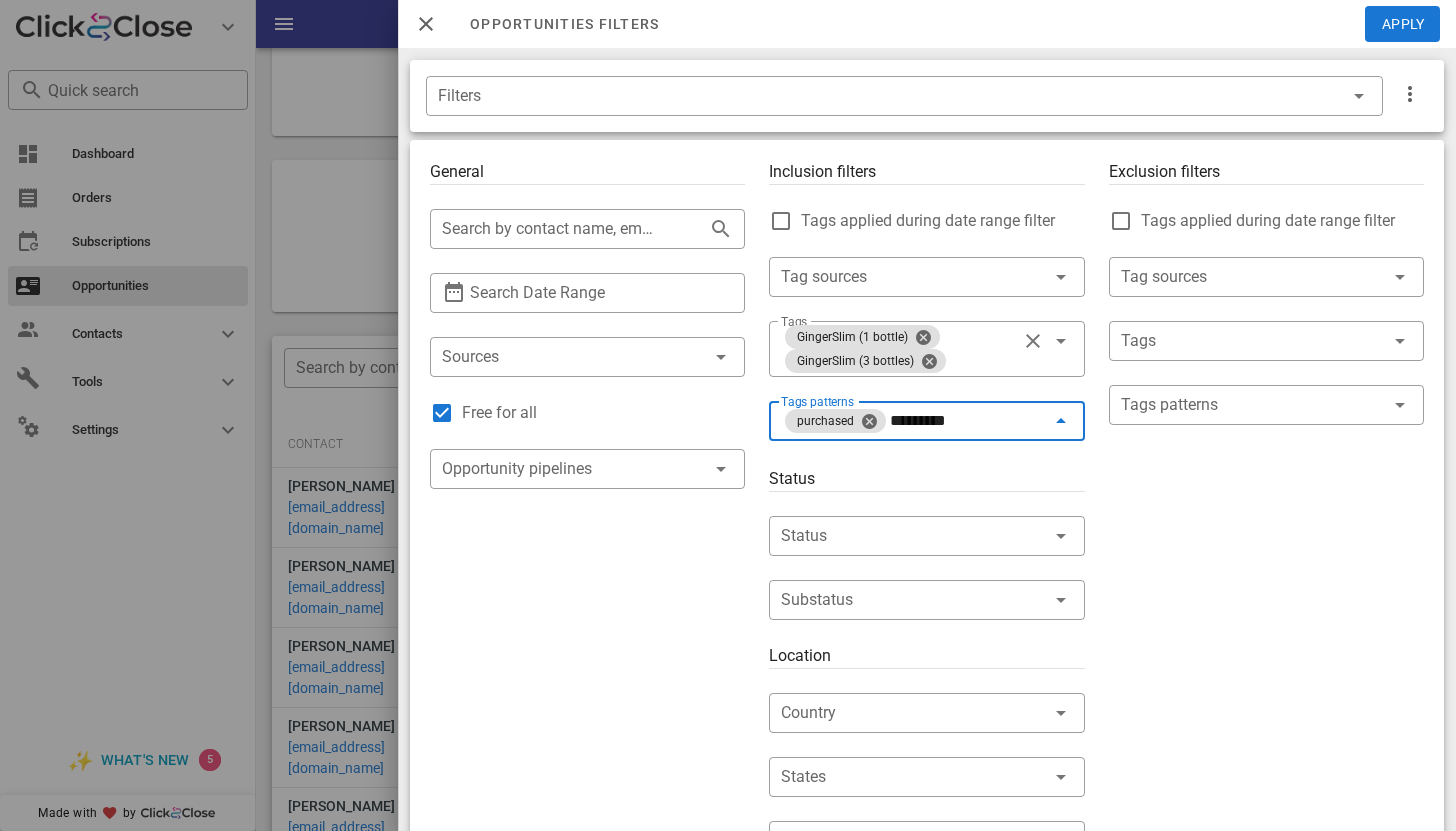 type on "********" 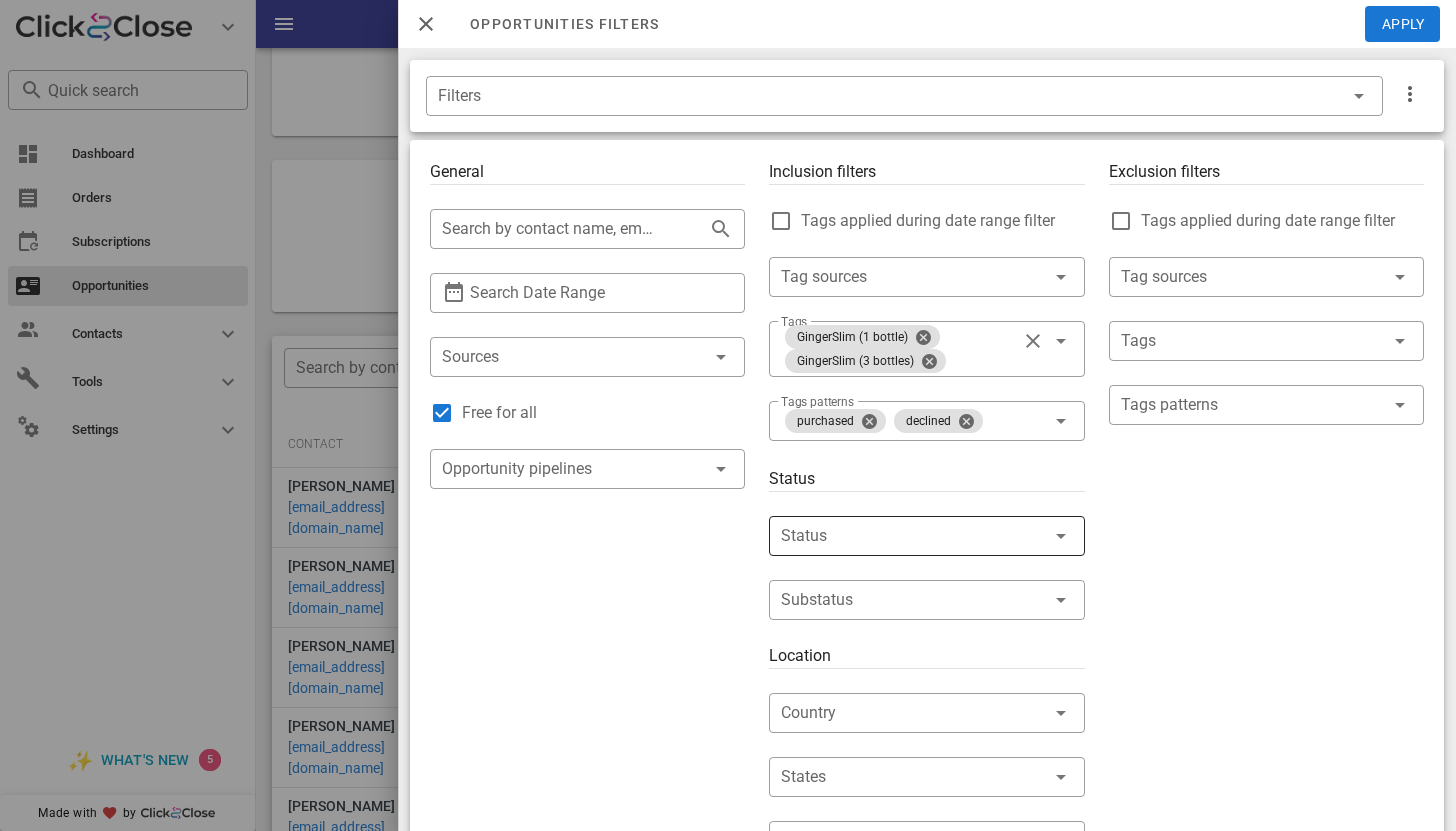 click at bounding box center [1061, 536] 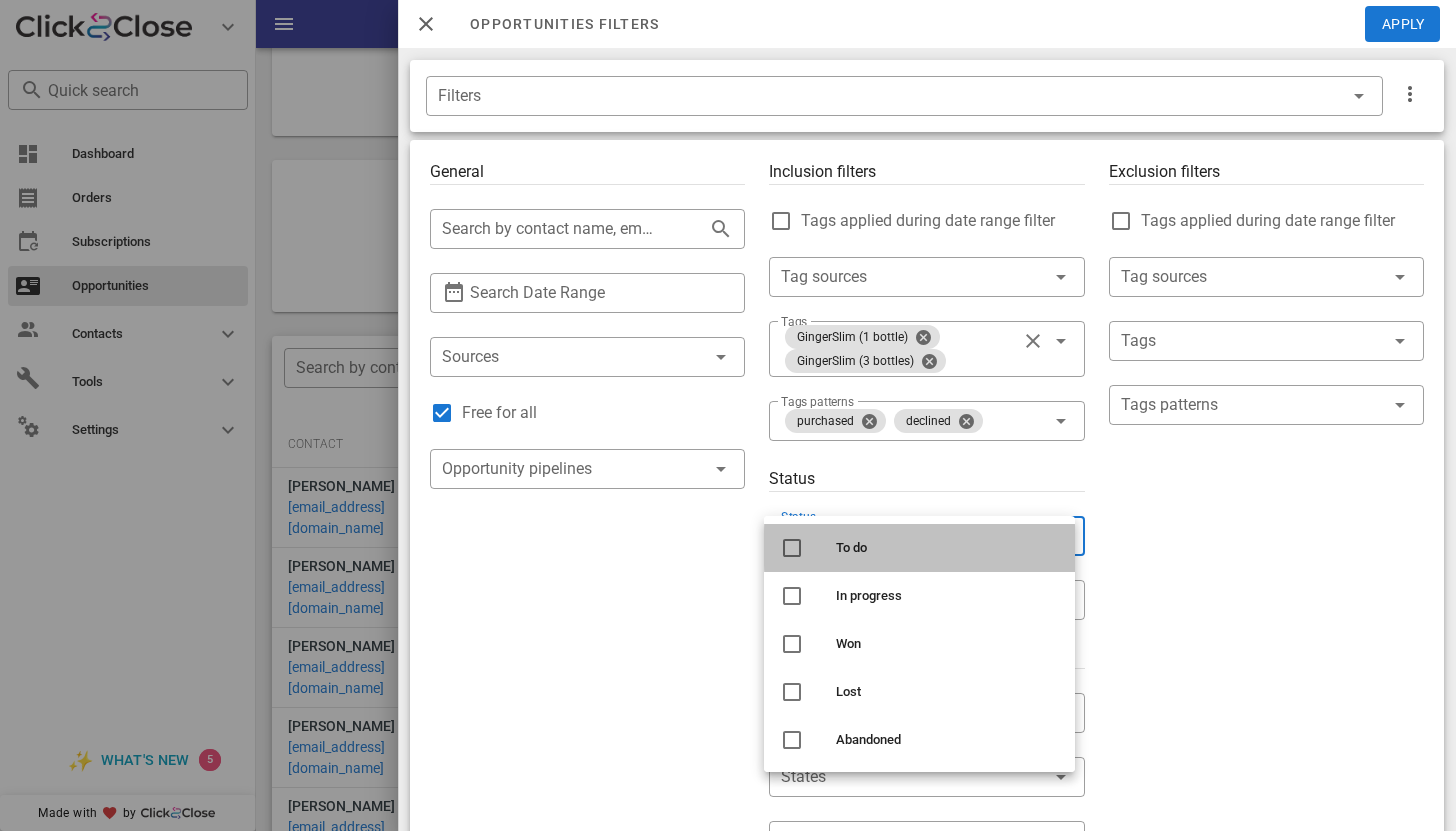 click on "To do" at bounding box center (947, 548) 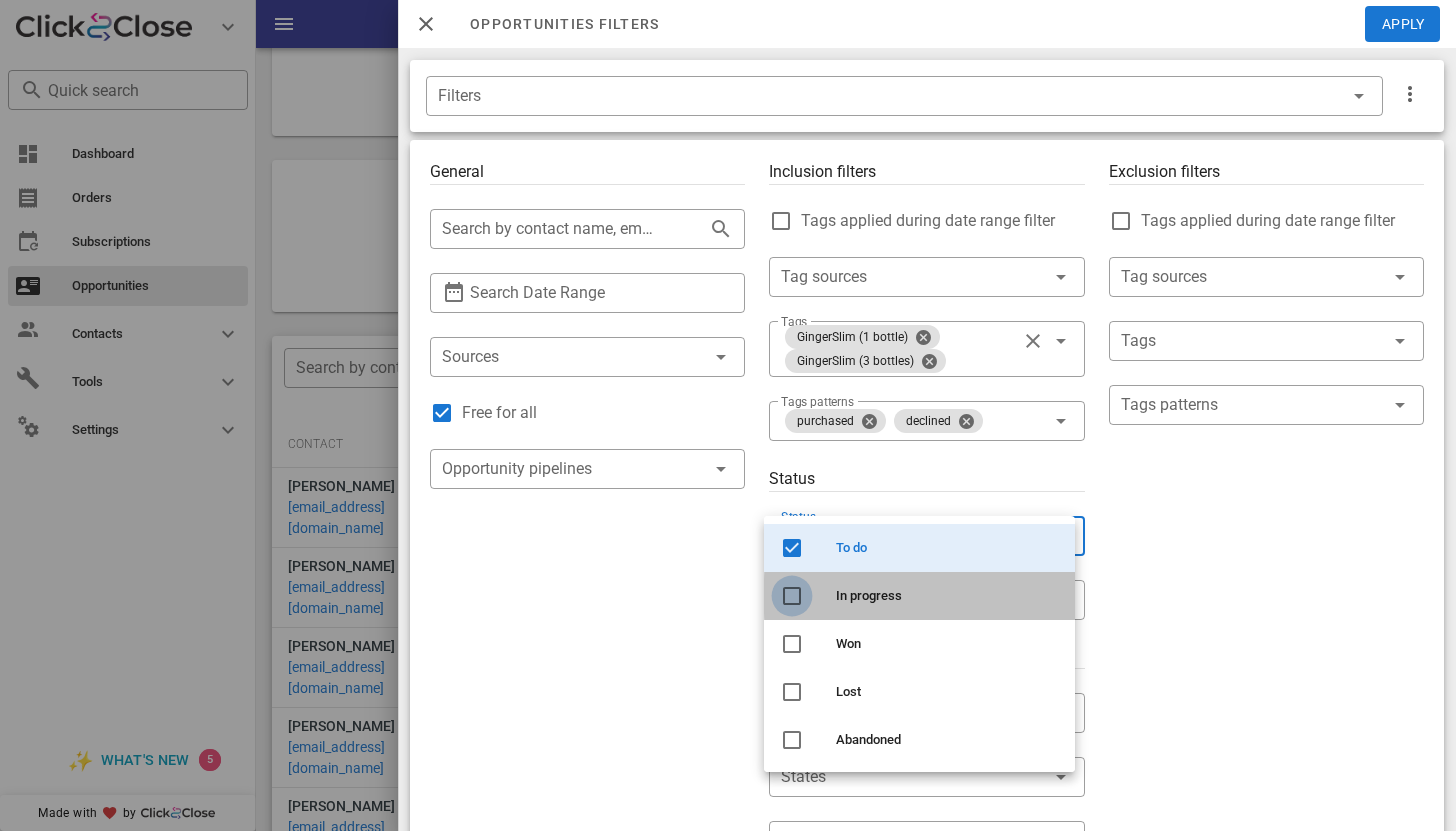 click at bounding box center (792, 596) 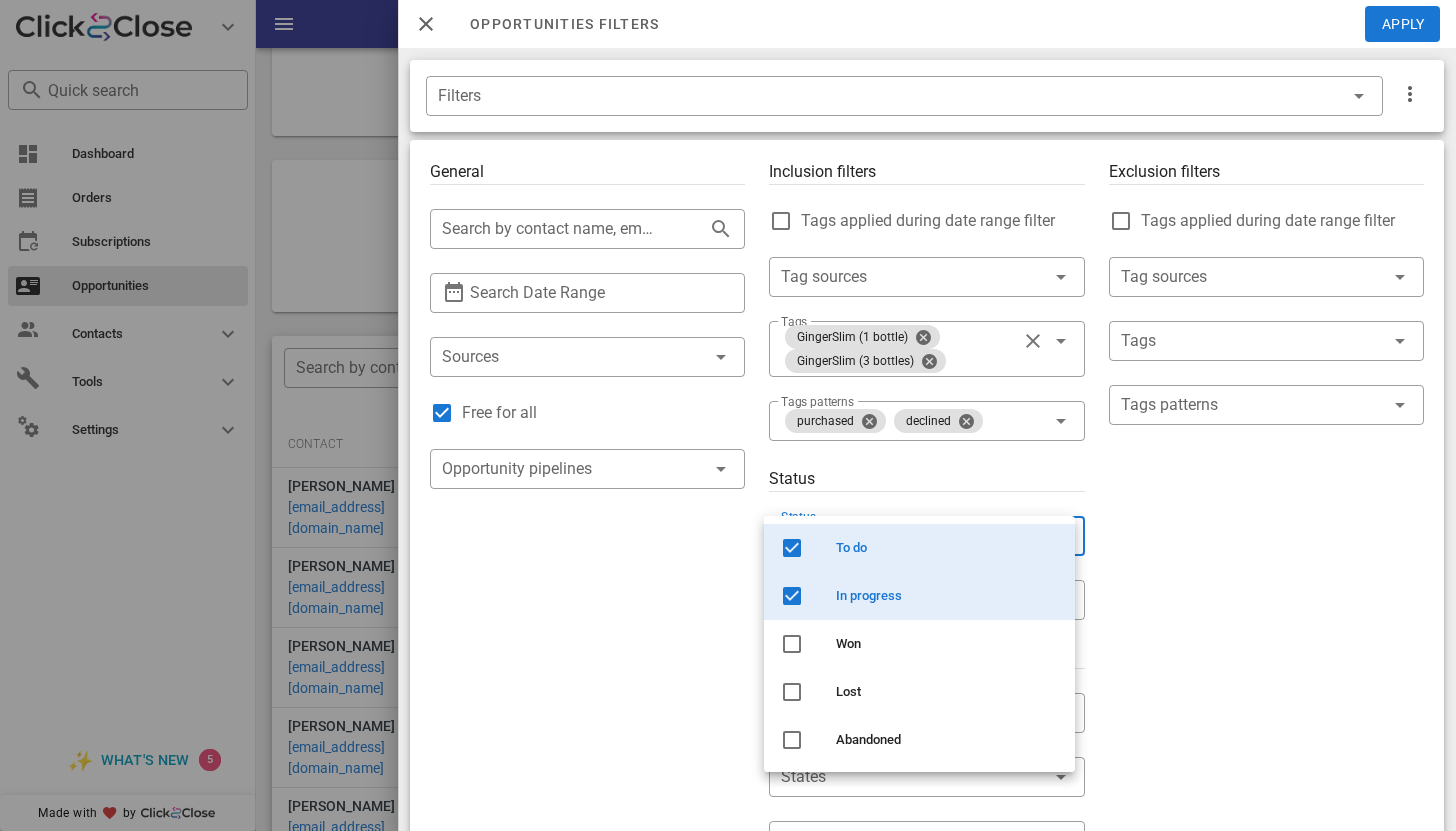 click on "Exclusion filters Tags applied during date range filter ​ Tag sources ​ Tags ​ Tags patterns" at bounding box center [1266, 717] 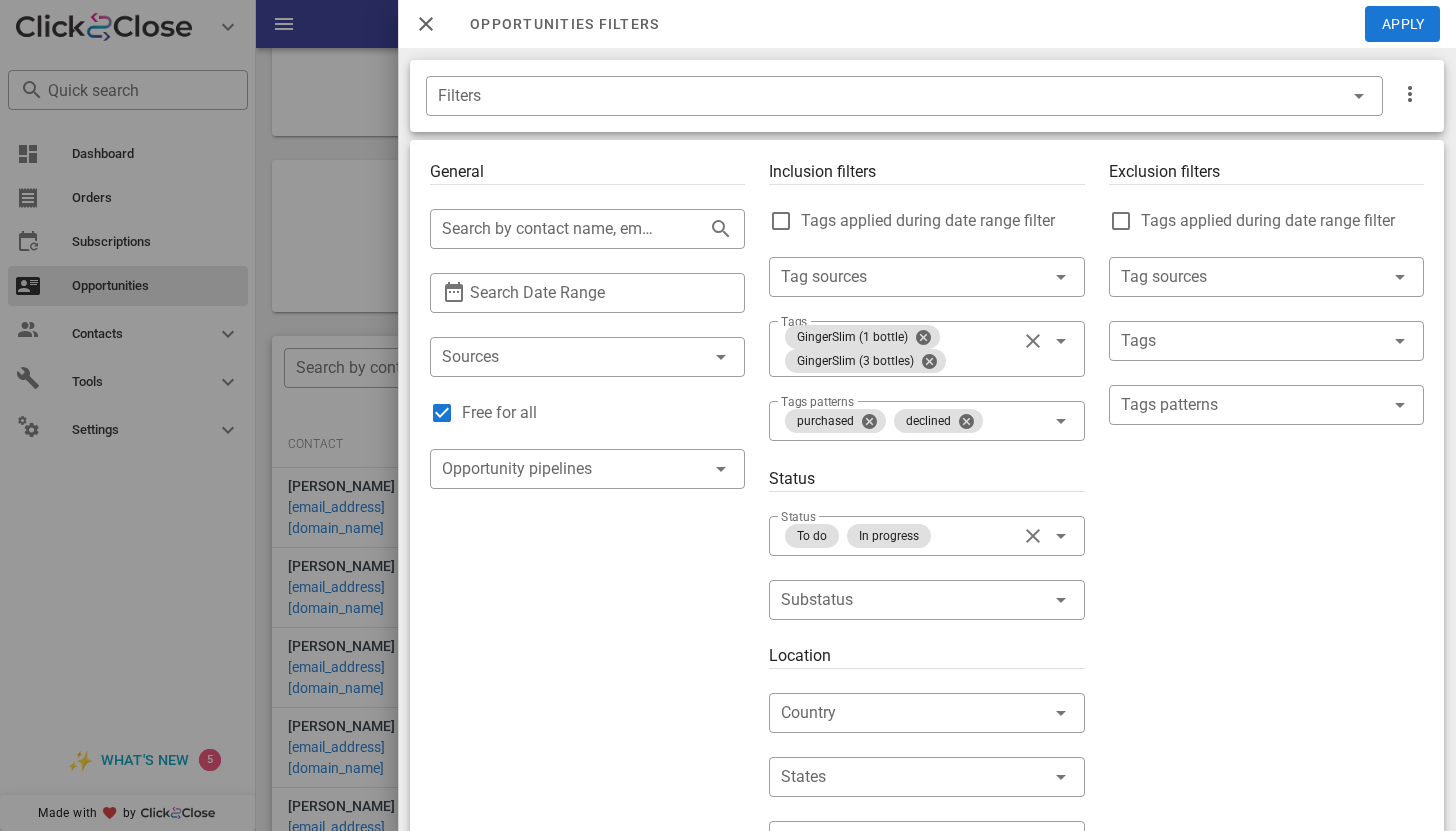 click on "General ​ Search by contact name, email or phone ​ Search Date Range ​ Sources Free for all ​ Opportunity pipelines Inclusion filters Tags applied during date range filter ​ Tag sources ​ Tags GingerSlim (1 bottle) GingerSlim (3 bottles) ​ Tags patterns purchased  declined  Status ​ Status To do In progress ​ Substatus Location ​ Country ​ States ​ Zip code Activation ​ Min Activations ​ Max Activations Order value ​ Min Value ​ Max Value Include leads Include customers Include cooldown Exclusion filters Tags applied during date range filter ​ Tag sources ​ Tags ​ Tags patterns" at bounding box center [927, 713] 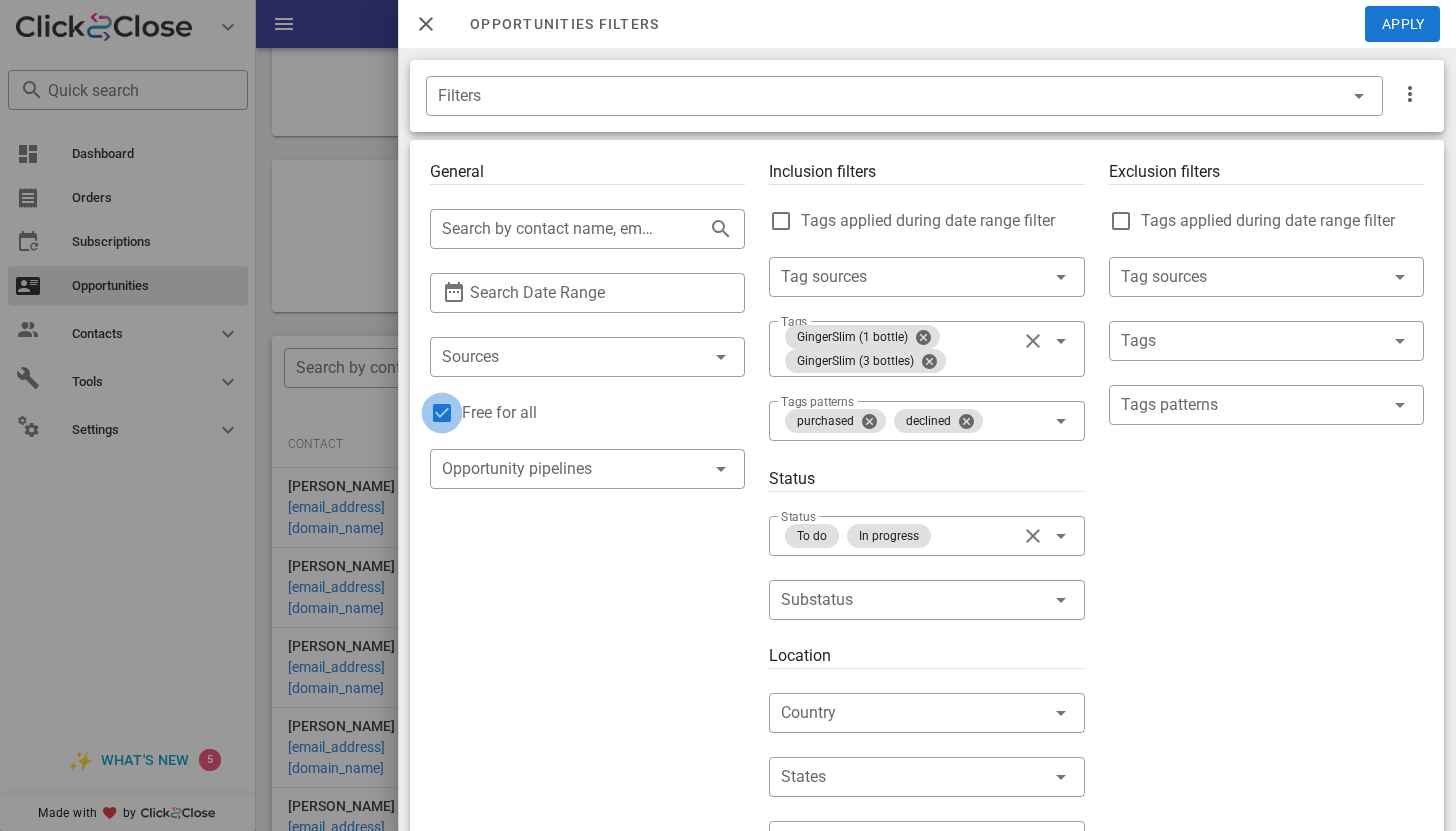 click at bounding box center (442, 413) 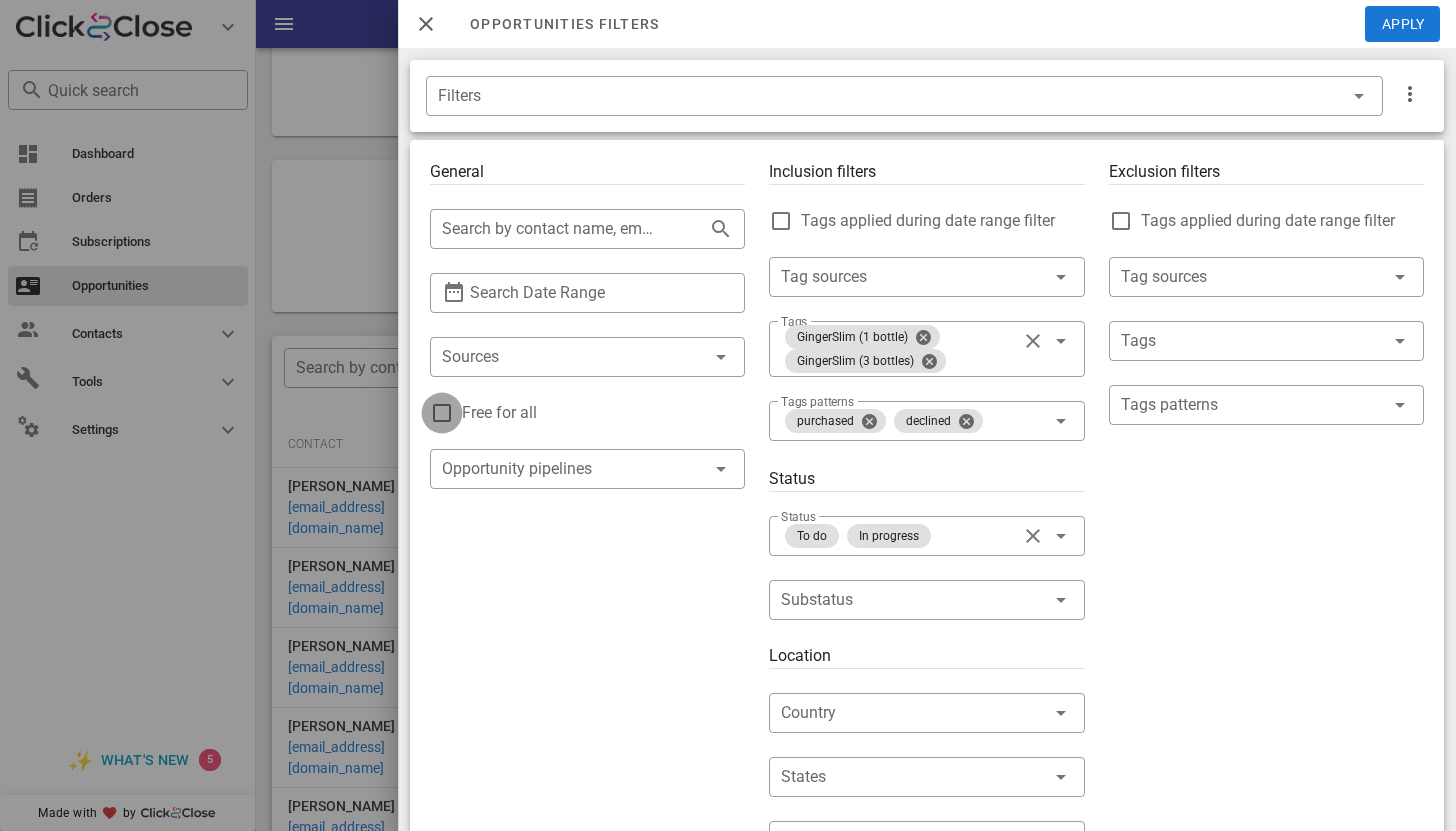 click at bounding box center [442, 413] 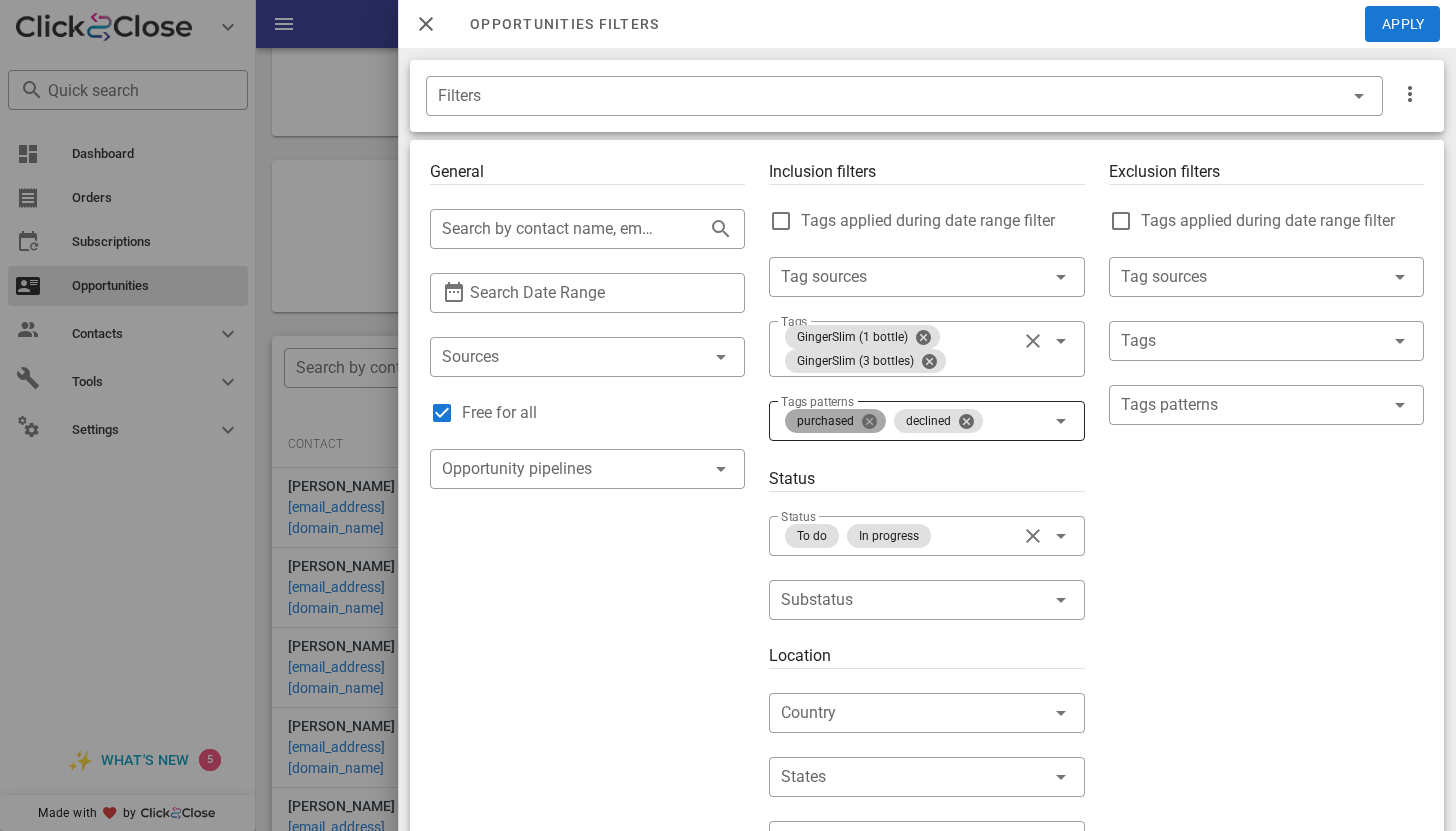 click at bounding box center (869, 421) 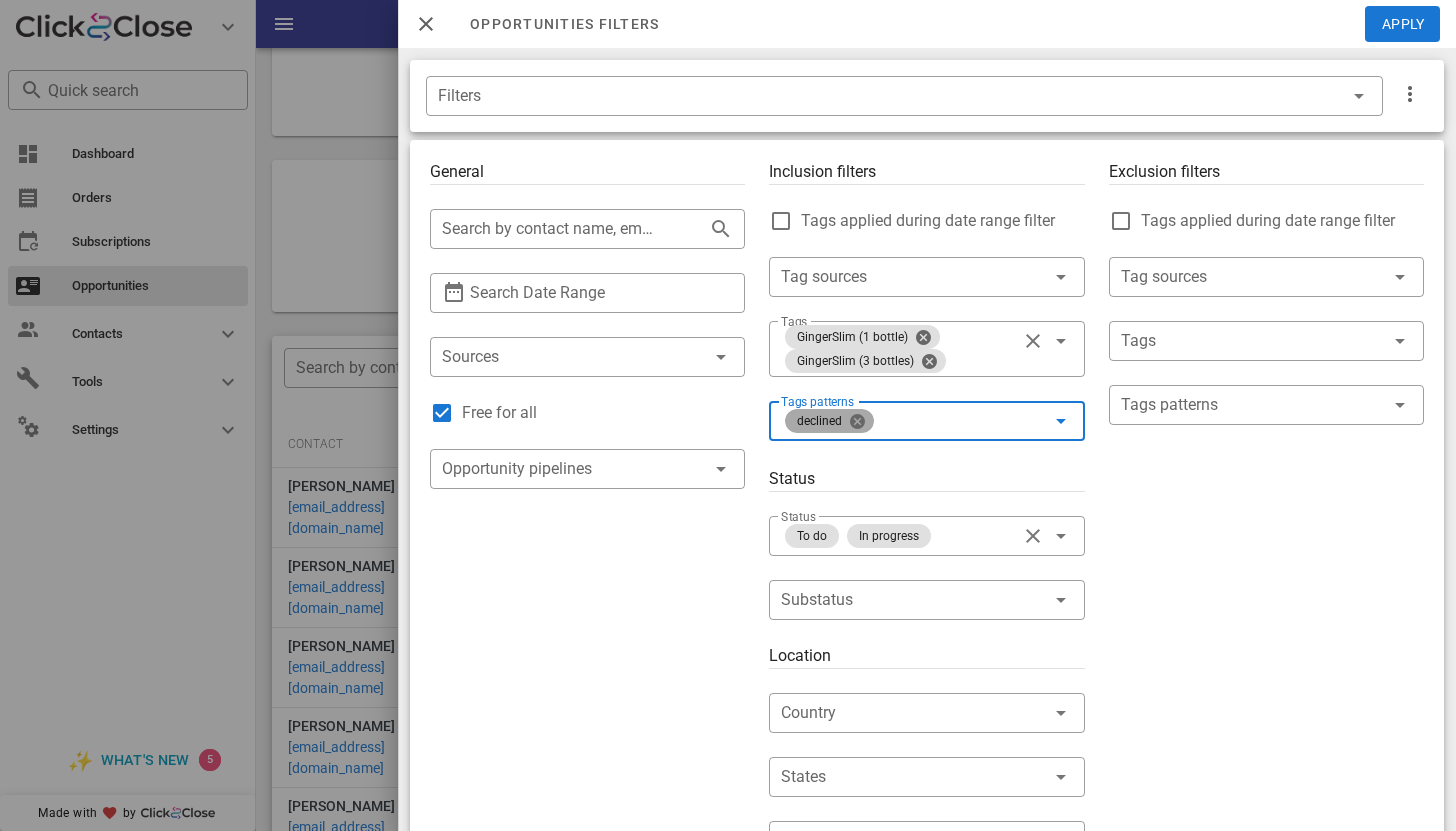 click at bounding box center [857, 421] 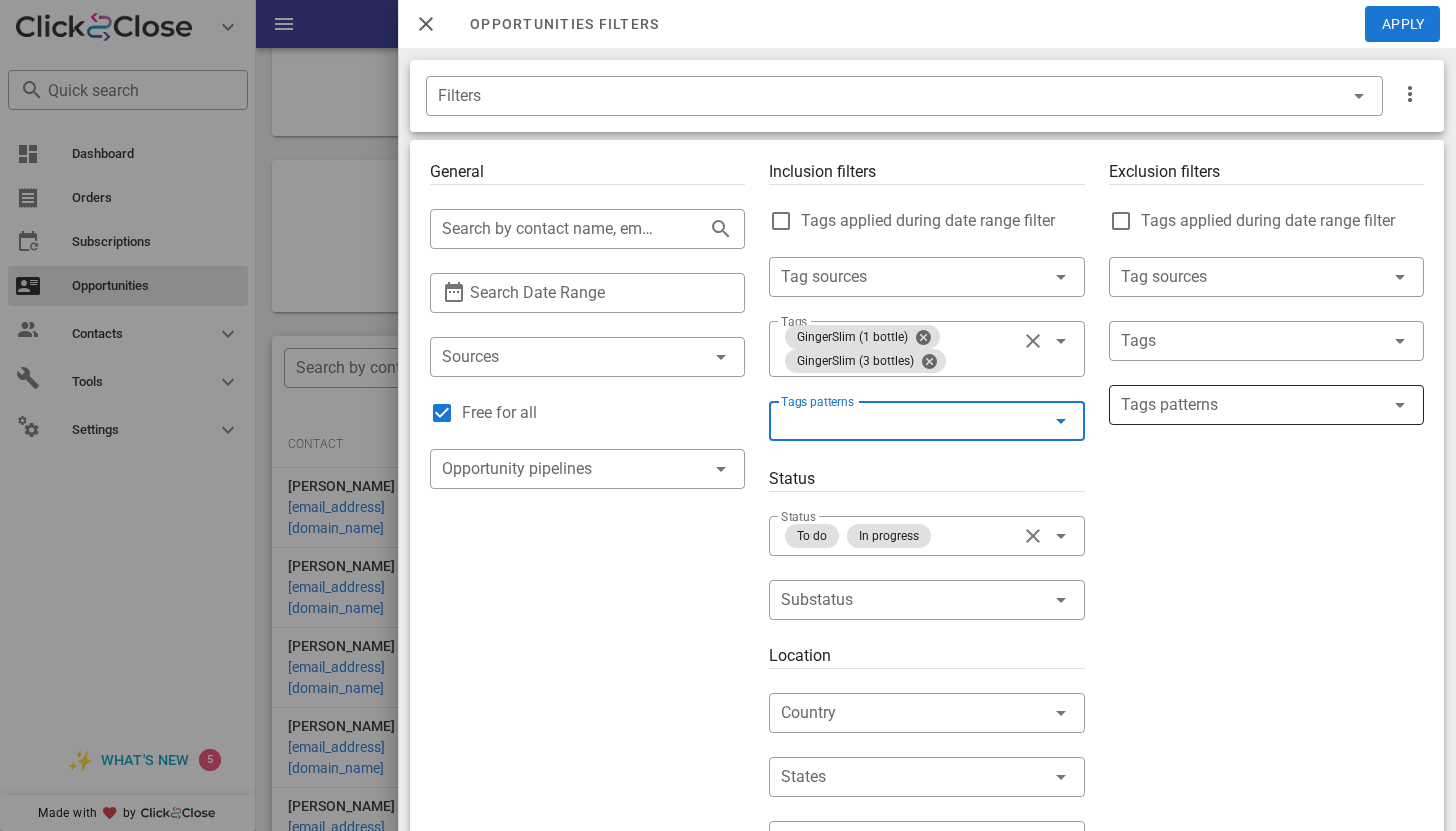 click at bounding box center (1400, 405) 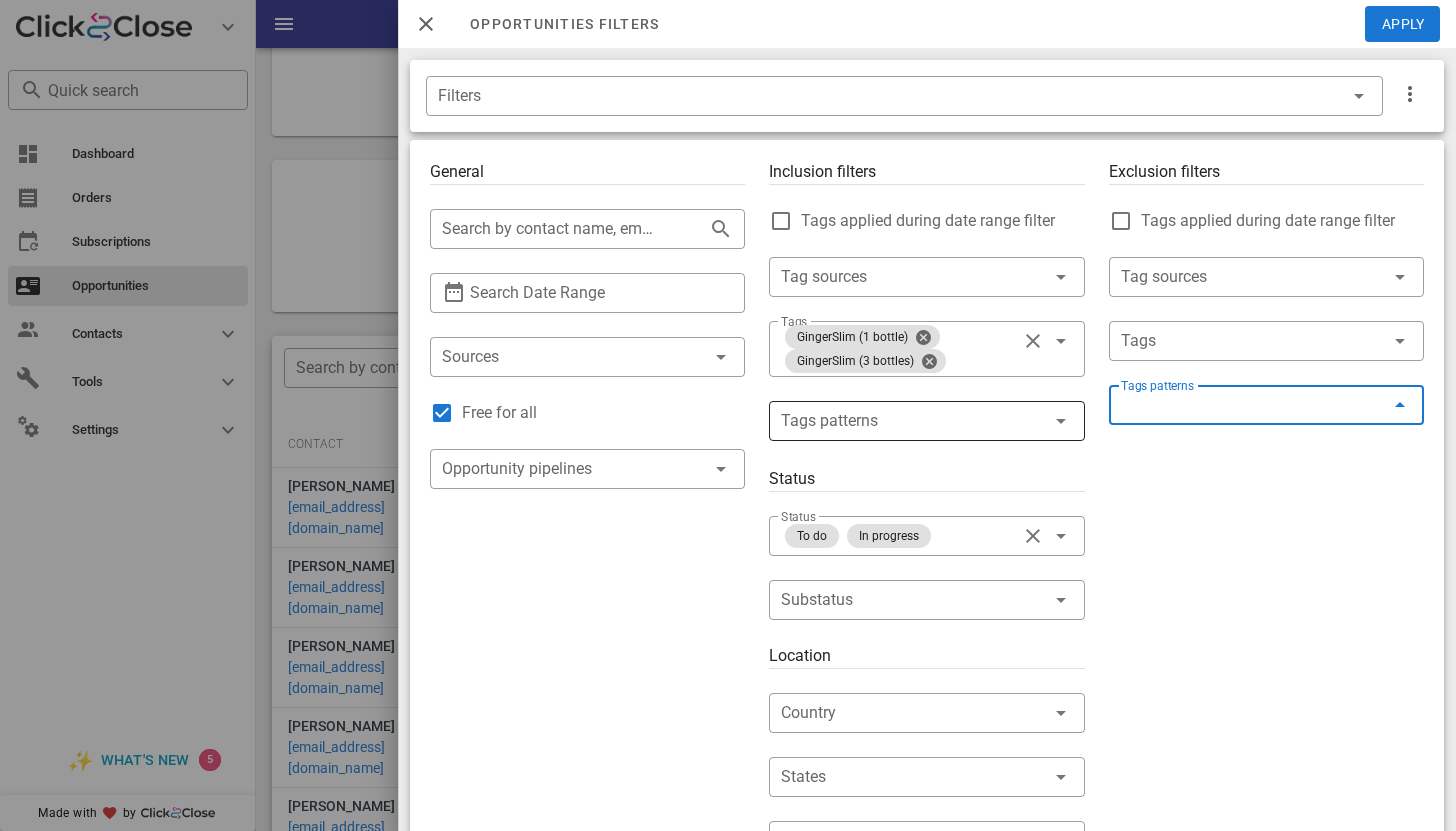 click at bounding box center (1400, 405) 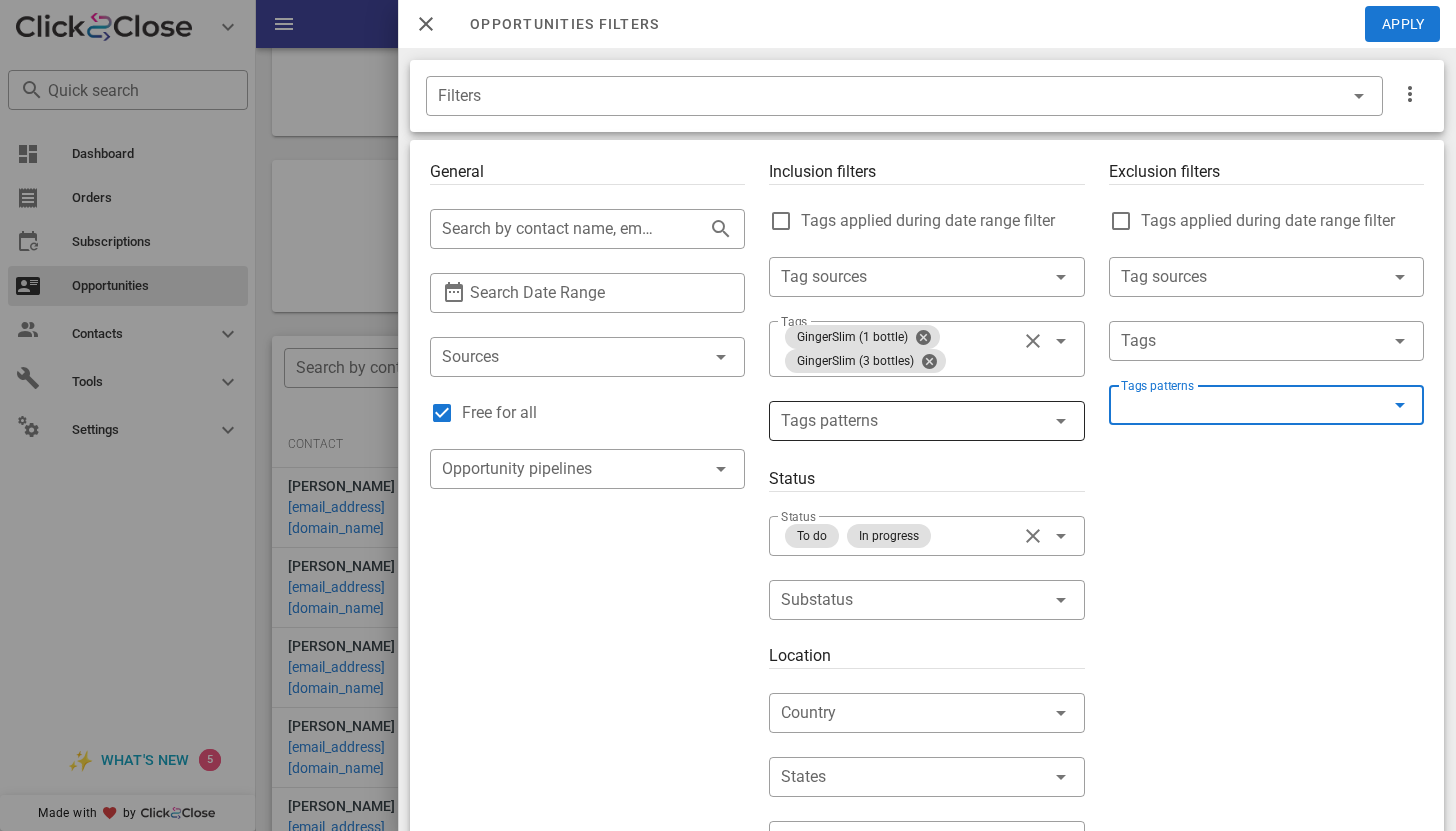 click on "Tags patterns" at bounding box center [1252, 405] 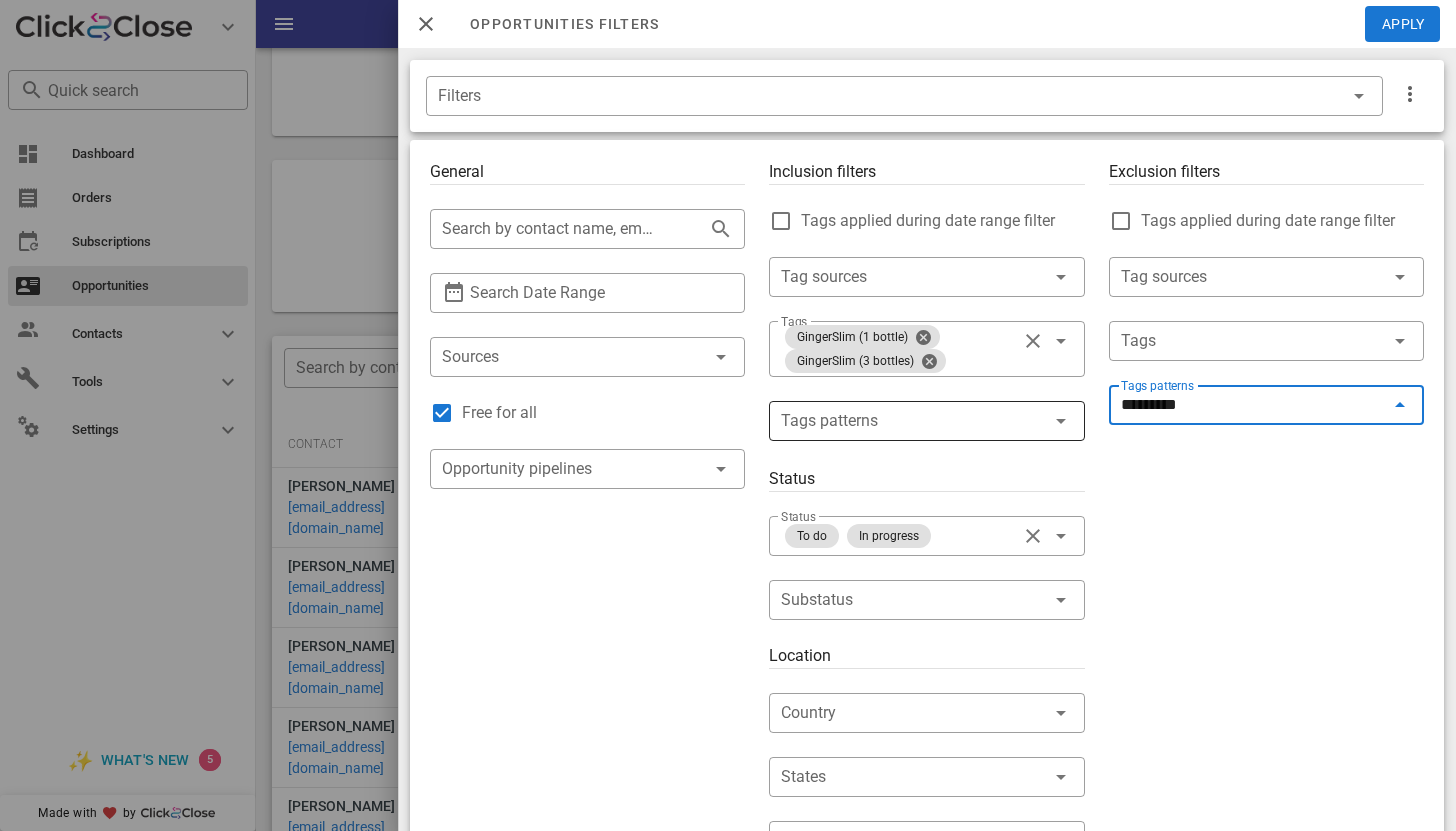 type on "*********" 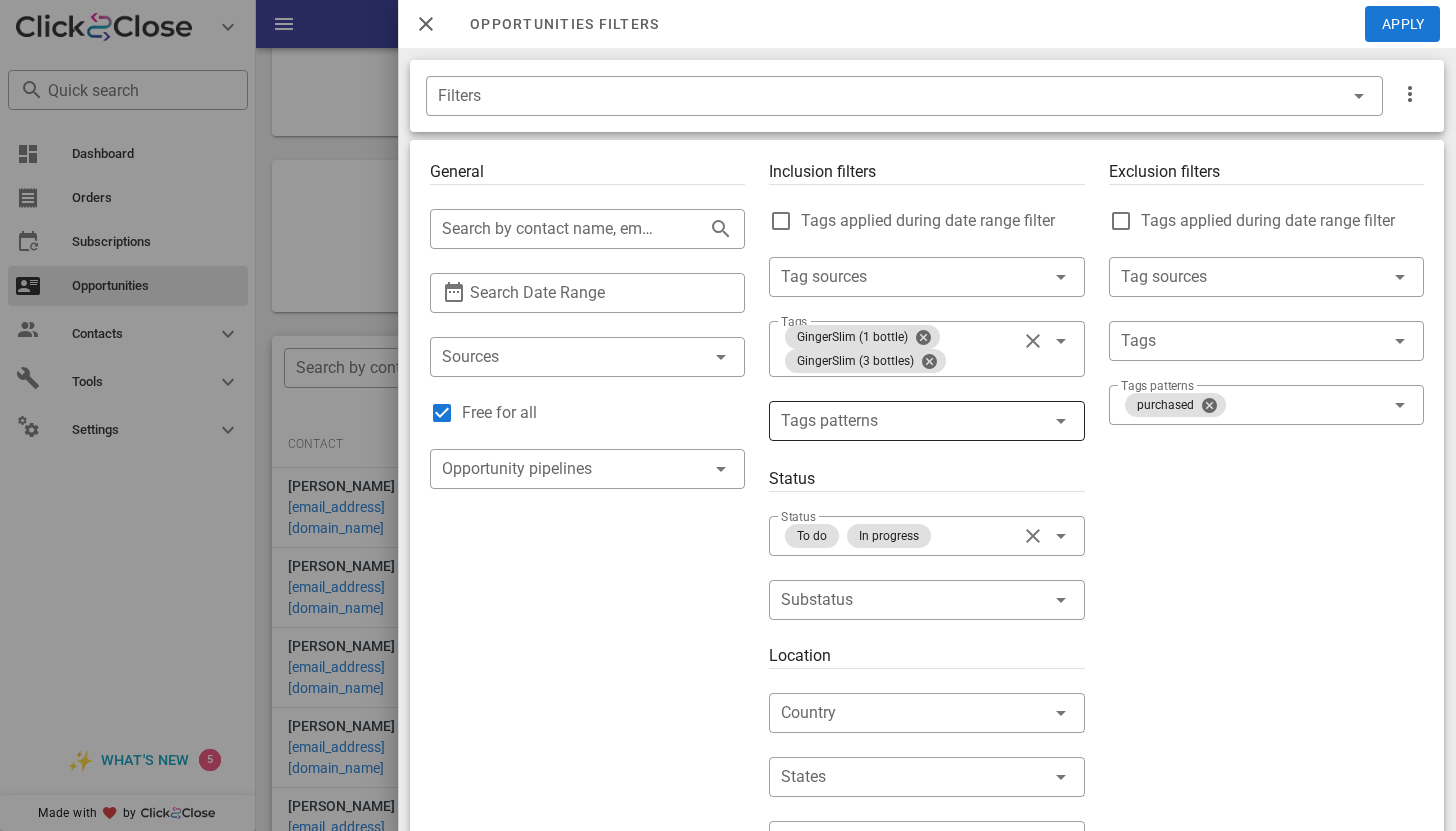 click on "Exclusion filters Tags applied during date range filter ​ Tag sources ​ Tags ​ Tags patterns purchased" at bounding box center [1266, 717] 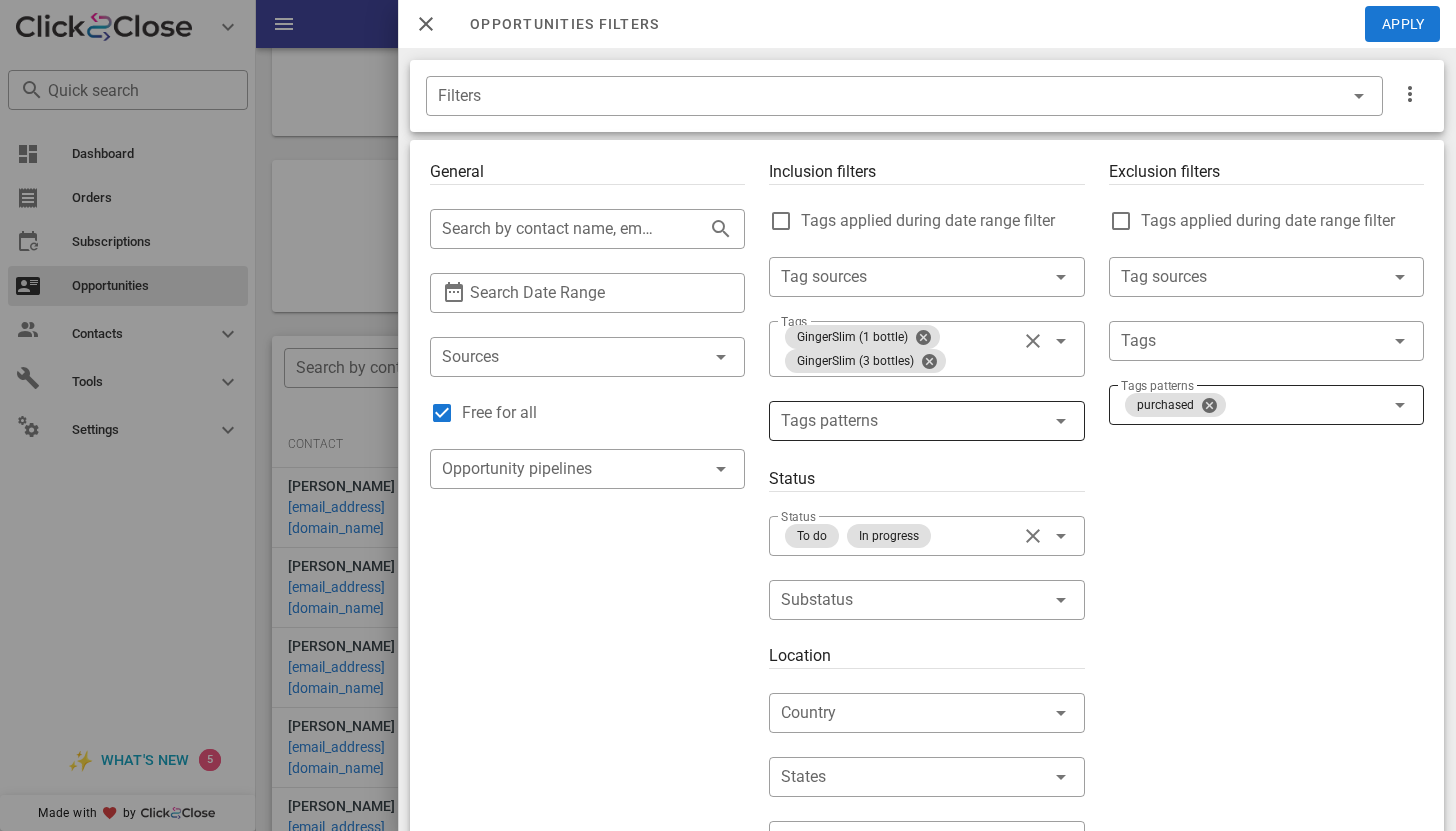 click on "purchased" at bounding box center [1252, 405] 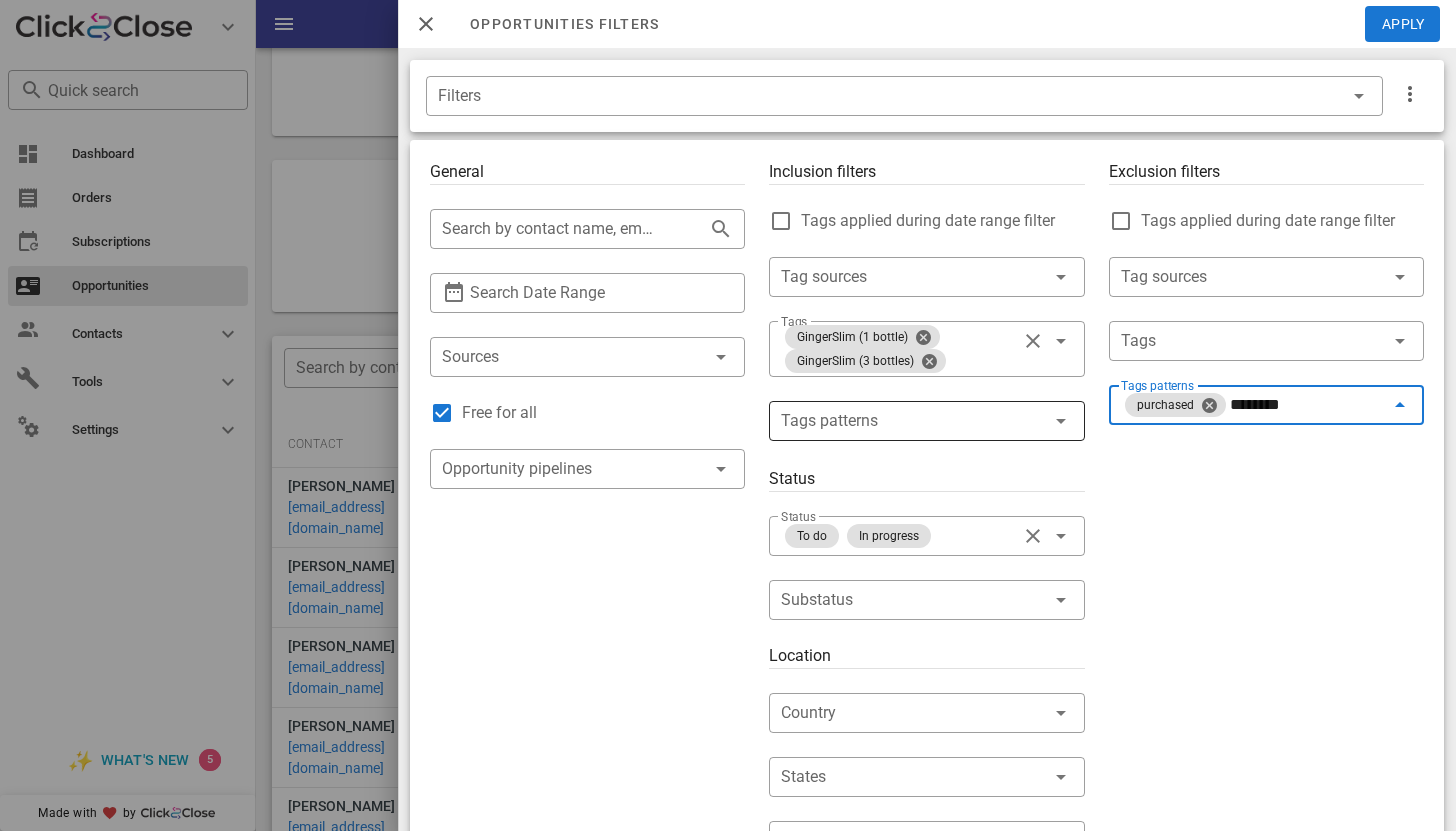 type on "********" 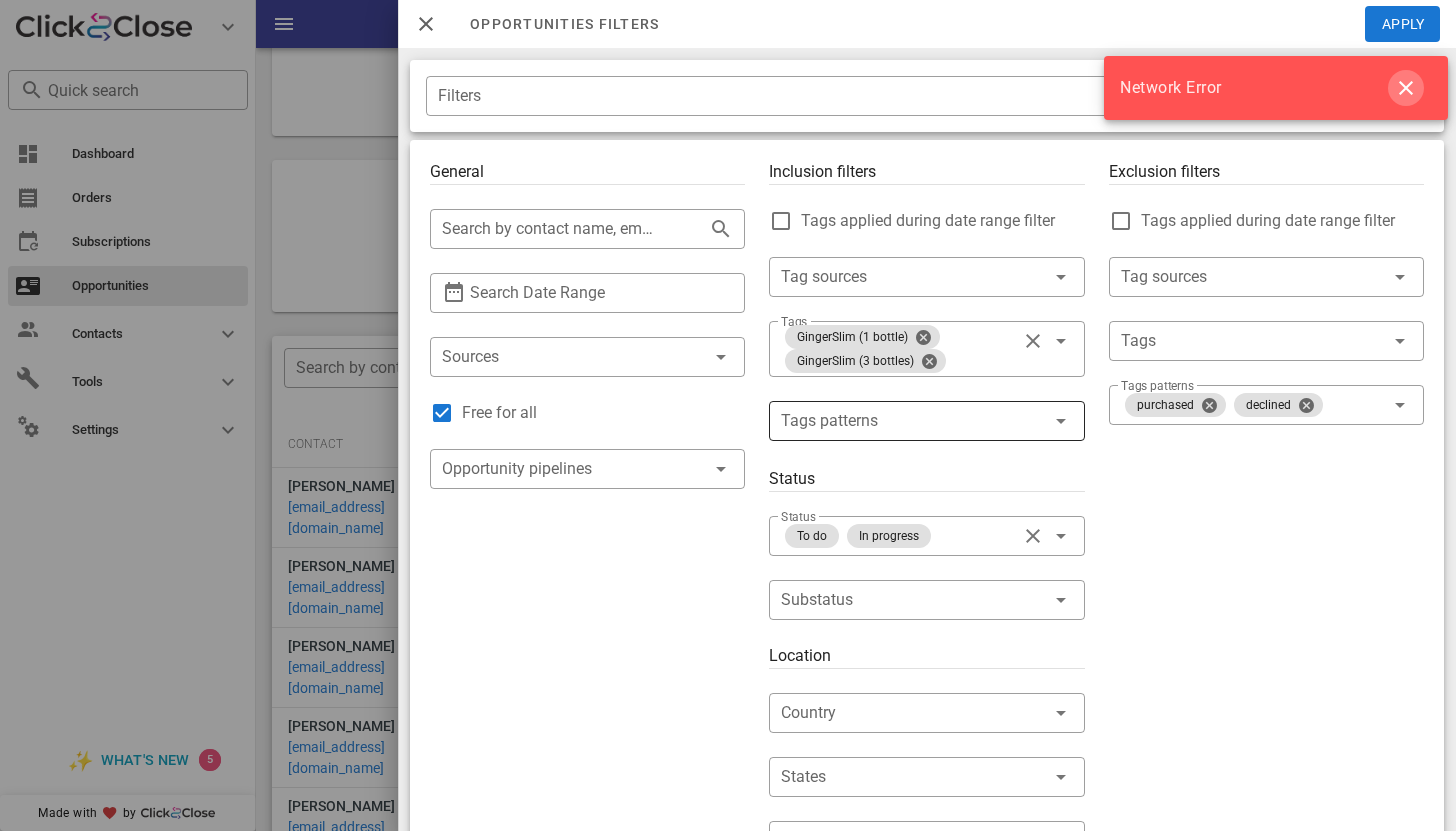 click at bounding box center [1406, 88] 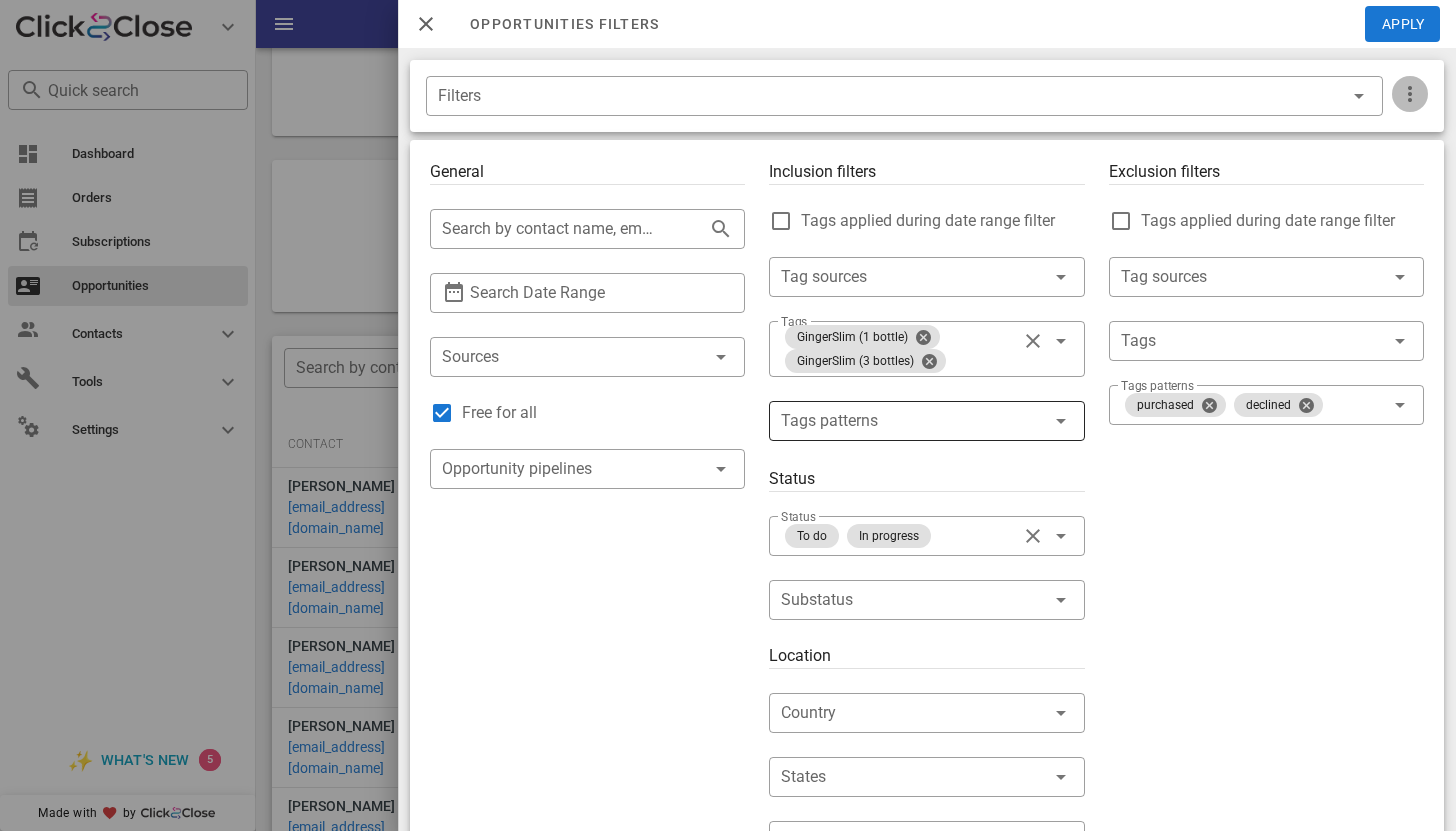 click at bounding box center [1410, 94] 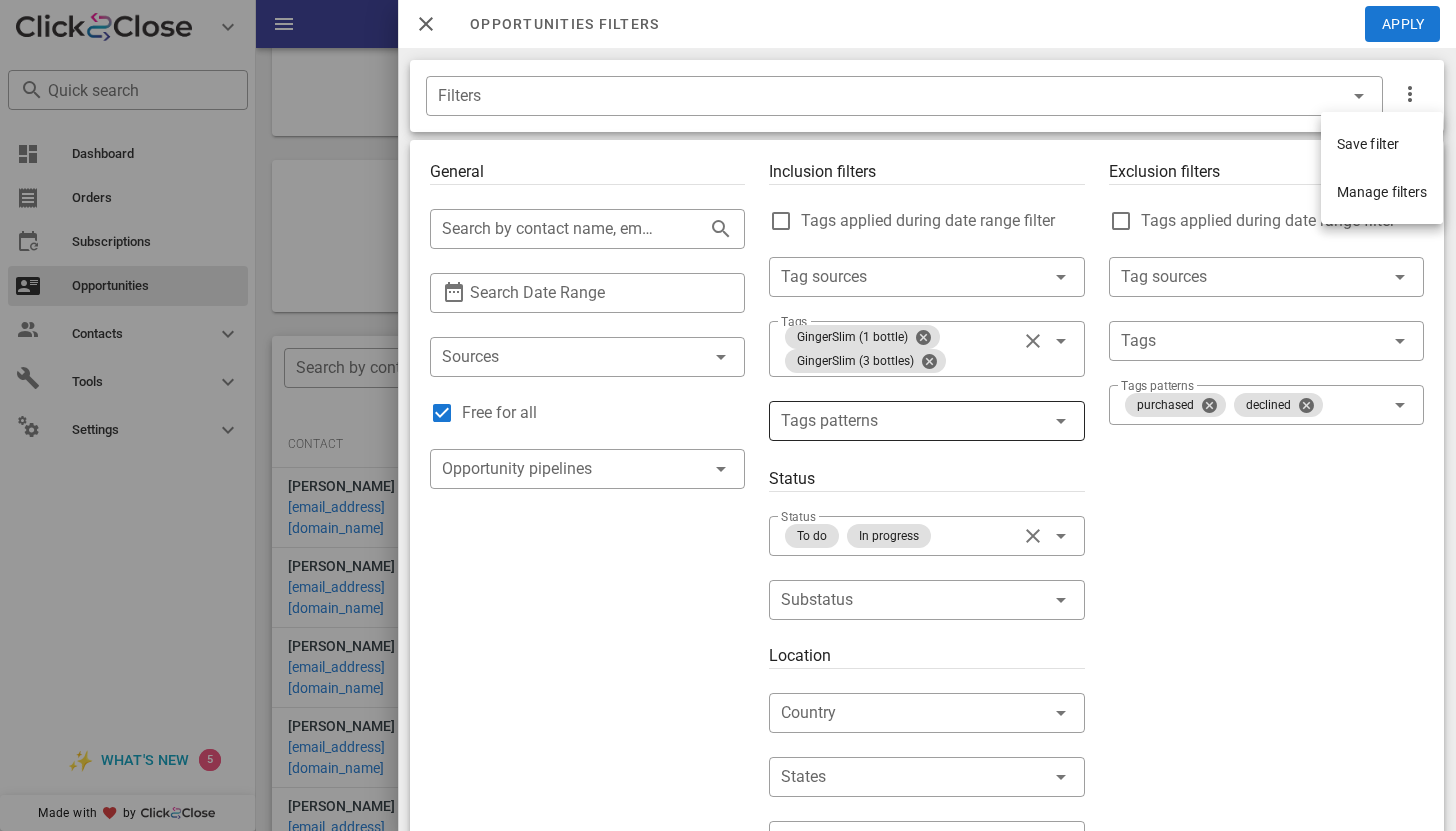 click on "Exclusion filters Tags applied during date range filter ​ Tag sources ​ Tags ​ Tags patterns purchased declined" at bounding box center [1266, 717] 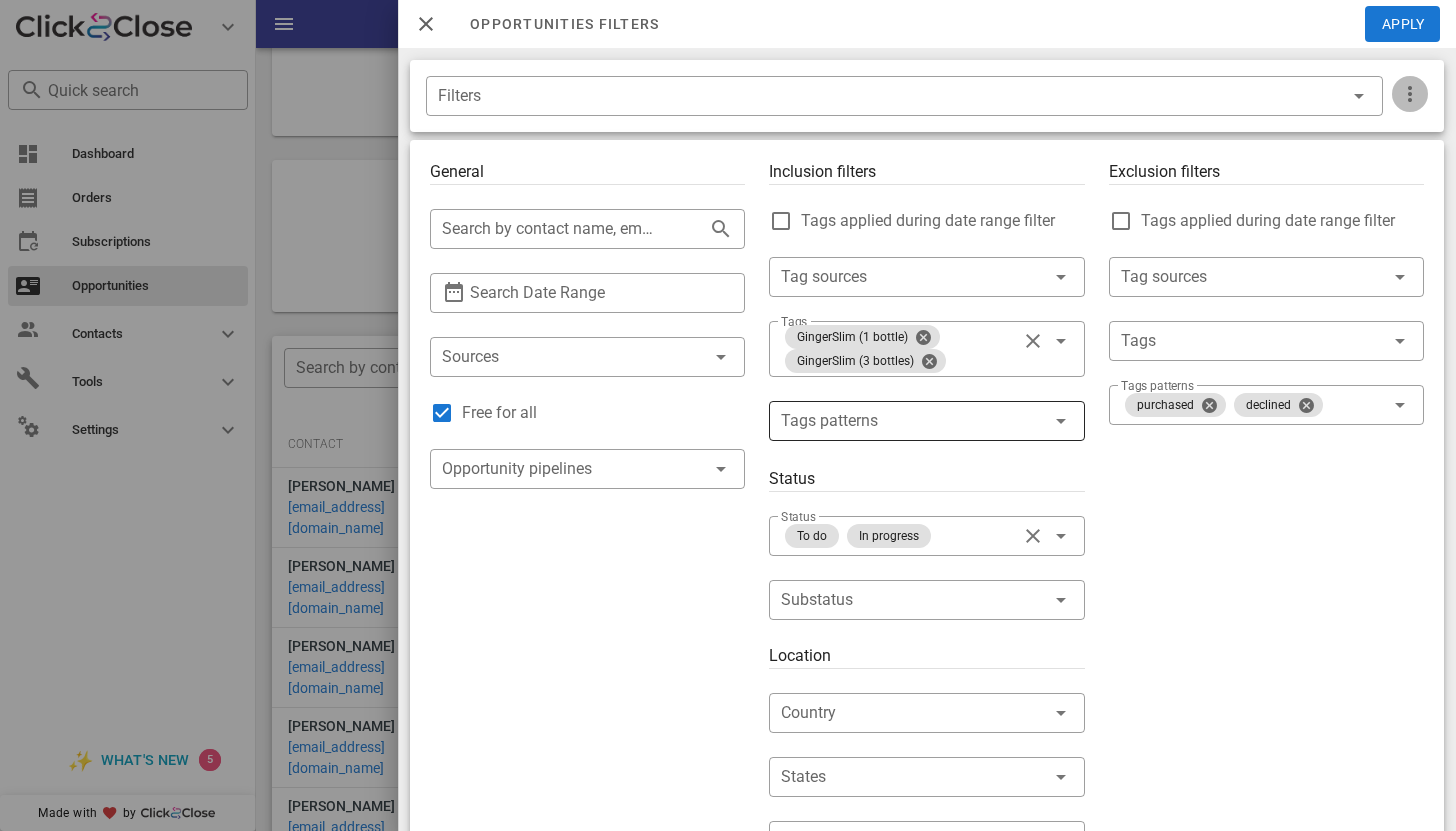 click at bounding box center (1410, 94) 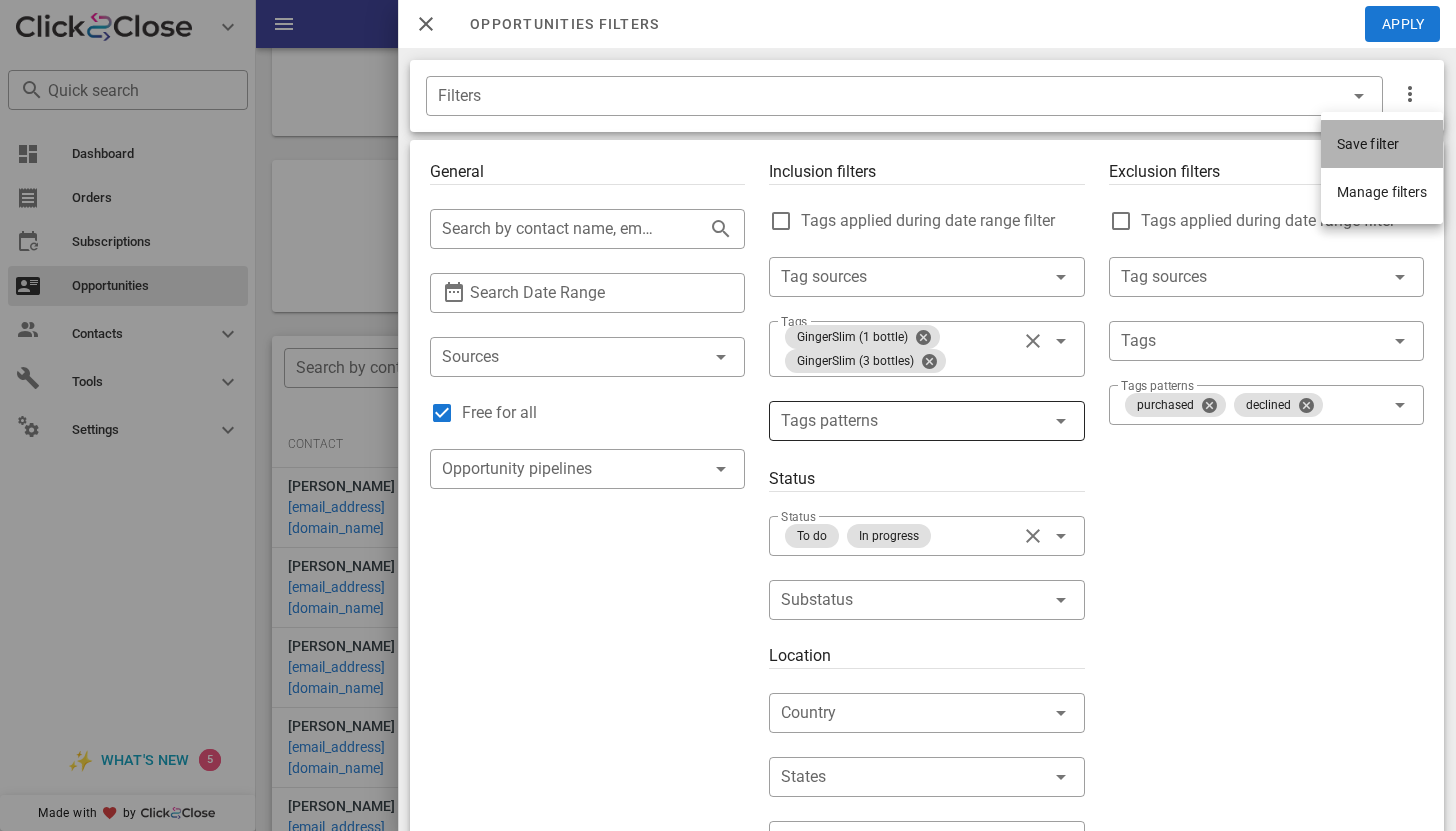 click on "Save filter" at bounding box center (1368, 144) 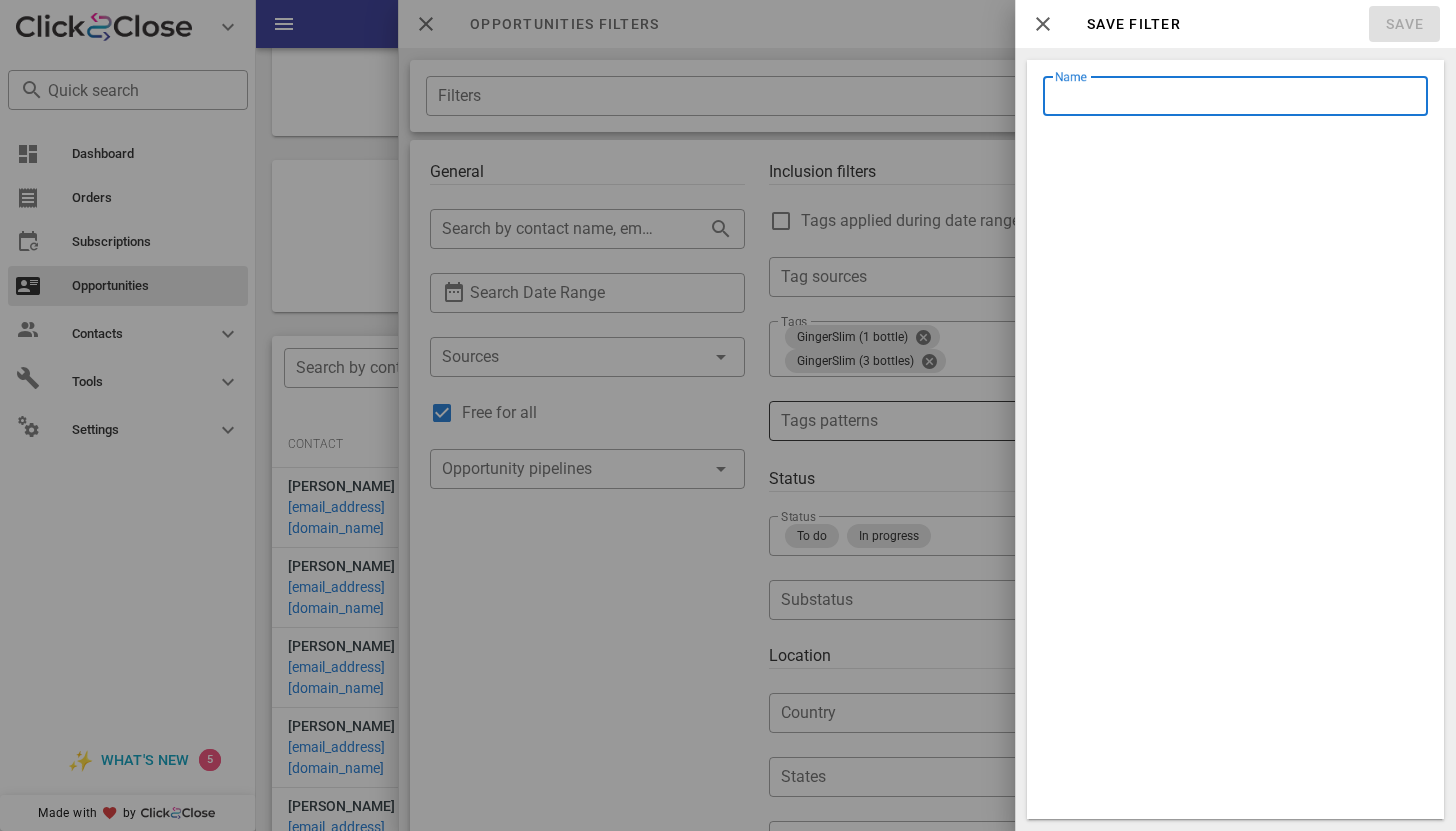 click on "Name" at bounding box center (1235, 96) 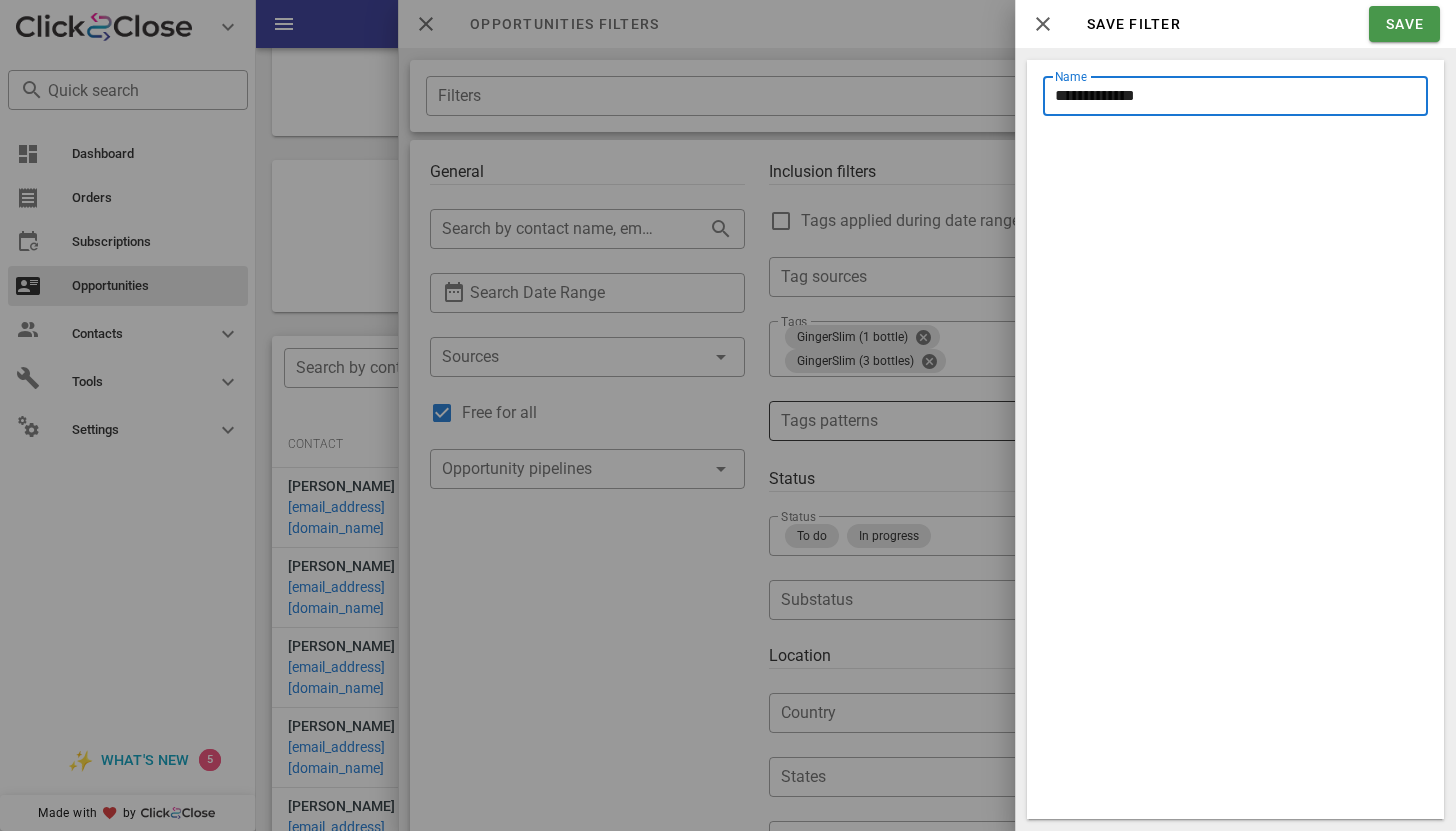 type on "**********" 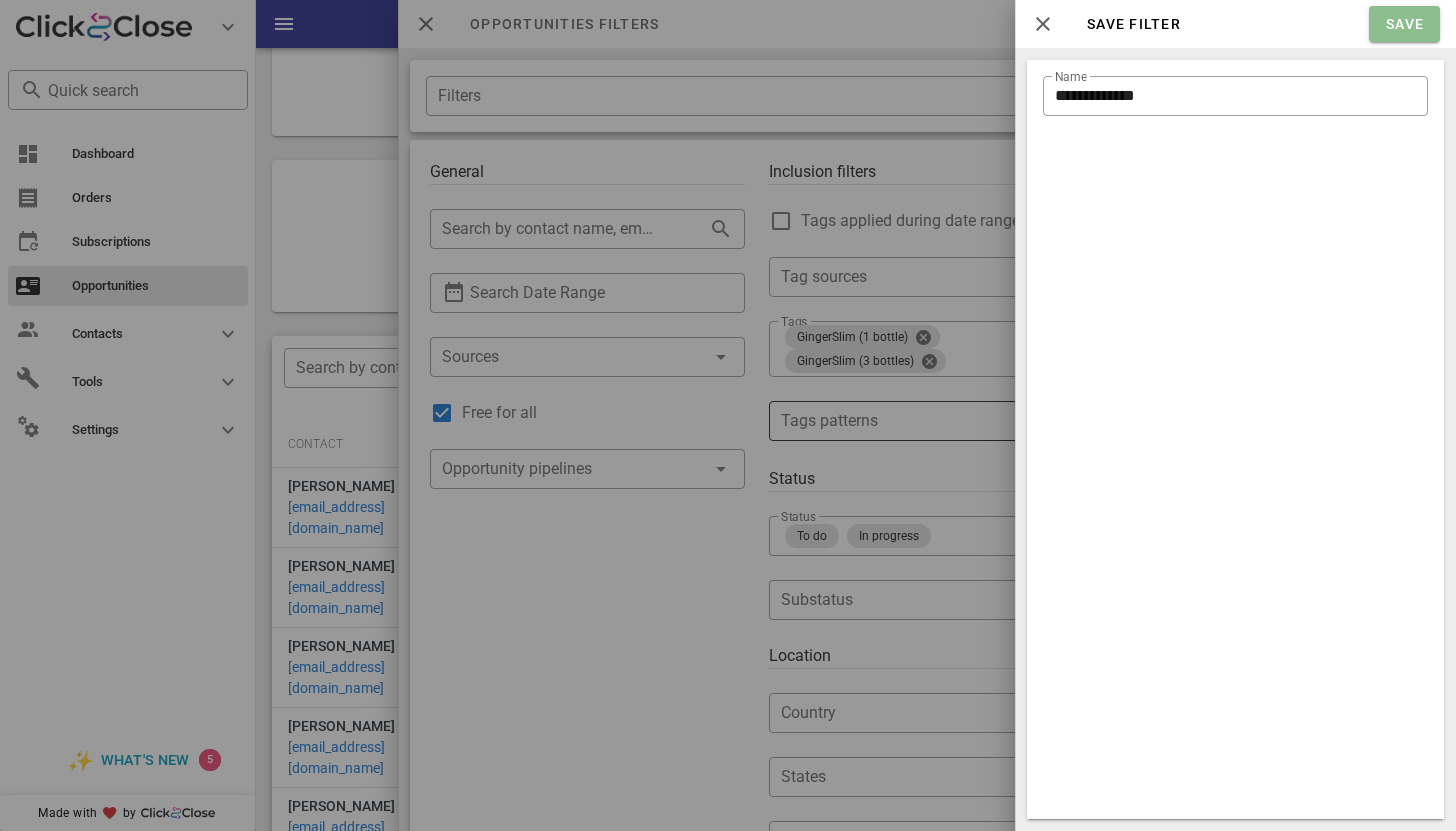 click on "Save" at bounding box center (1404, 24) 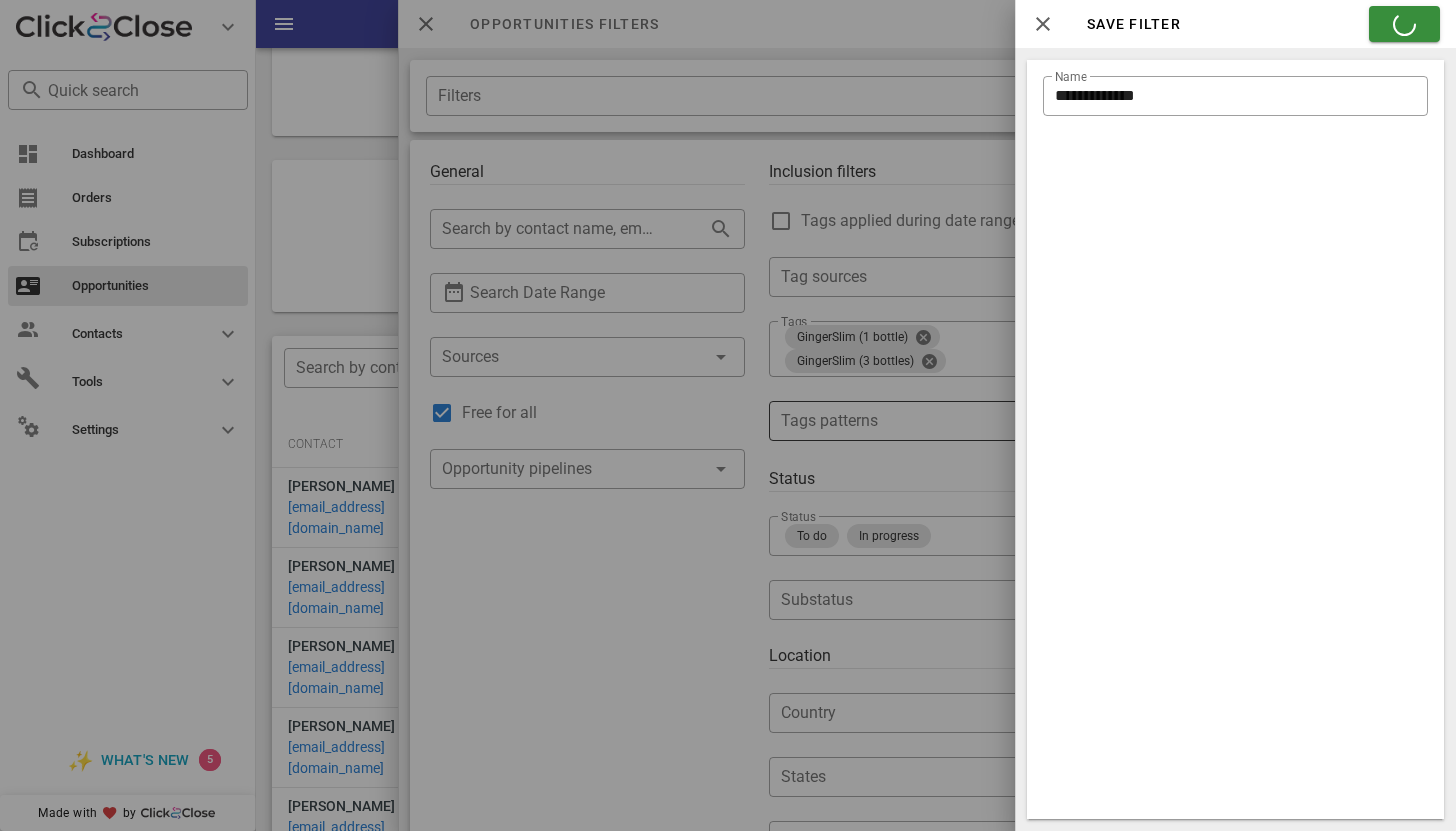 type on "**********" 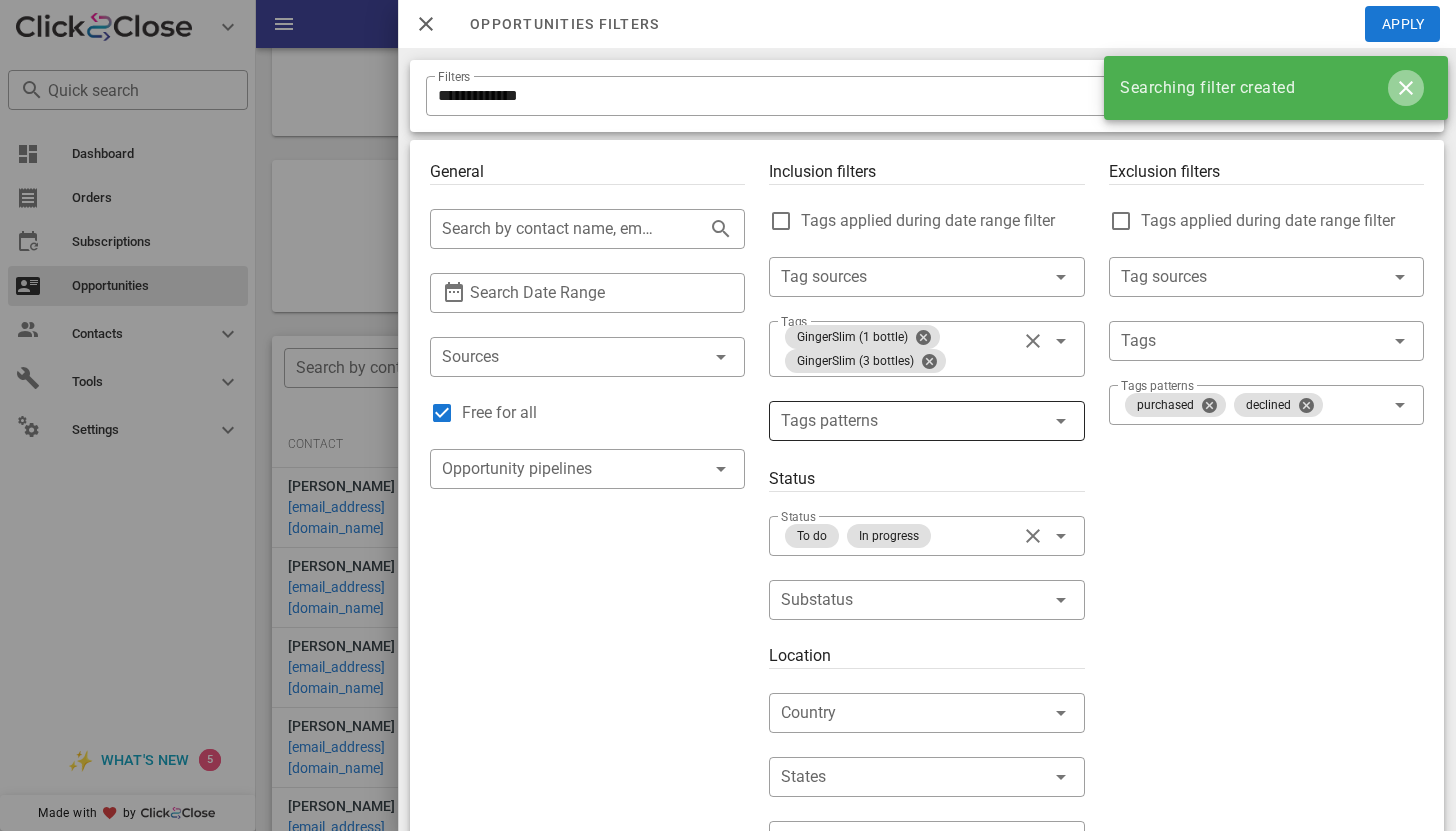 click at bounding box center [1406, 88] 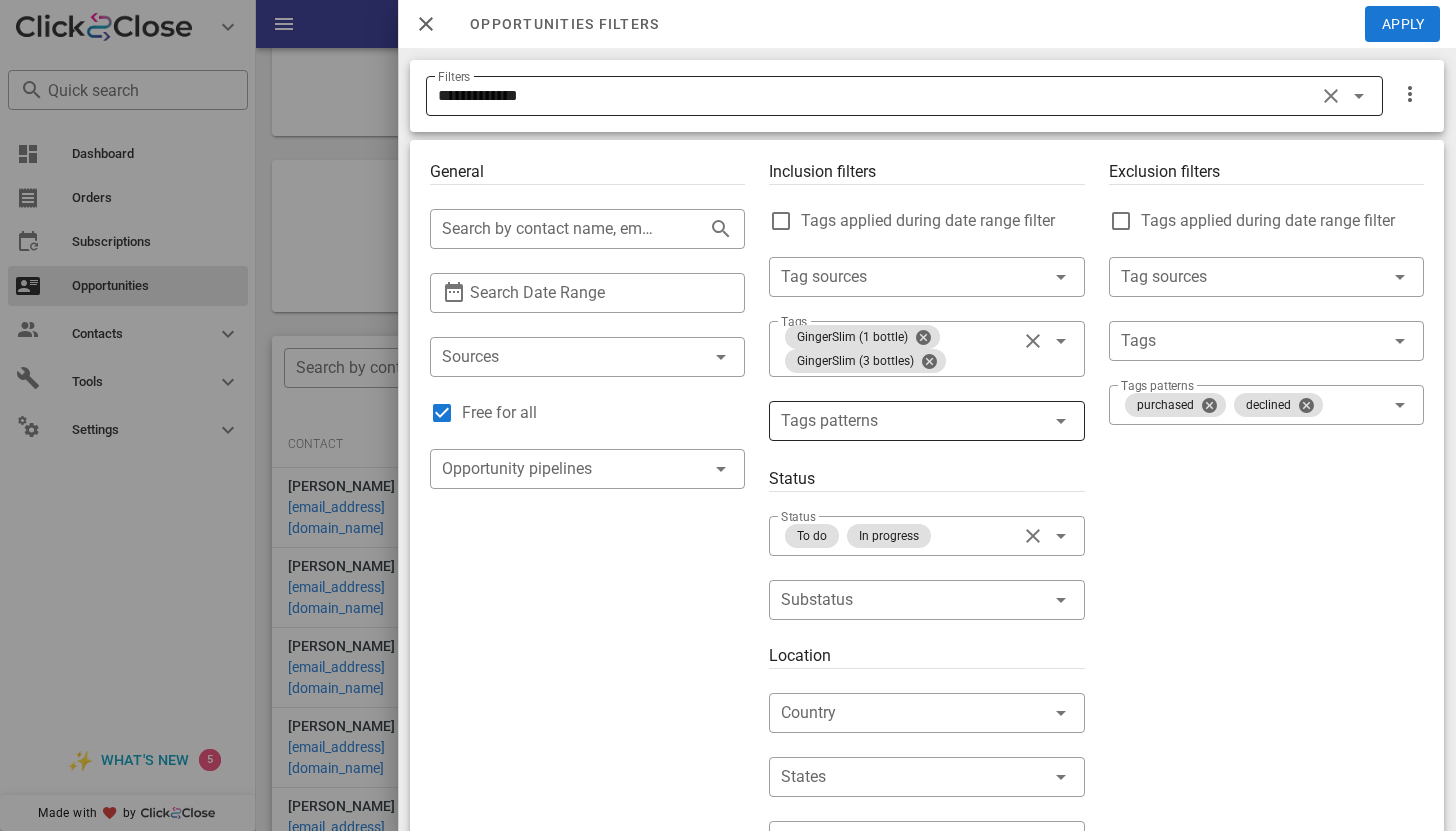 click at bounding box center (1359, 96) 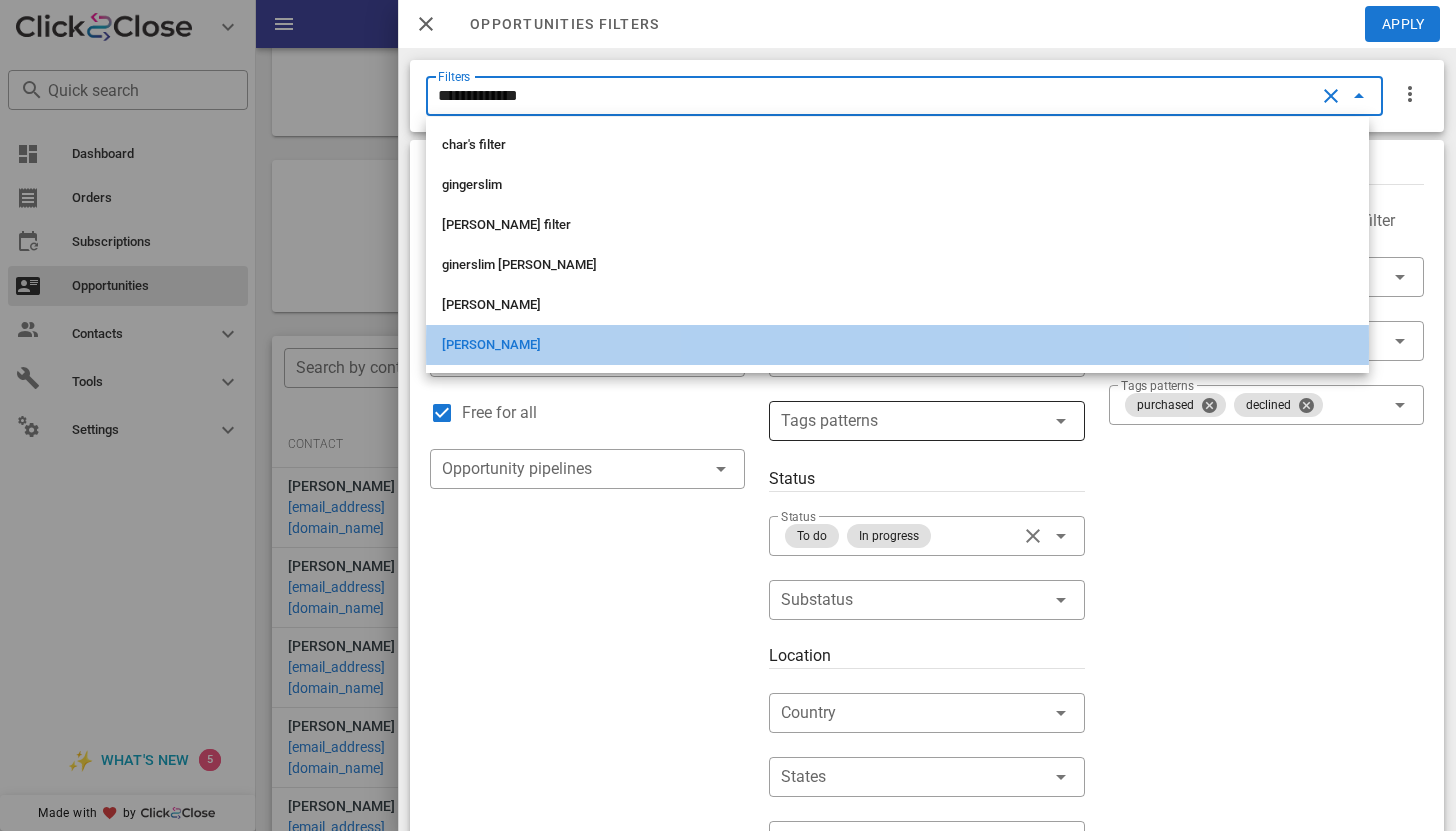 click on "[PERSON_NAME]" at bounding box center (897, 345) 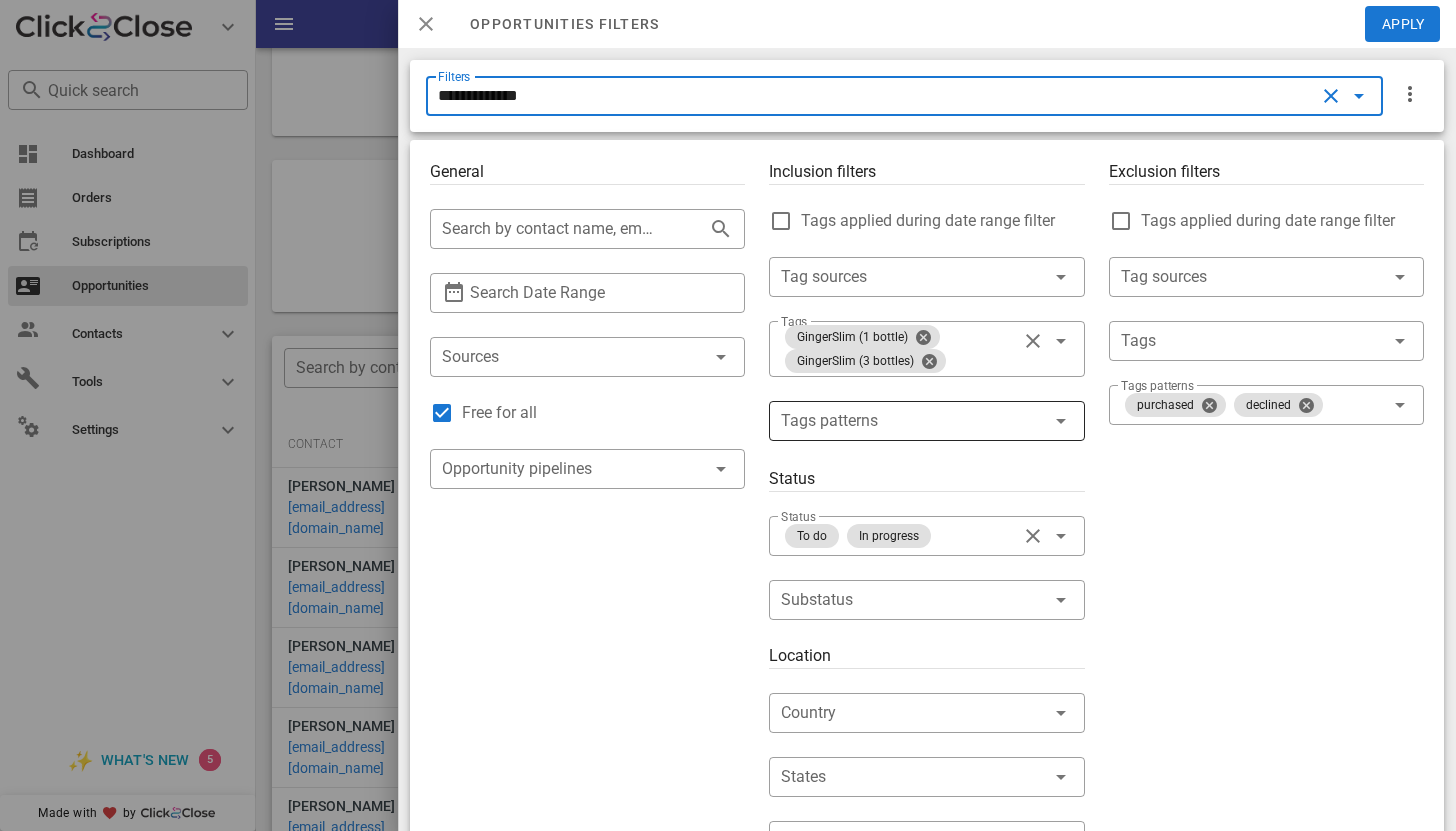 click at bounding box center [426, 24] 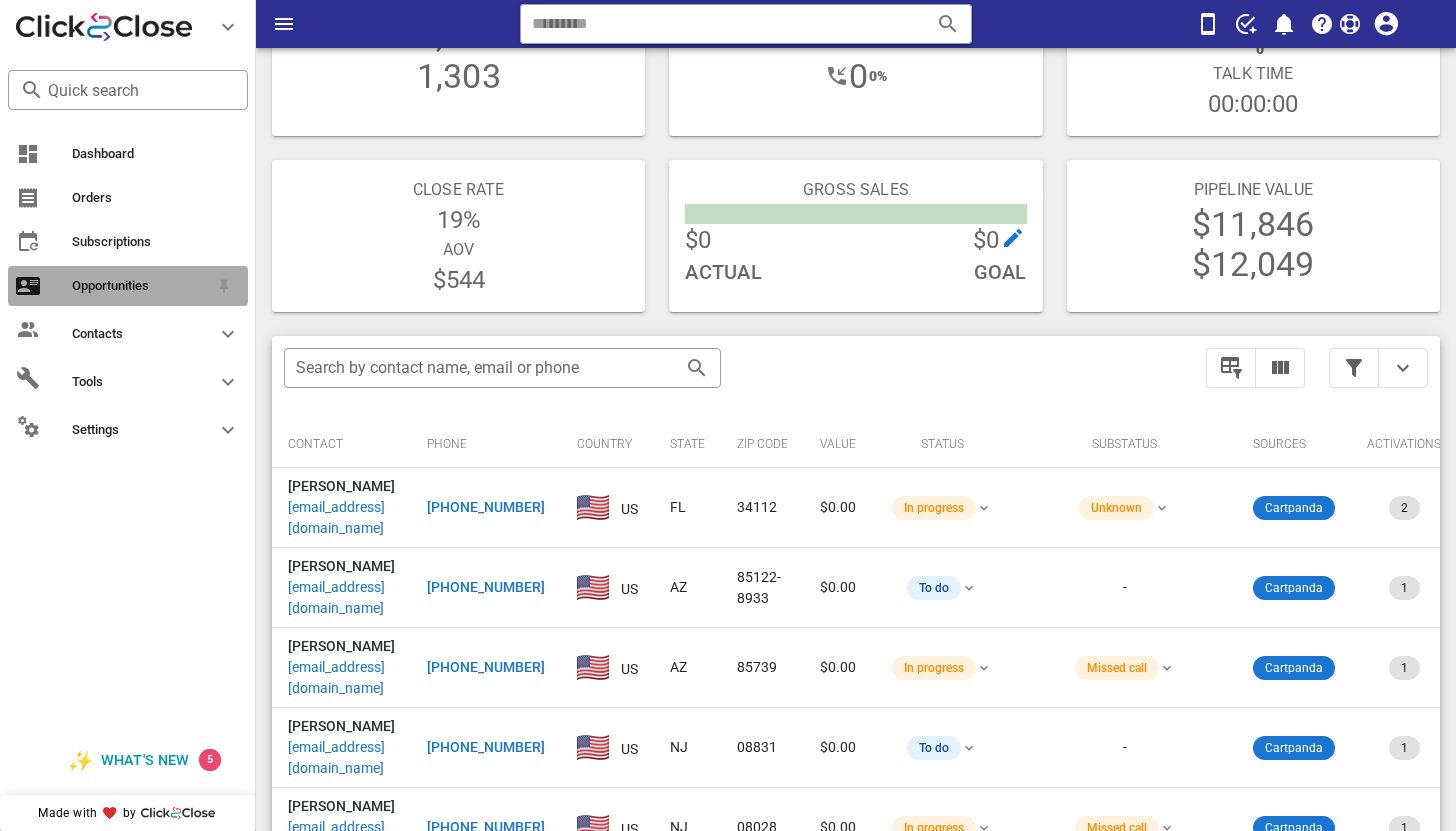 click on "Opportunities" at bounding box center [140, 286] 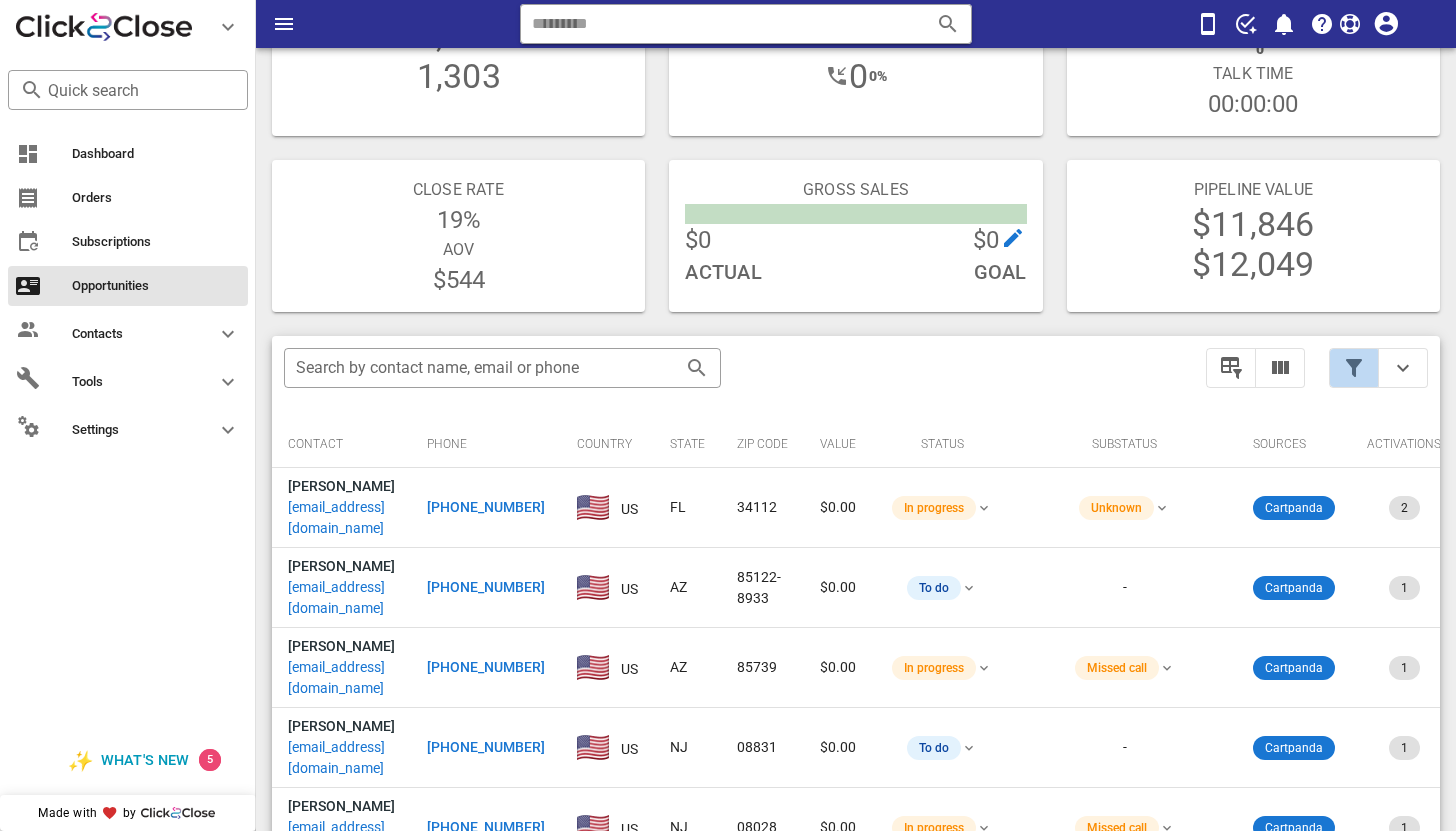 click at bounding box center (1354, 368) 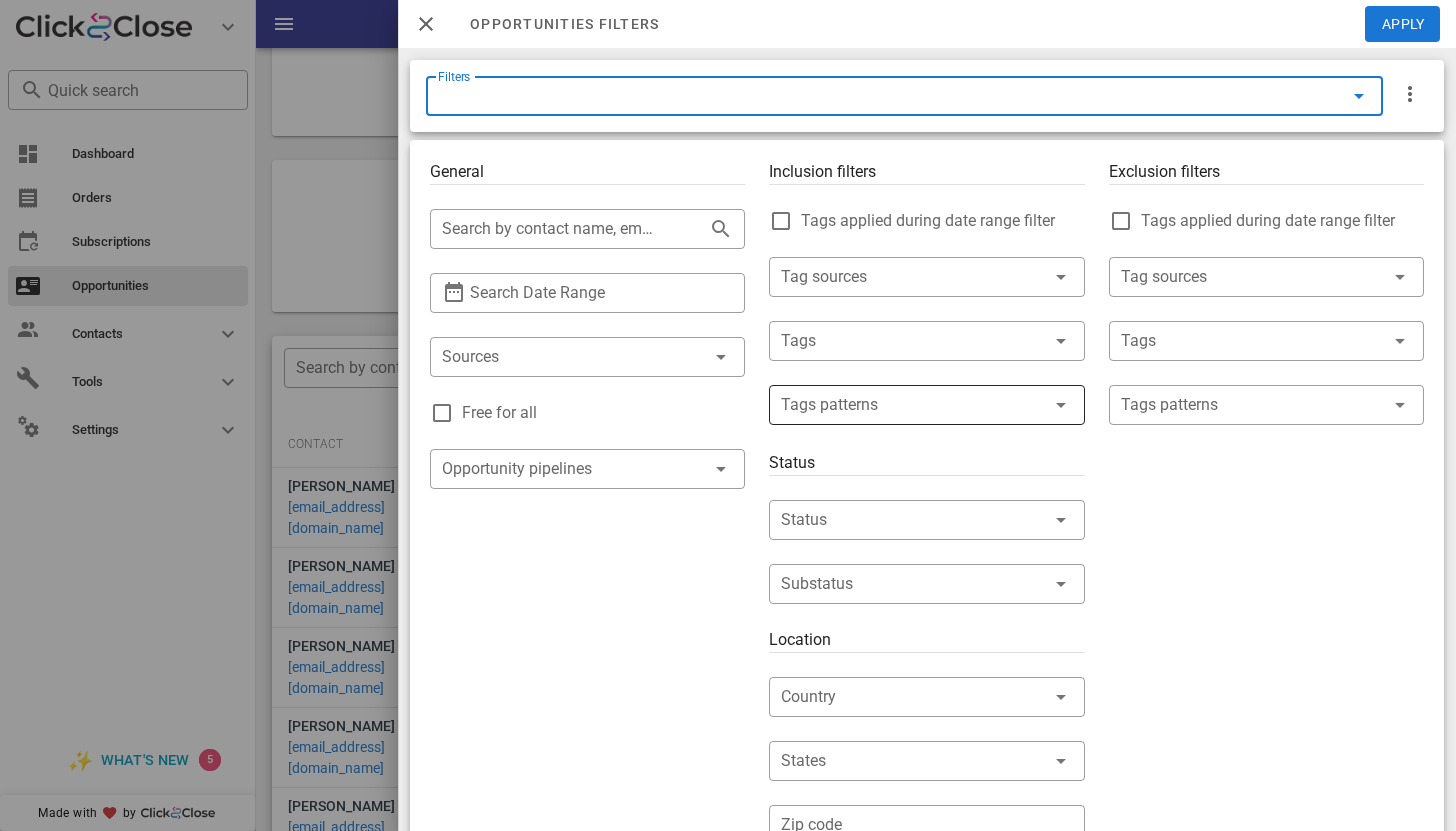 click on "Filters" at bounding box center (876, 96) 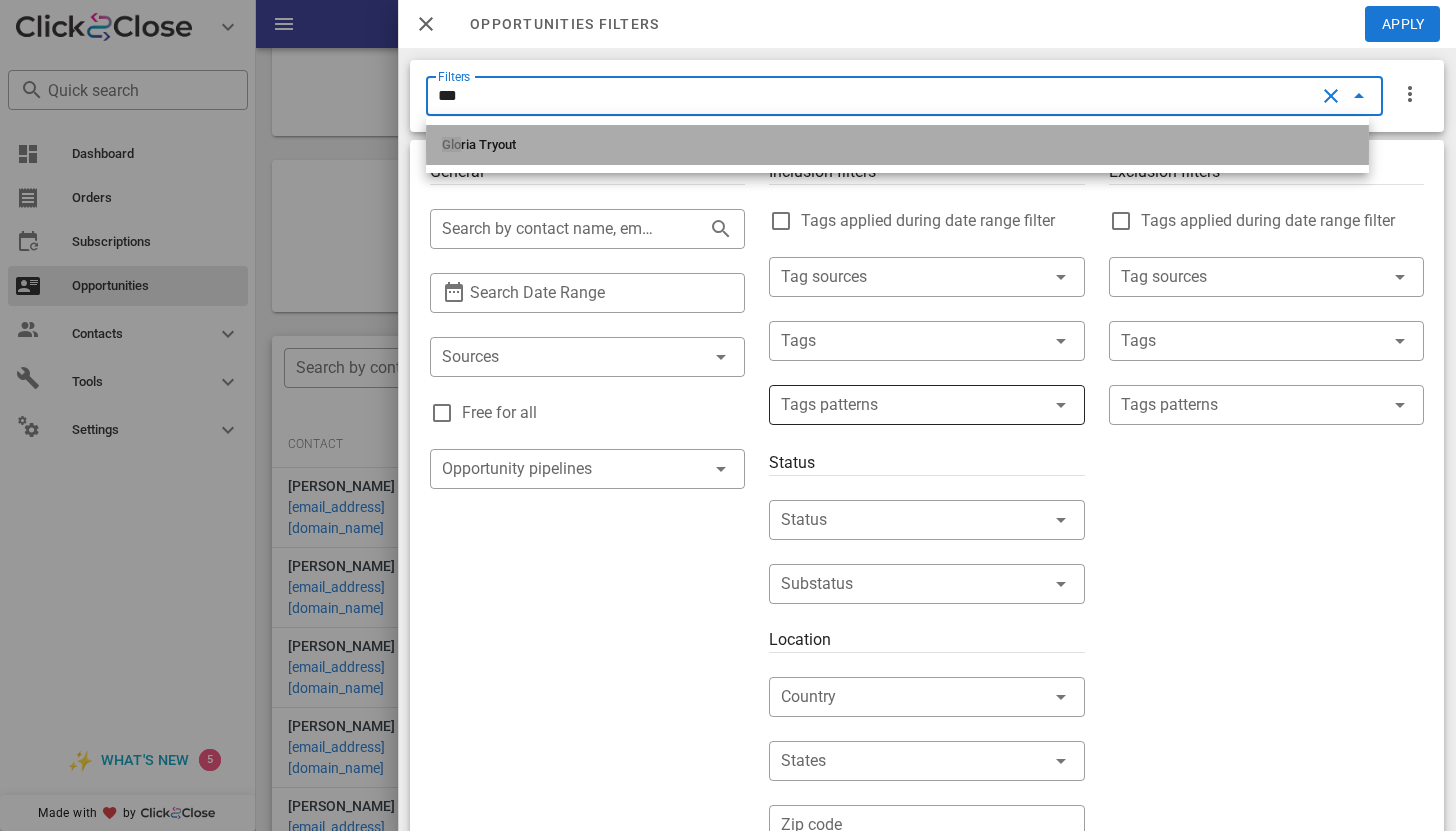click on "Glo ria Tryout" at bounding box center [897, 145] 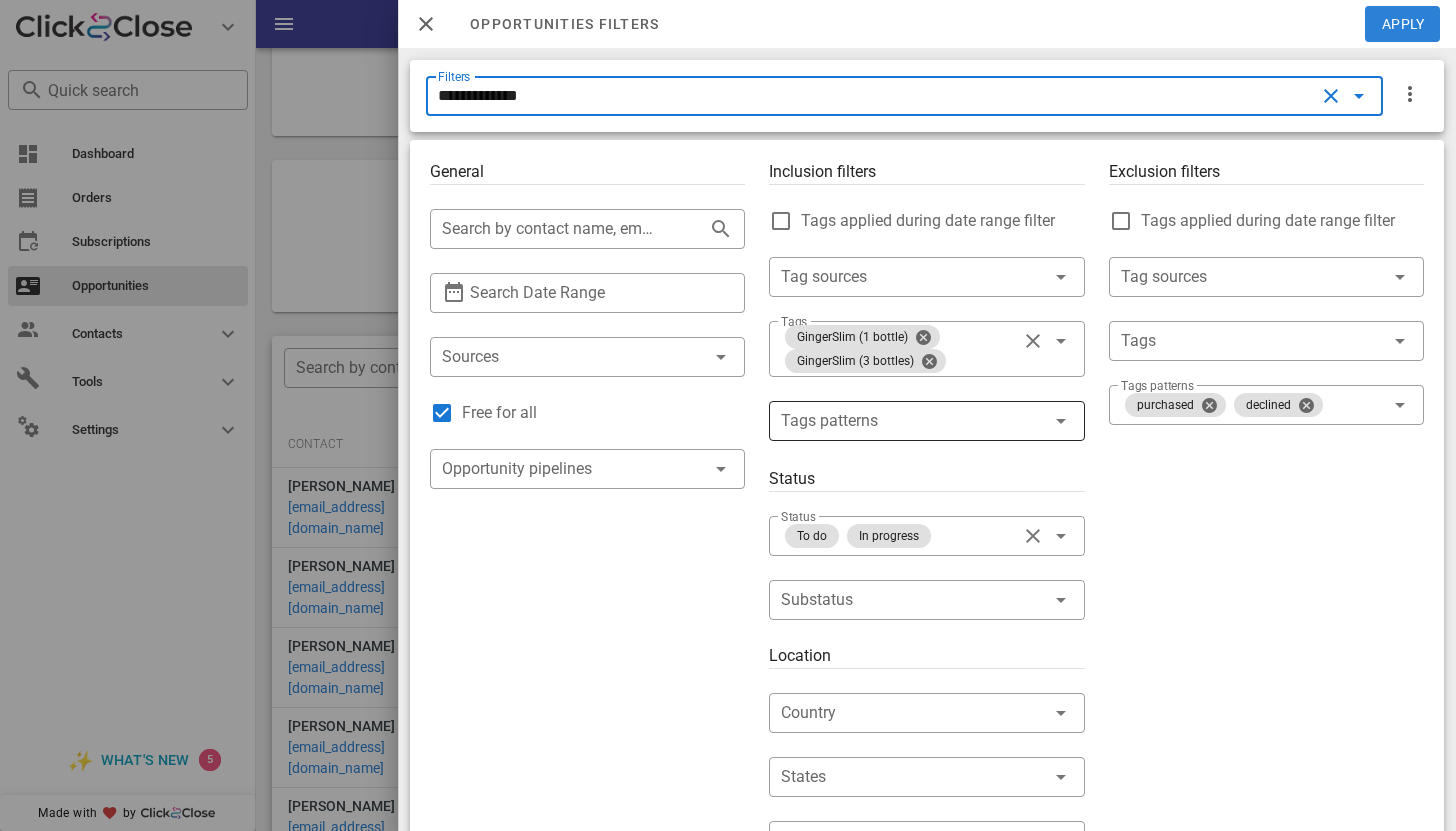 type on "**********" 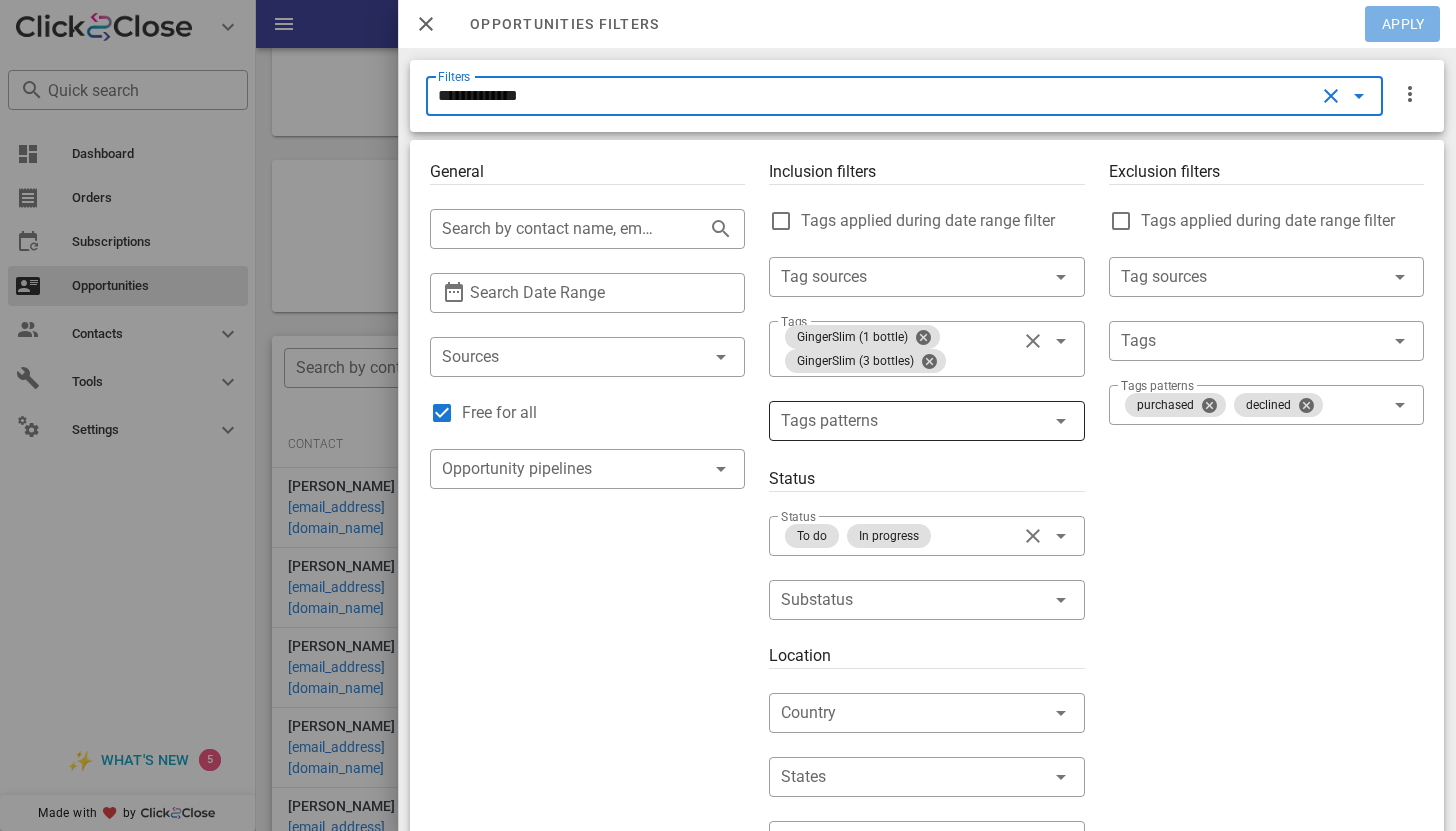 click on "Apply" at bounding box center (1403, 24) 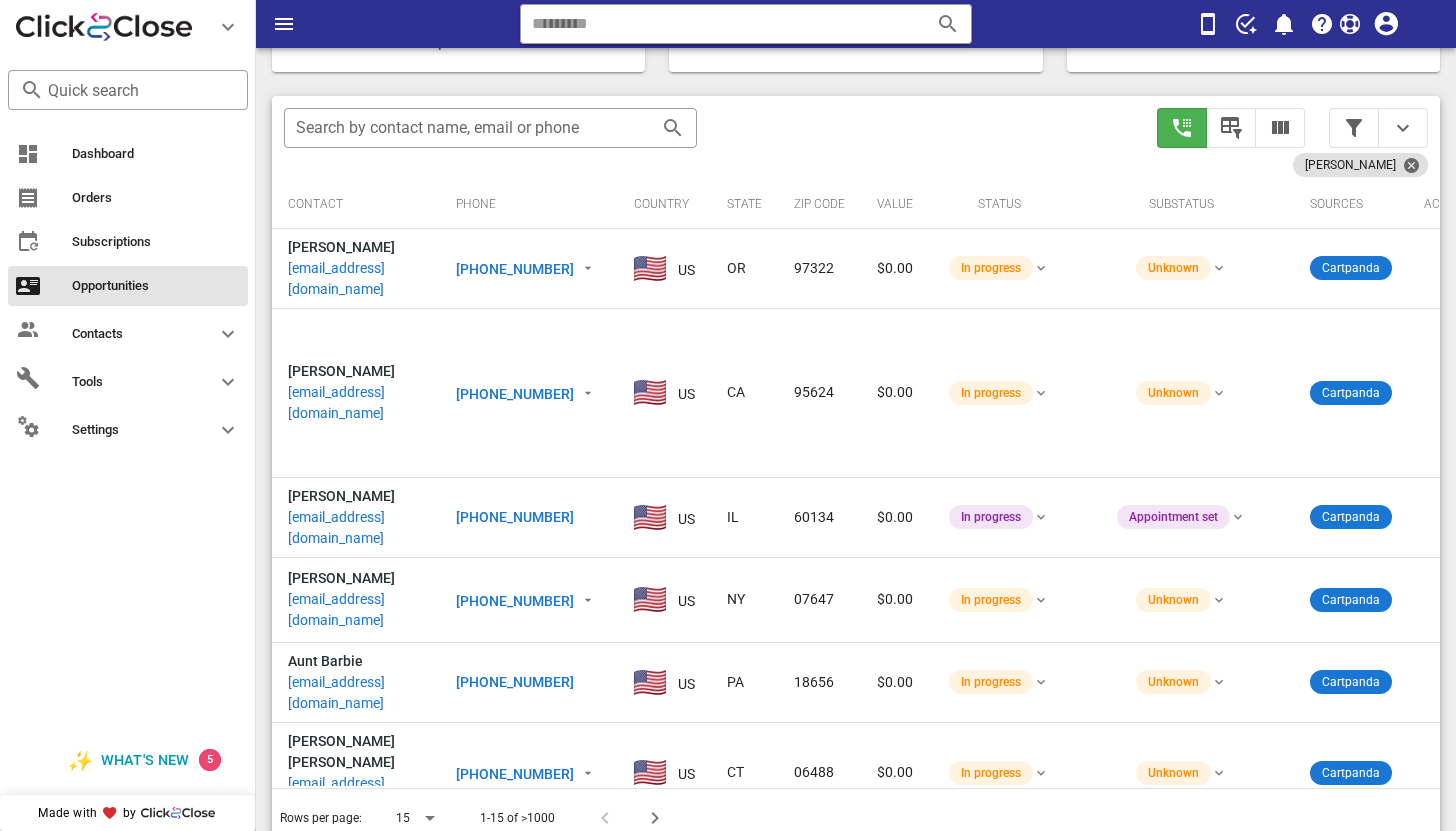 scroll, scrollTop: 356, scrollLeft: 0, axis: vertical 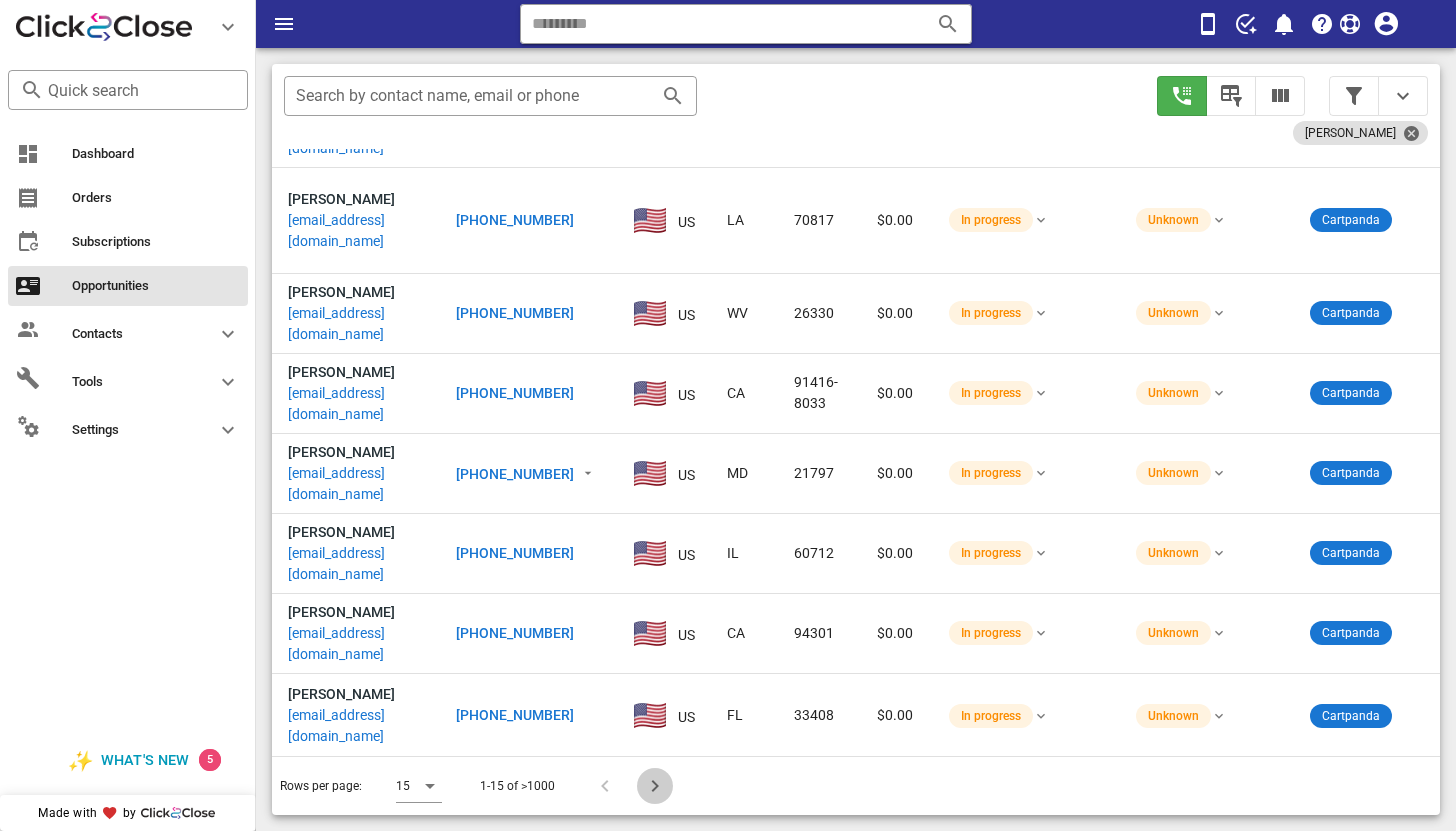 click at bounding box center (655, 786) 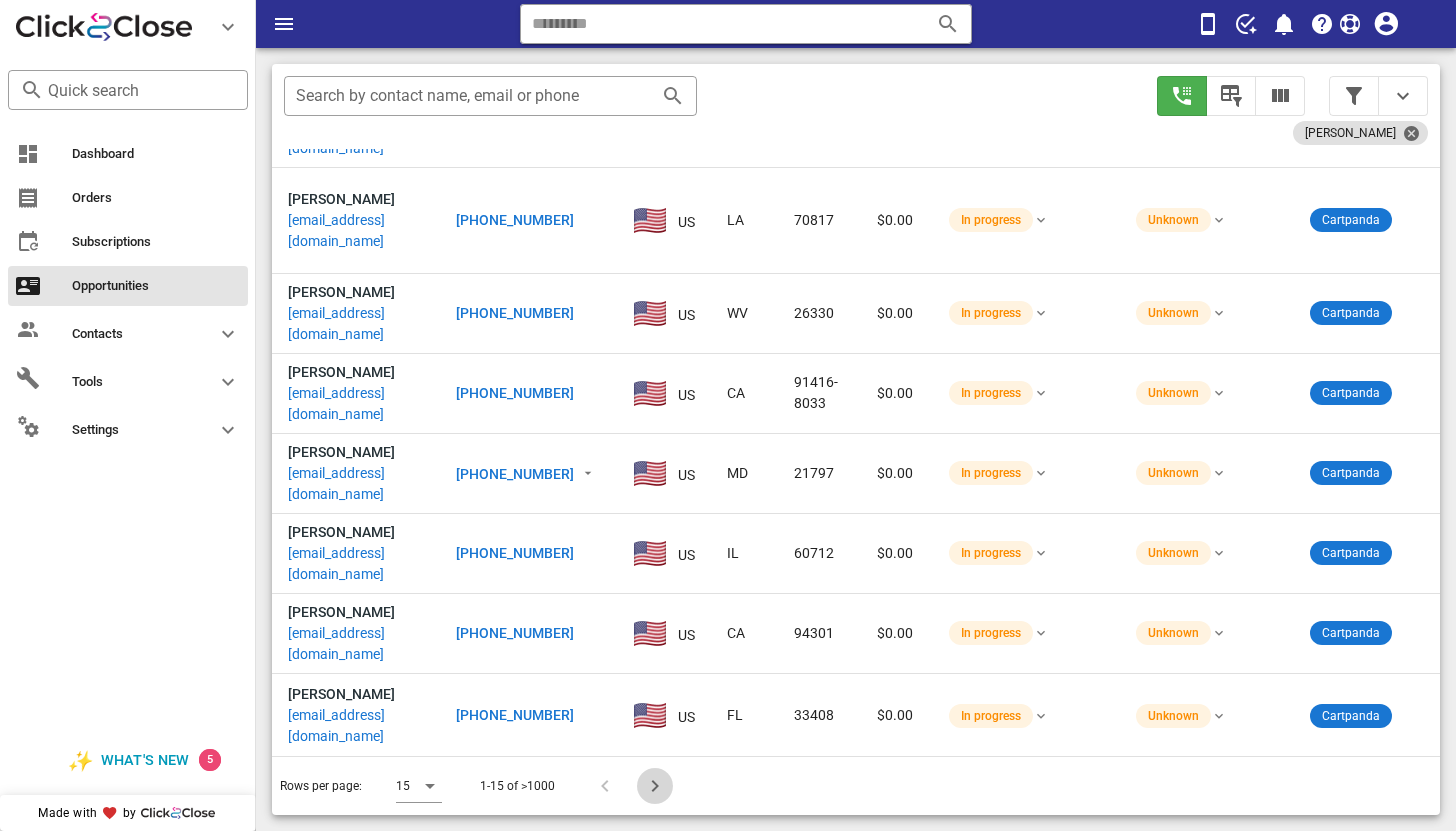type 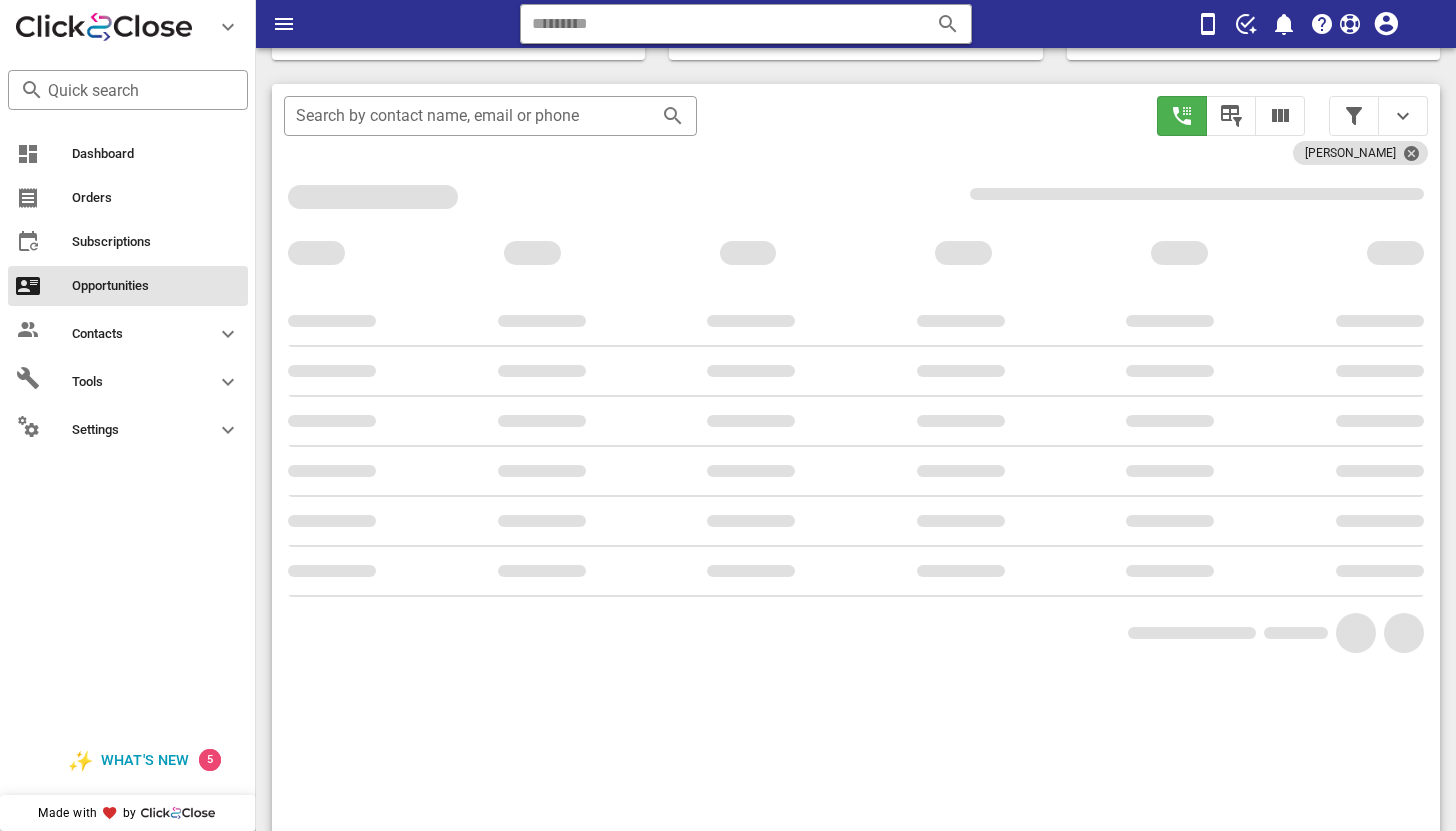 scroll, scrollTop: 376, scrollLeft: 0, axis: vertical 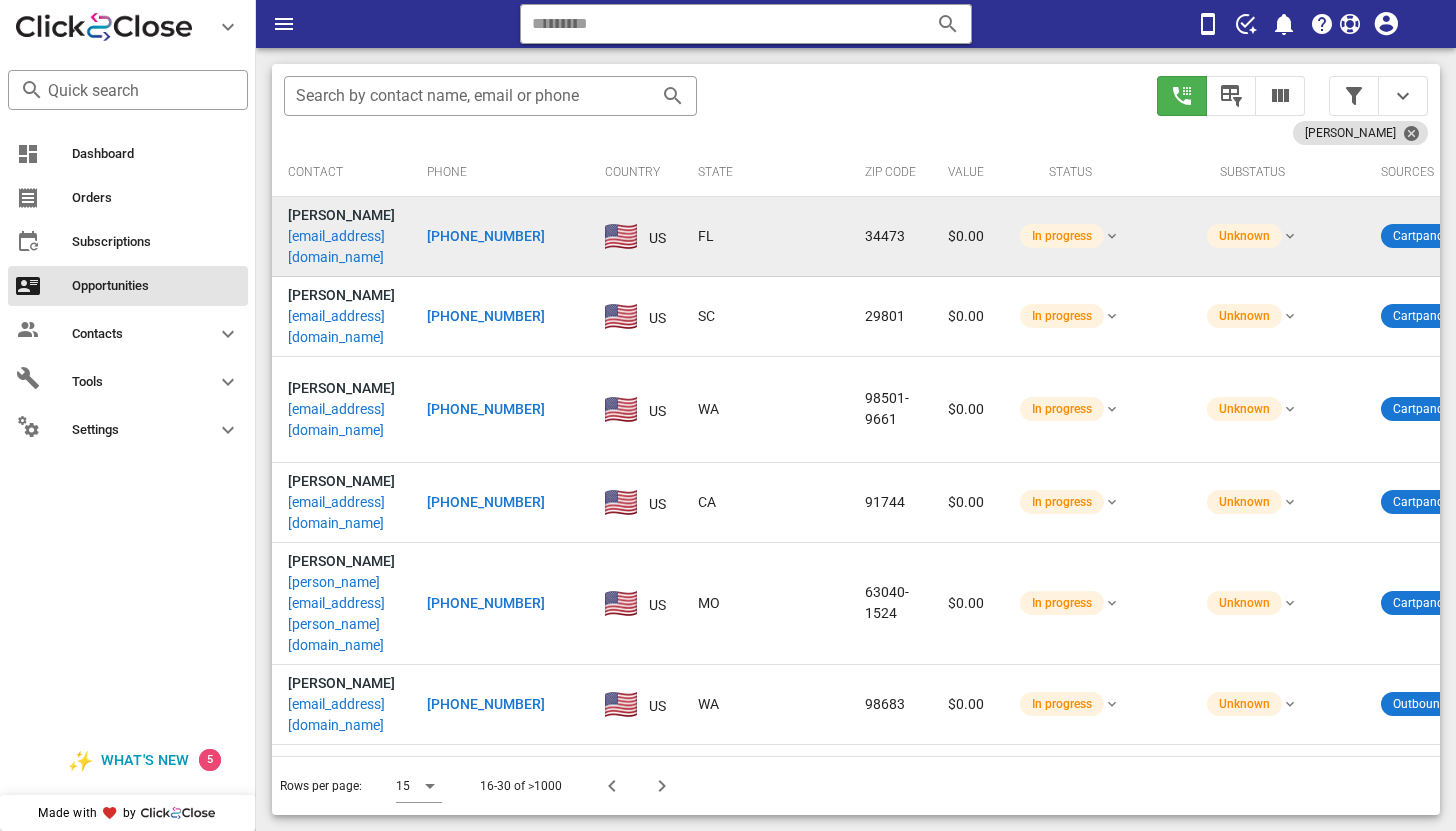 click on "[PERSON_NAME]" at bounding box center (341, 215) 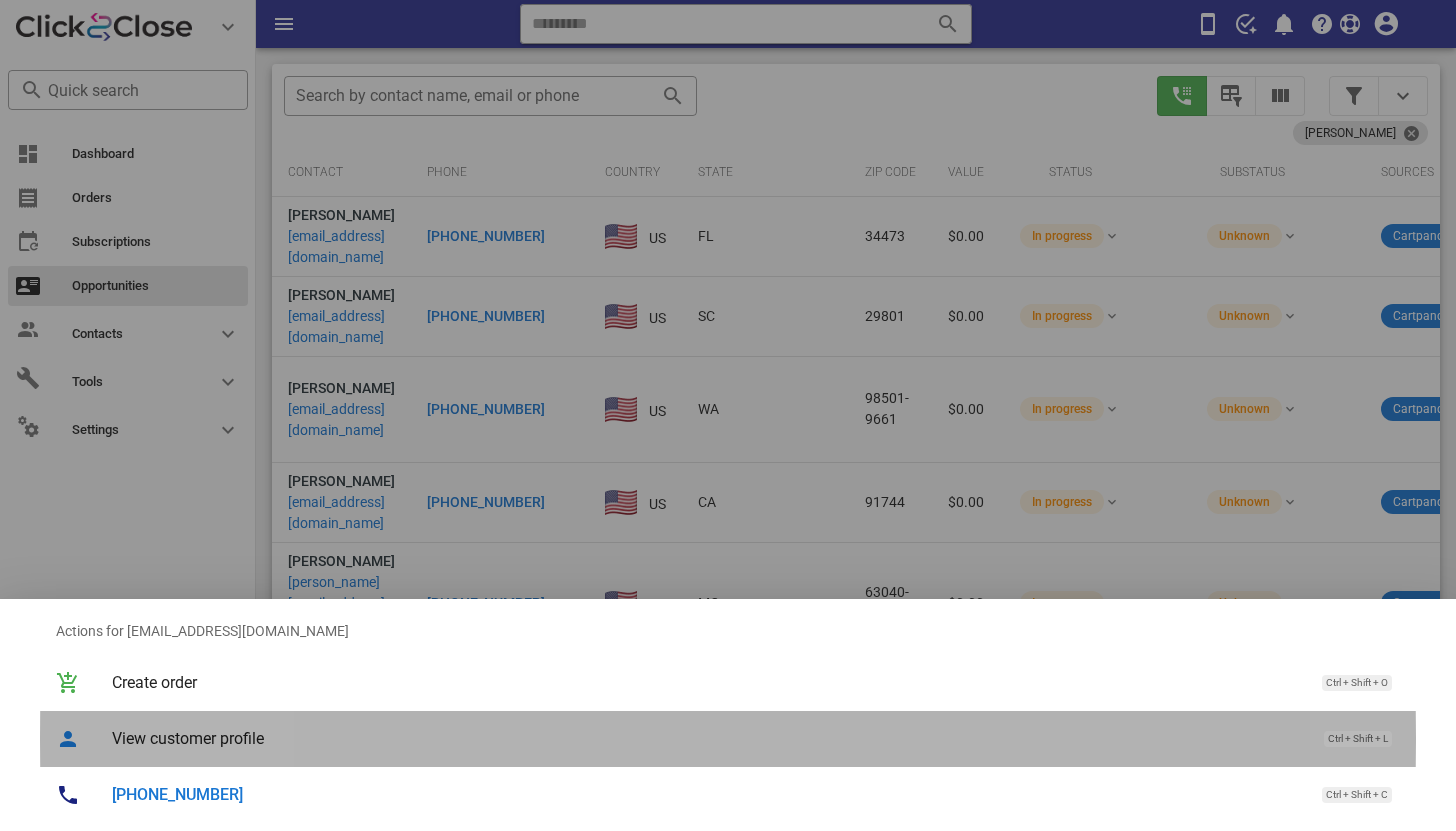 click on "View customer profile" at bounding box center (708, 738) 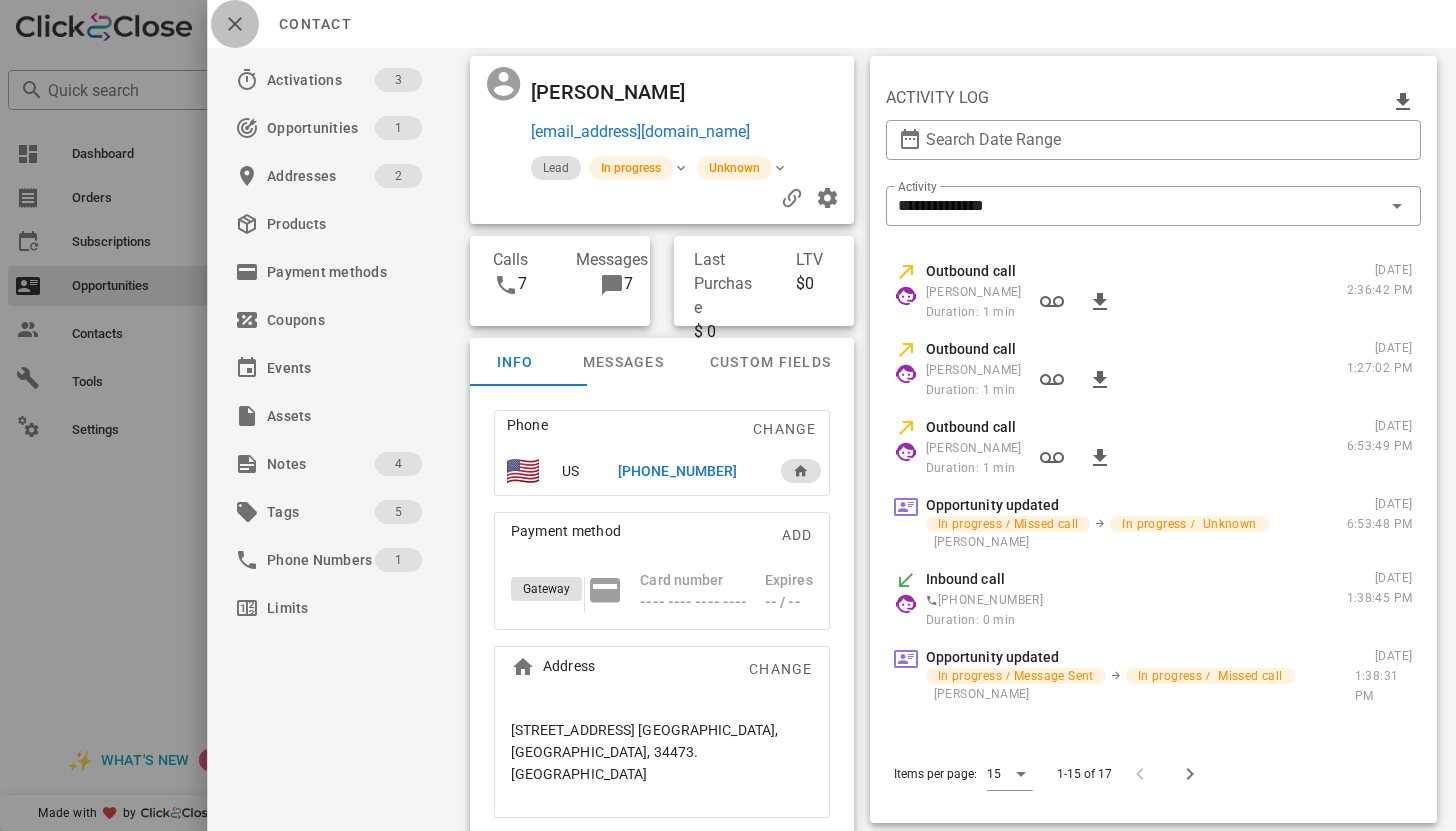 click at bounding box center [235, 24] 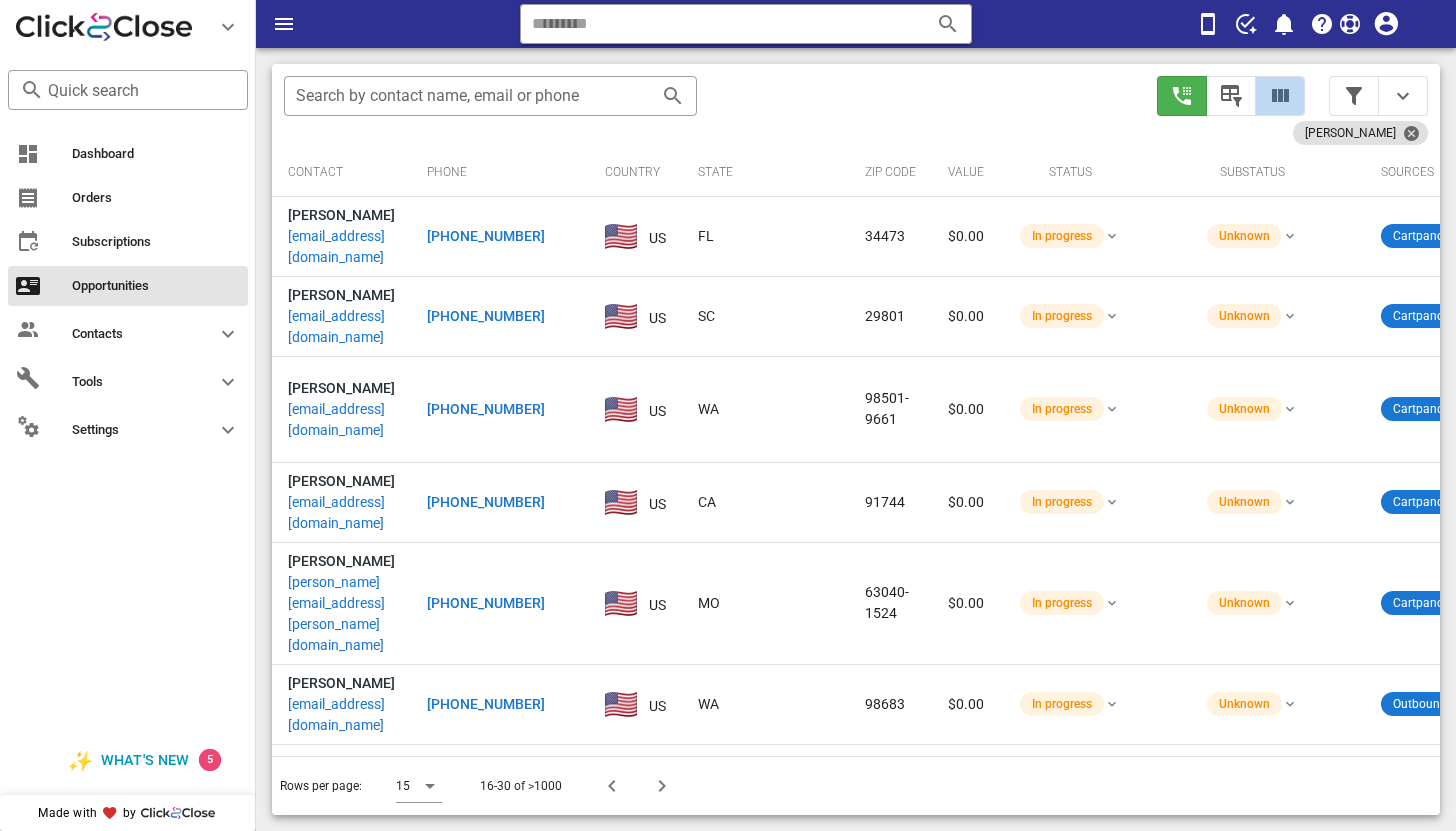 click at bounding box center (1280, 96) 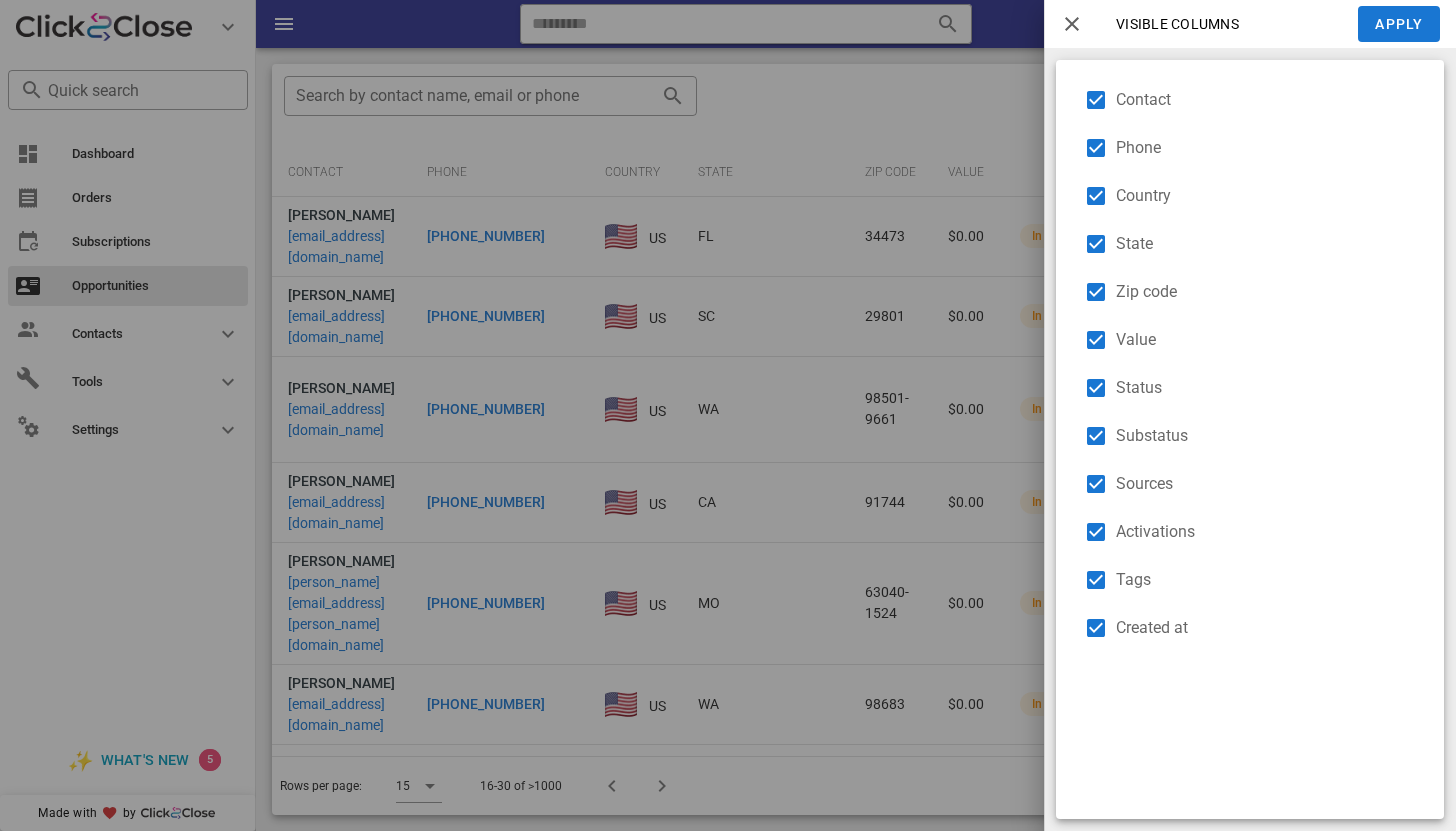click at bounding box center (728, 415) 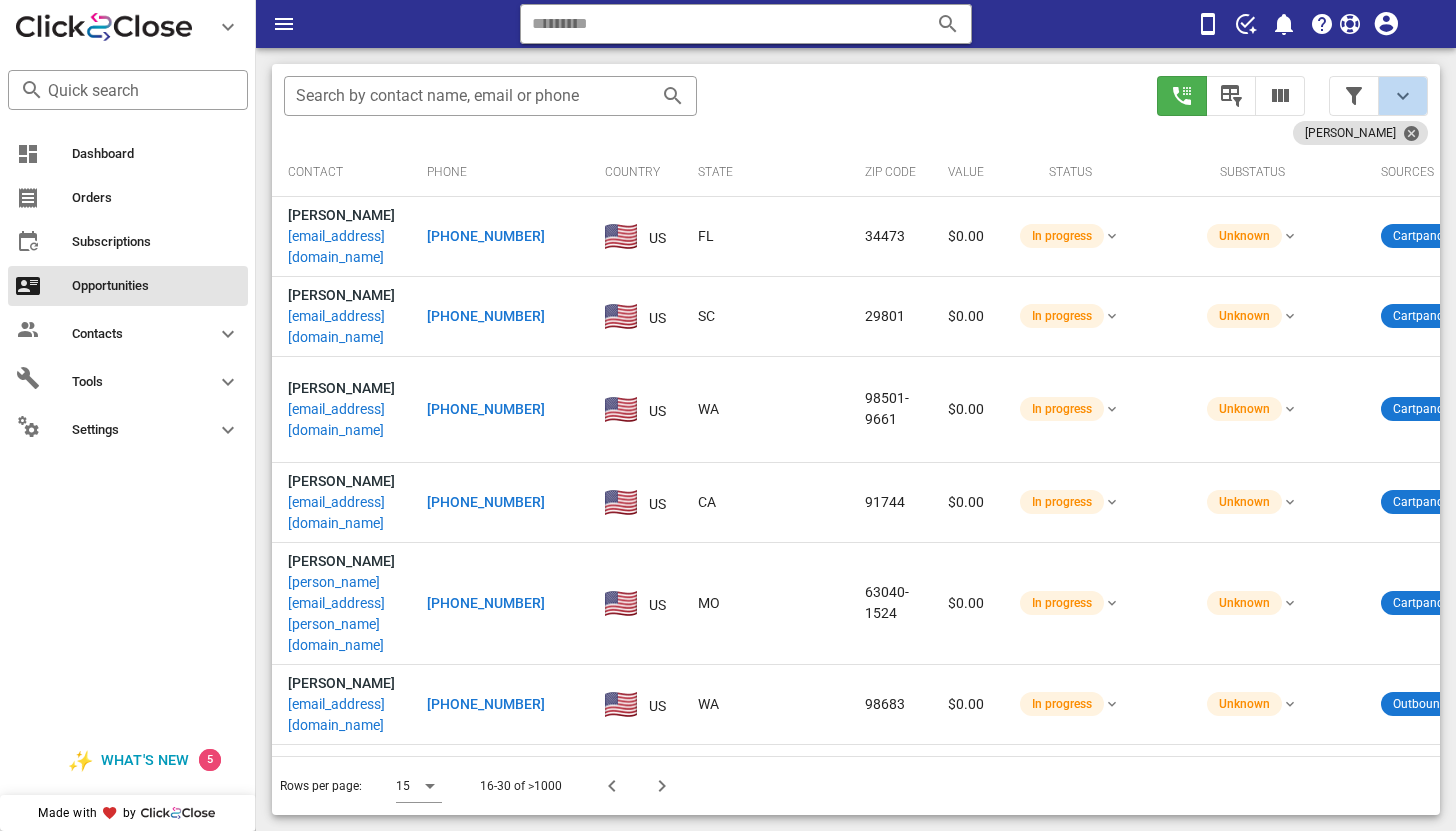 click at bounding box center (1403, 96) 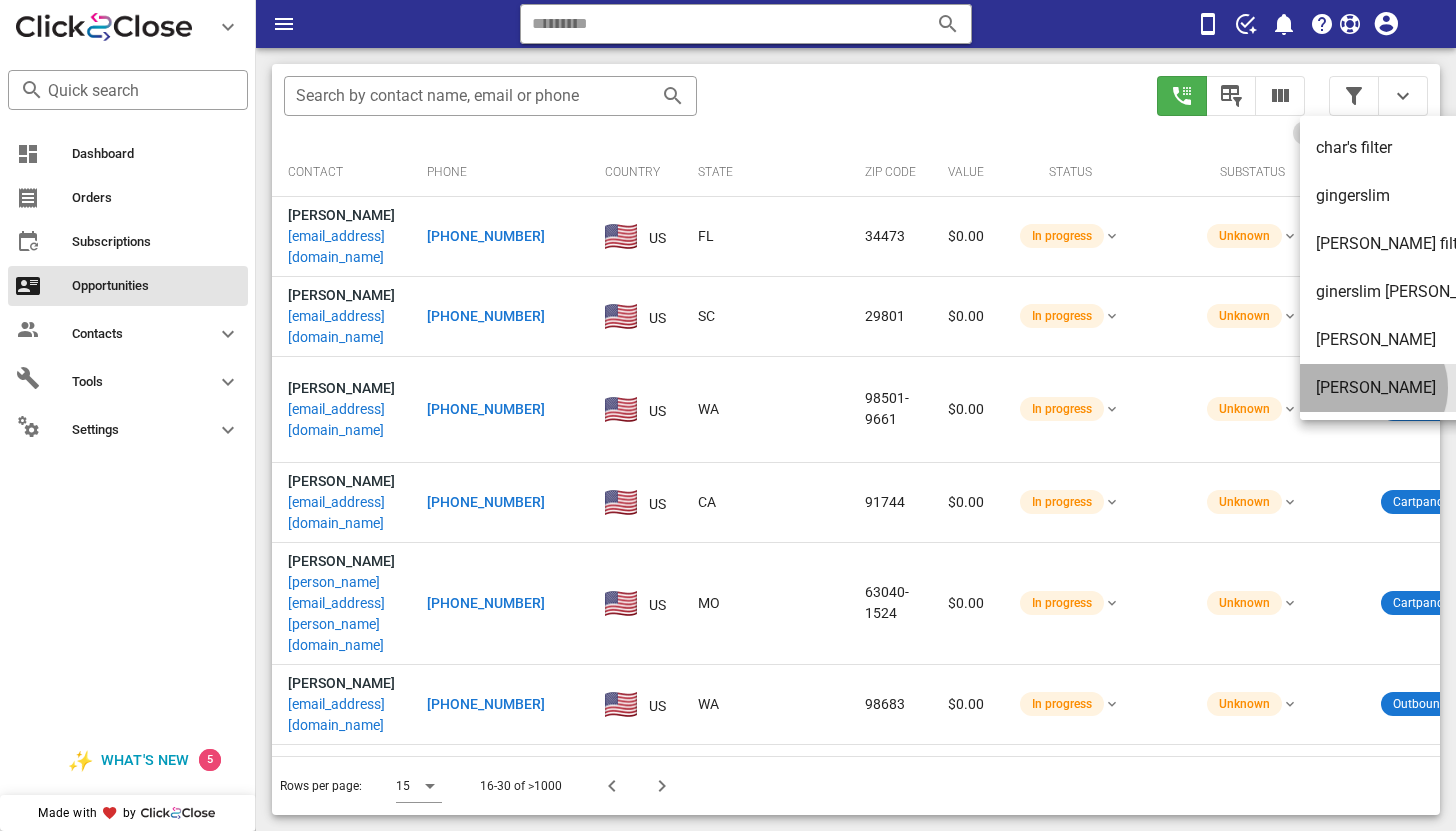 click on "[PERSON_NAME]" at bounding box center [1410, 387] 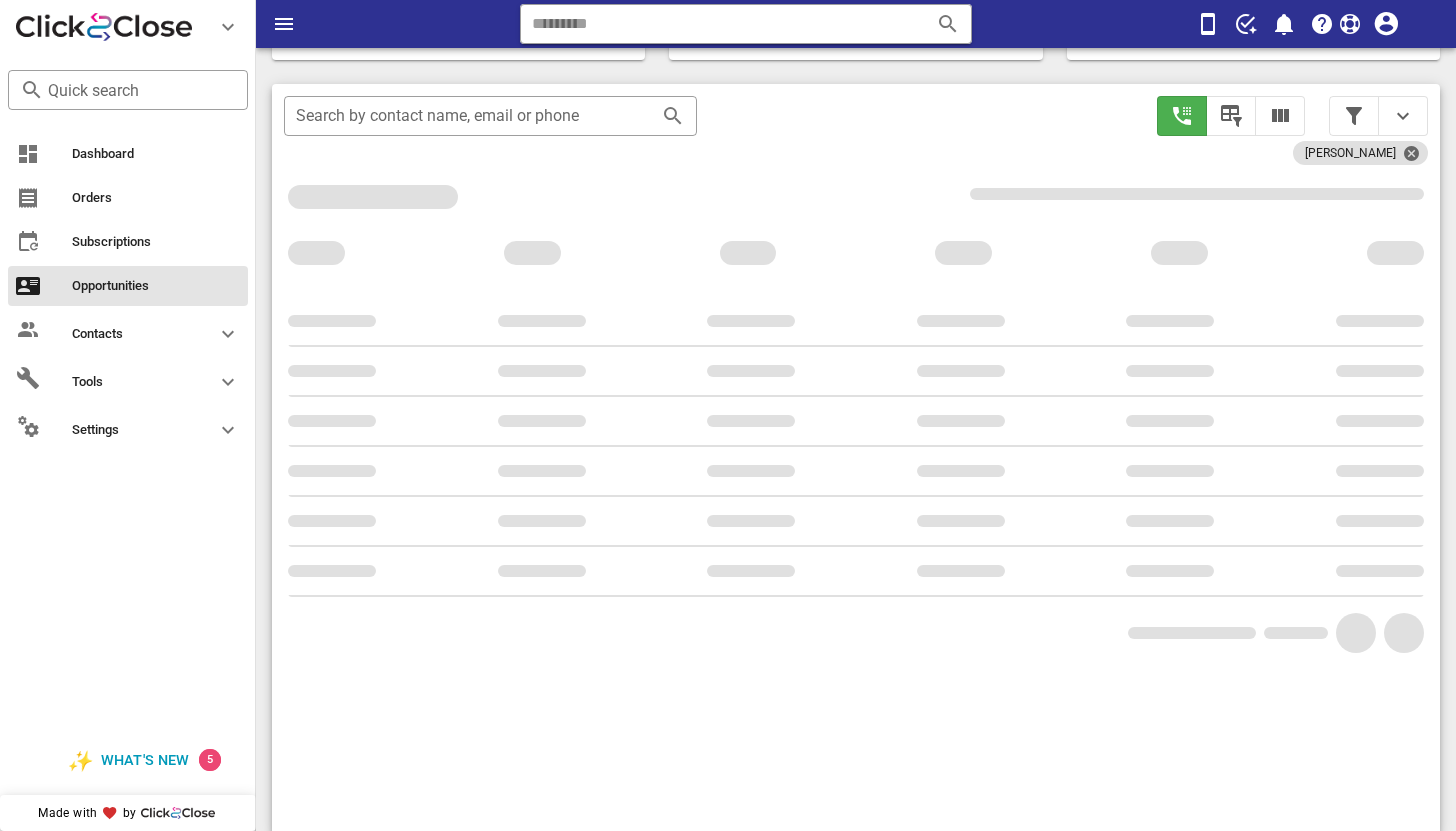 scroll, scrollTop: 376, scrollLeft: 0, axis: vertical 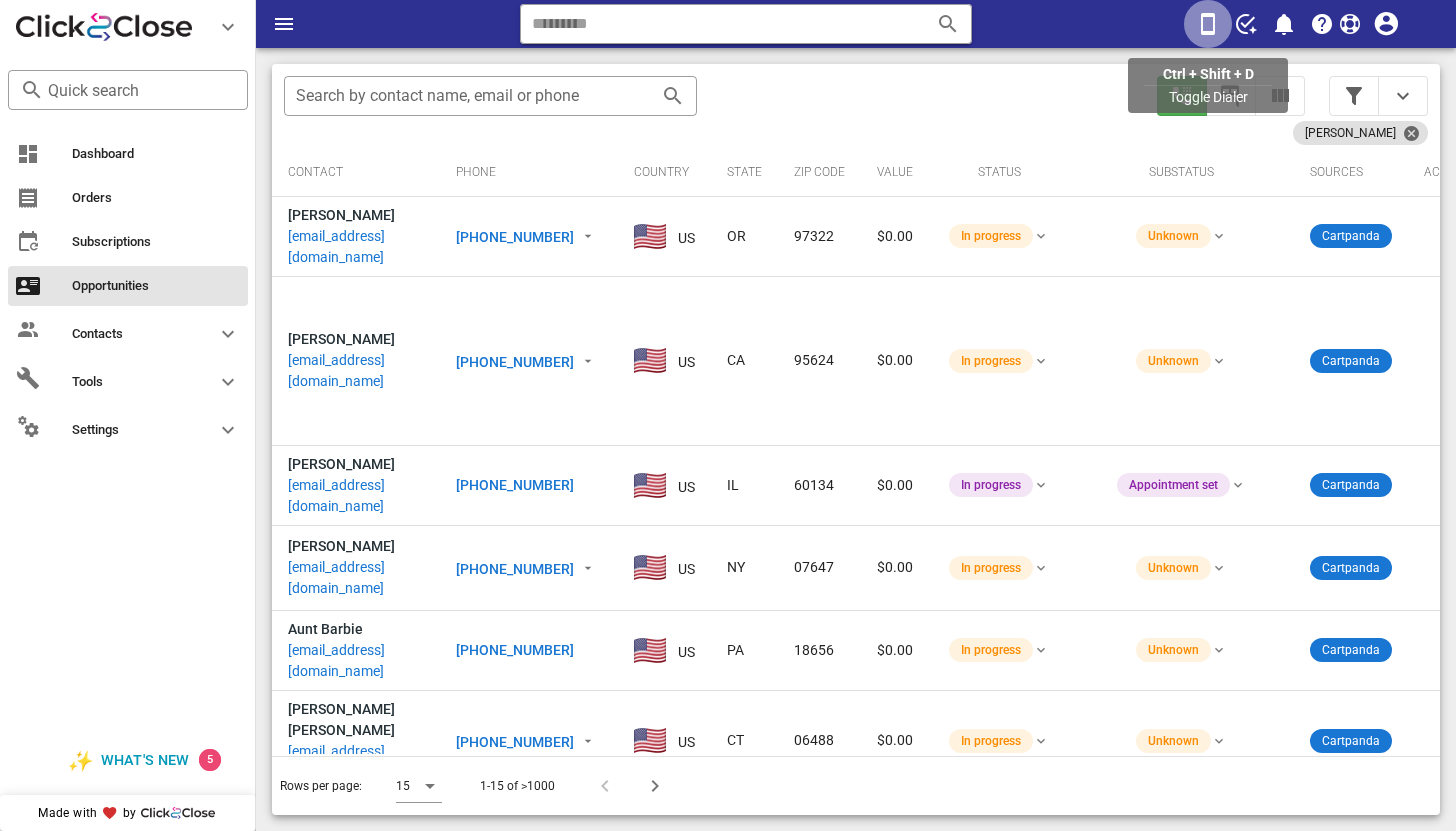 click at bounding box center [1208, 24] 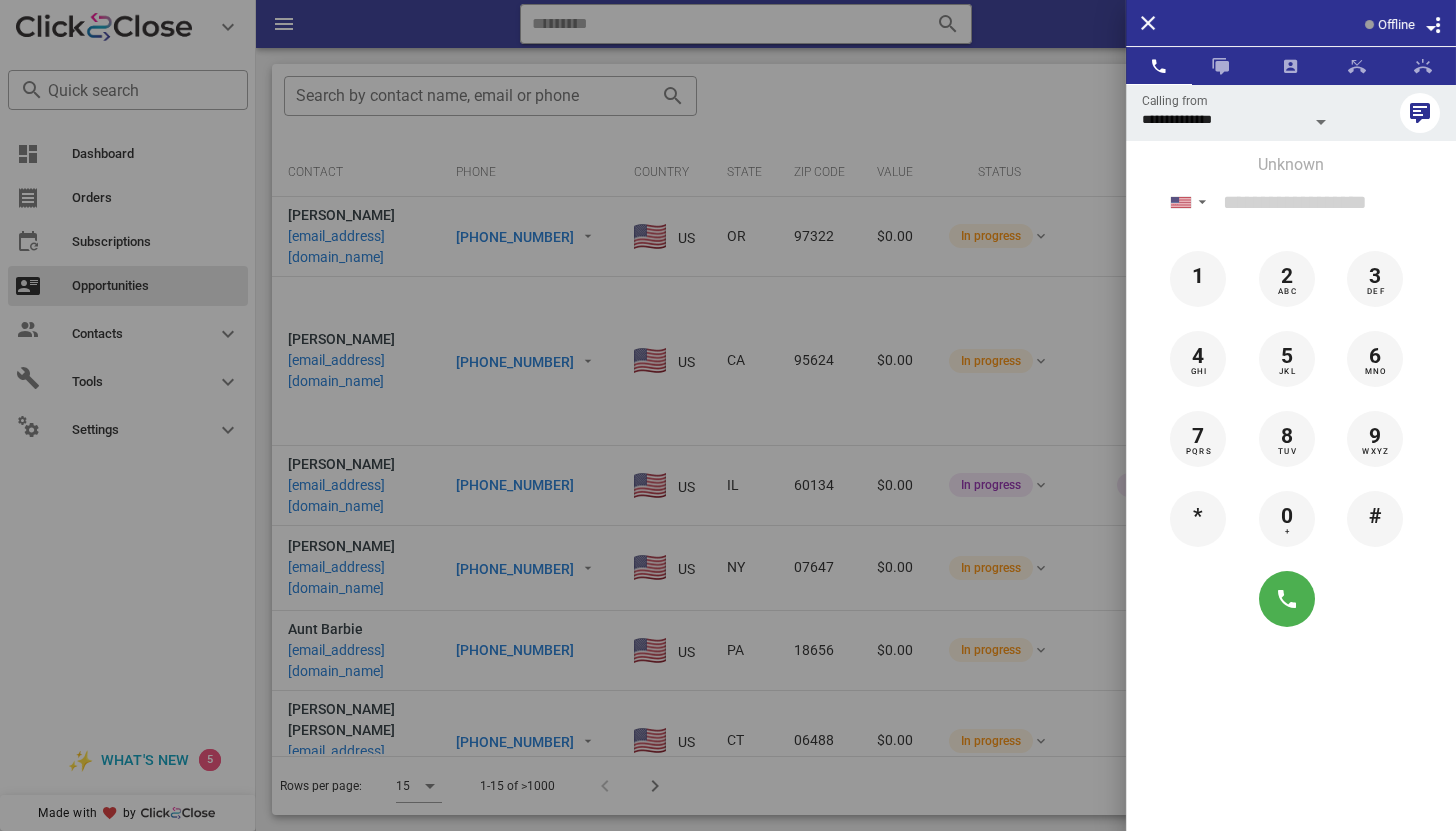 click at bounding box center (1321, 122) 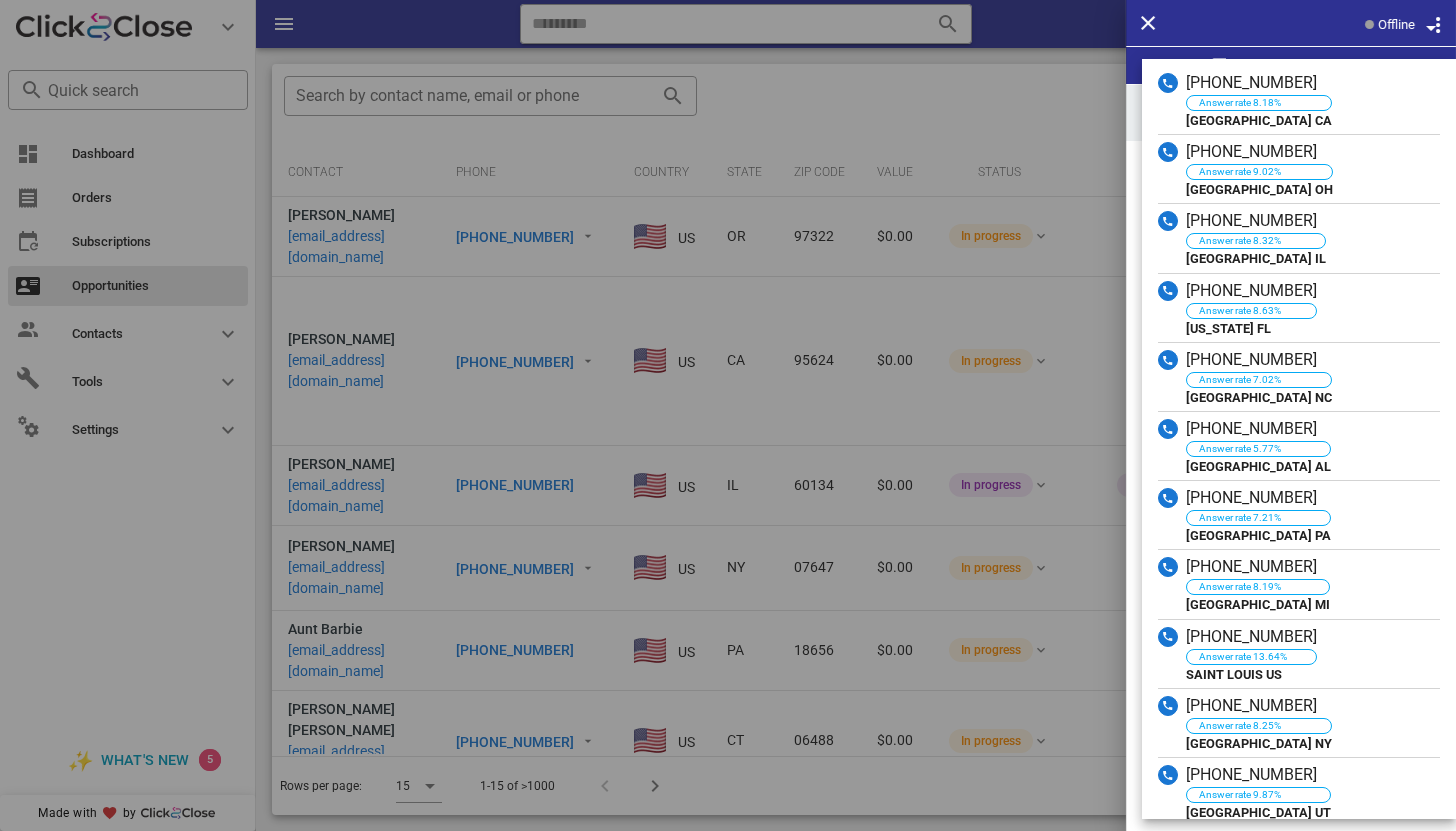 click at bounding box center (728, 415) 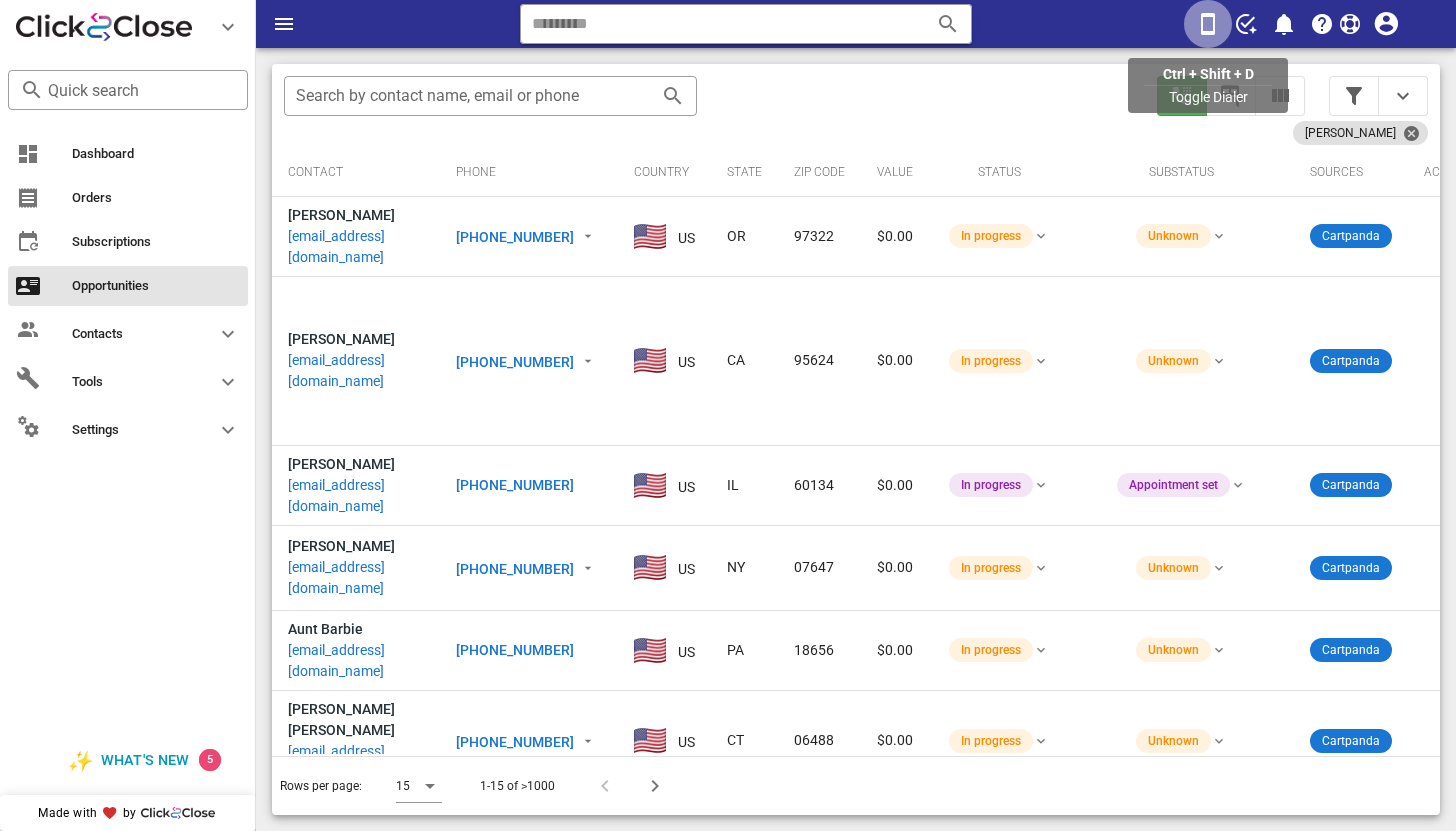 click at bounding box center [1208, 24] 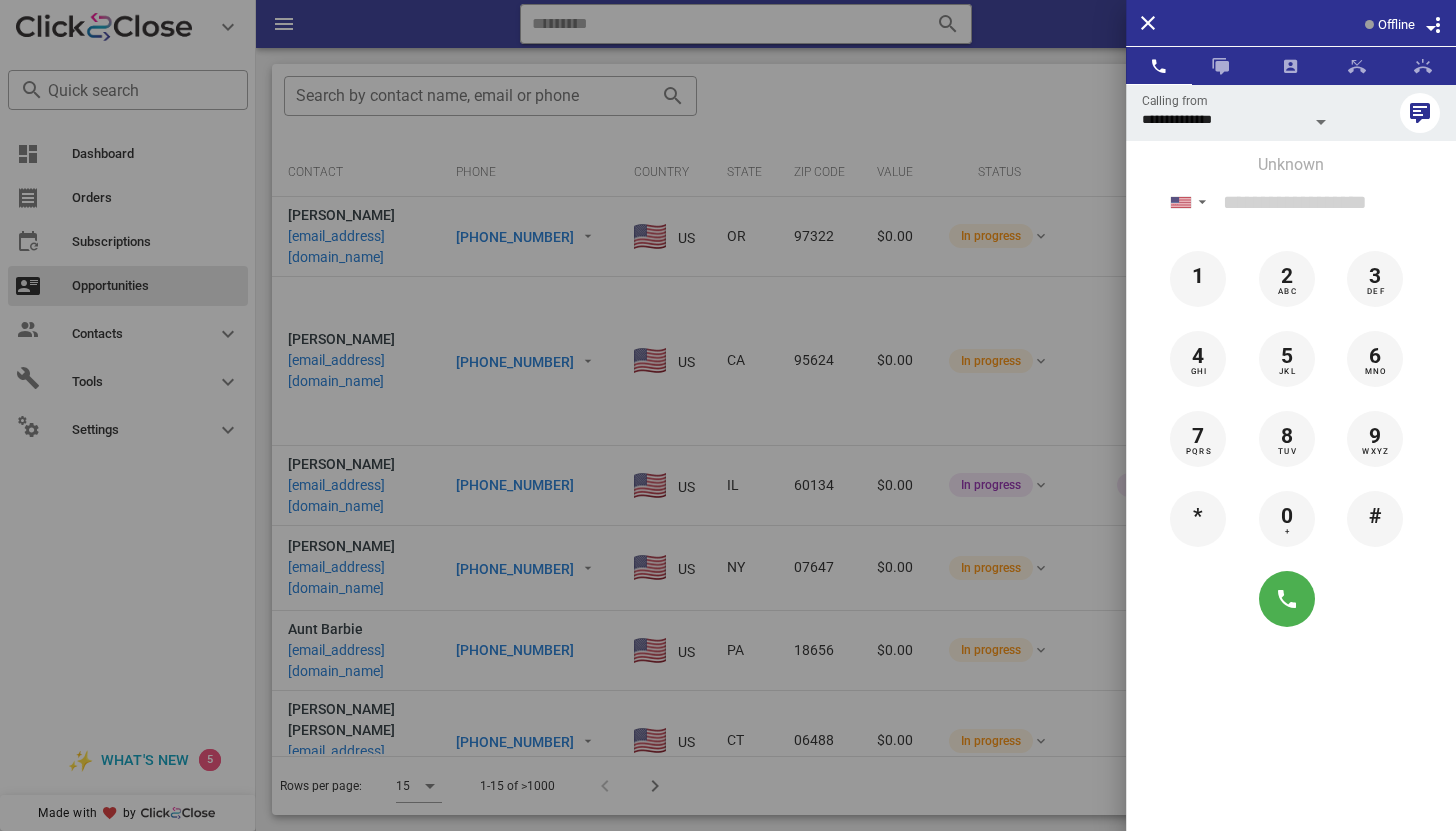 click at bounding box center [728, 415] 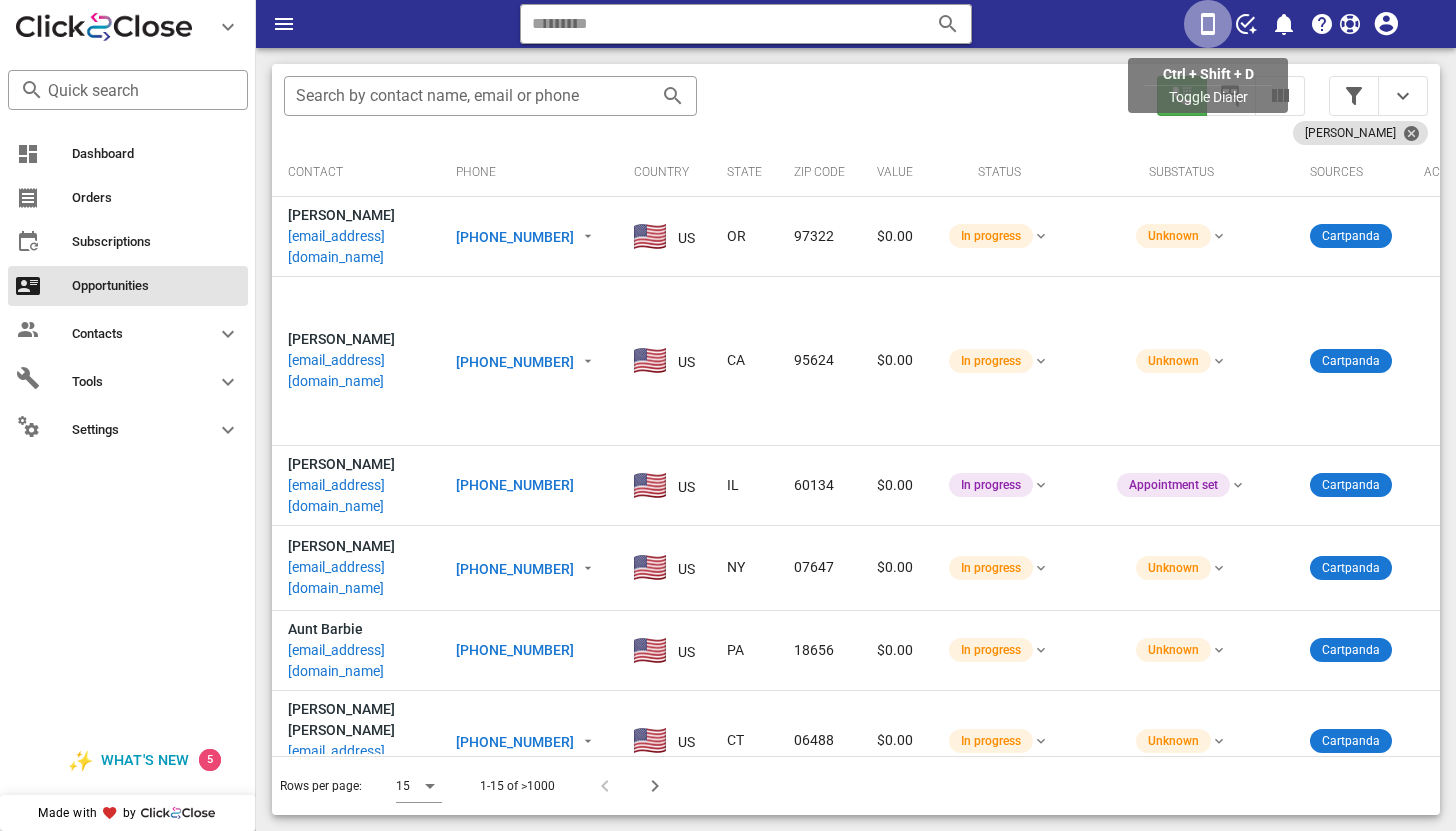 click at bounding box center (1208, 24) 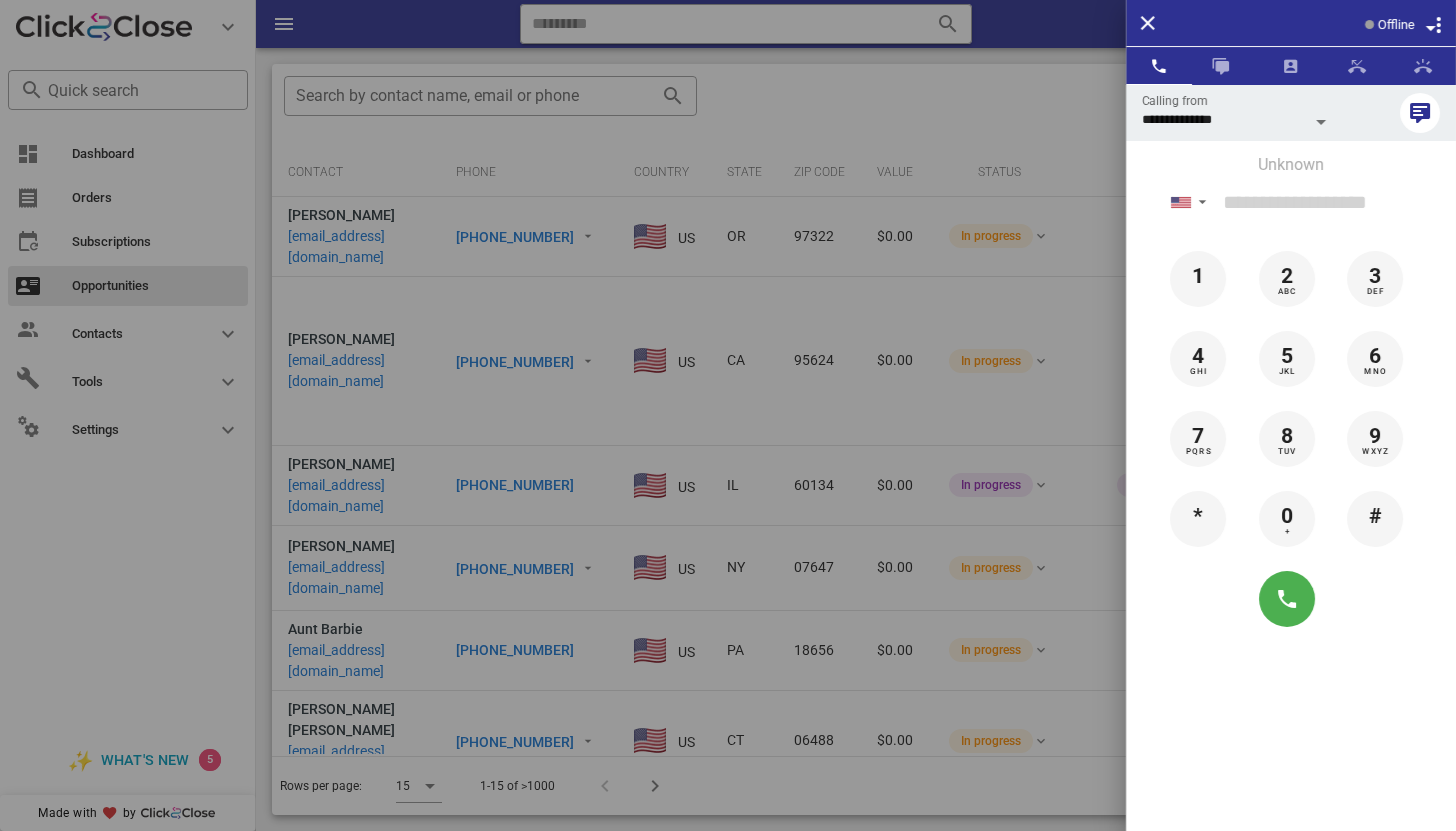 click at bounding box center [728, 415] 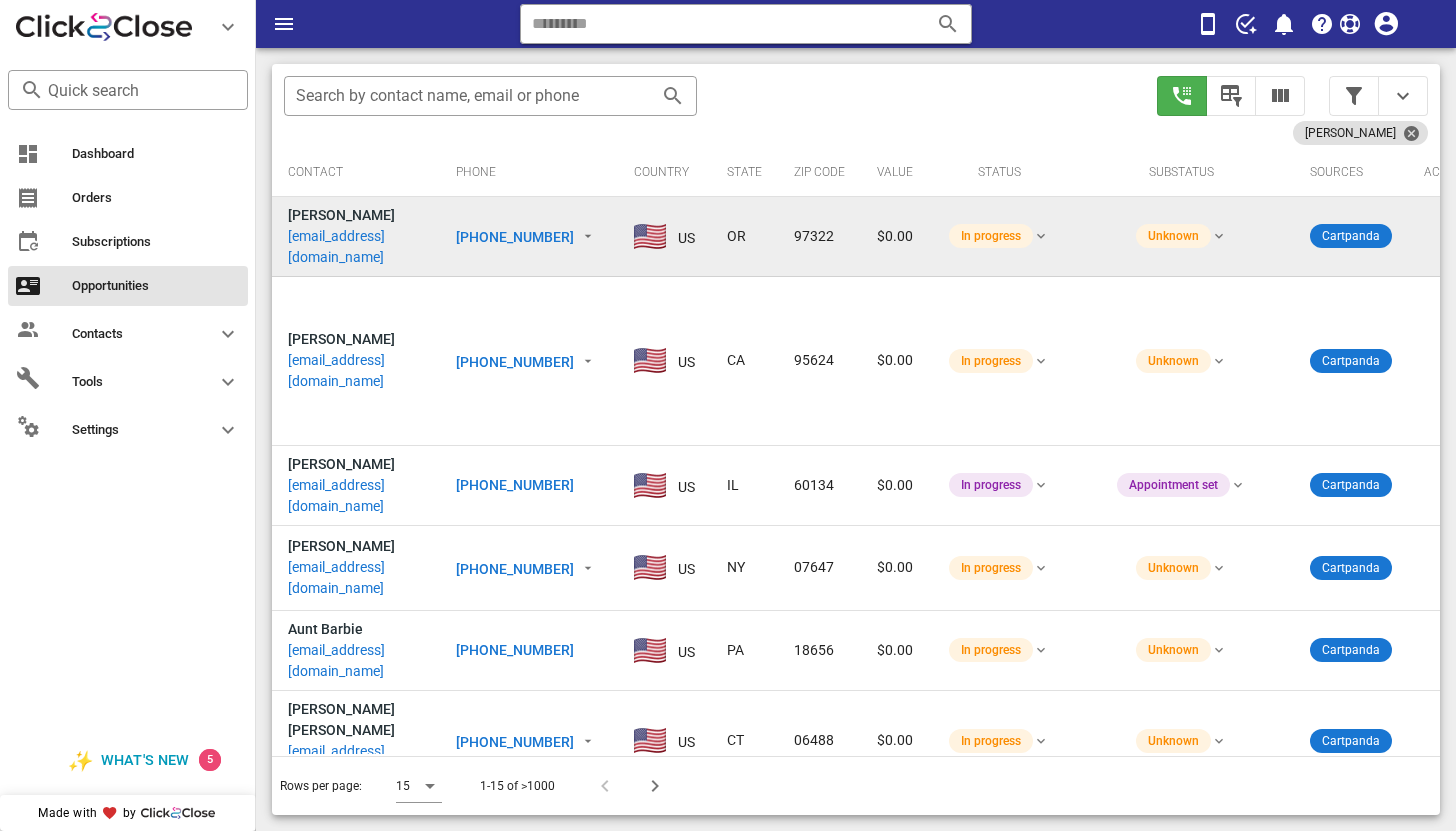 click on "[EMAIL_ADDRESS][DOMAIN_NAME]" at bounding box center [356, 247] 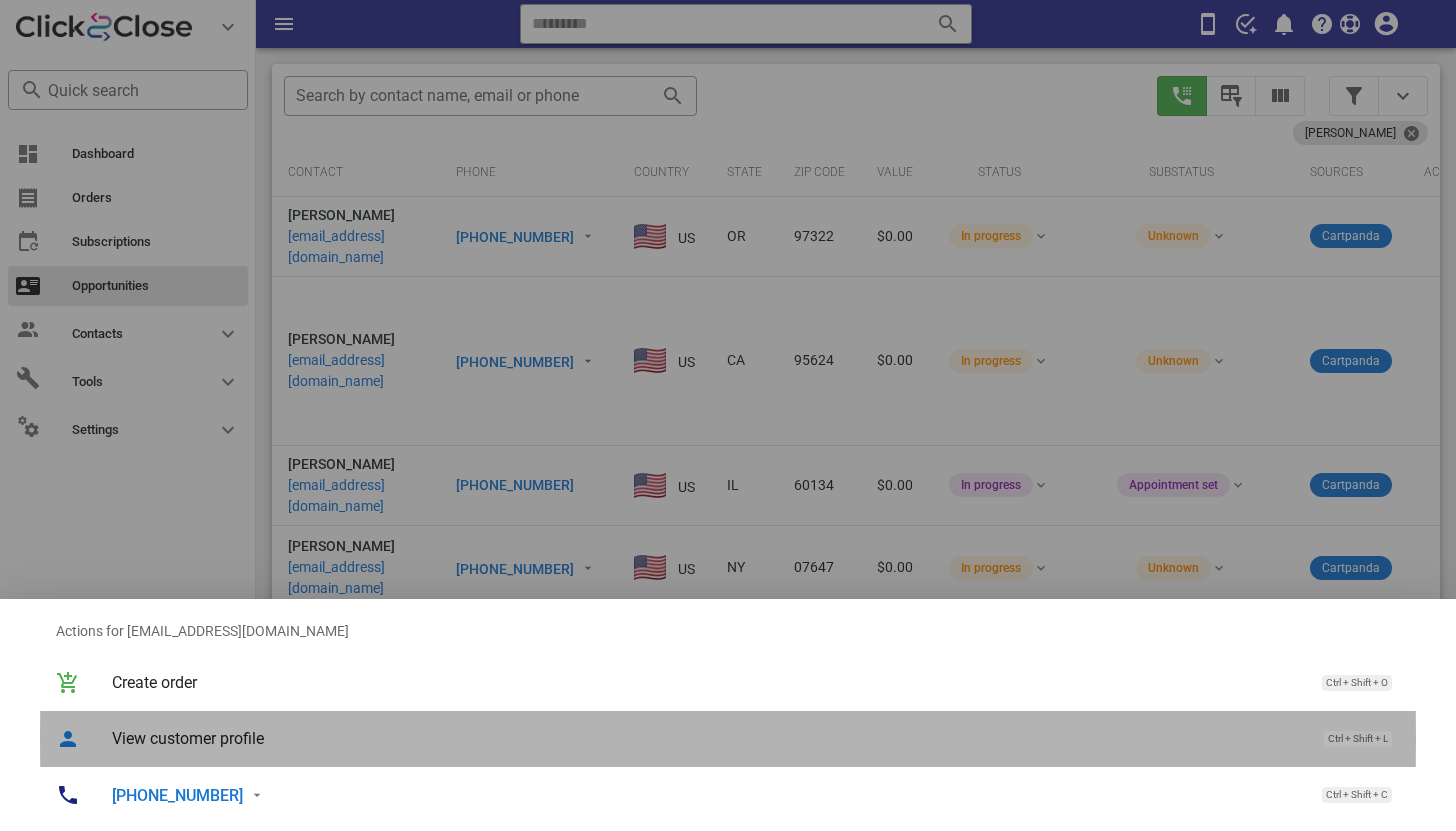 click on "View customer profile" at bounding box center (708, 738) 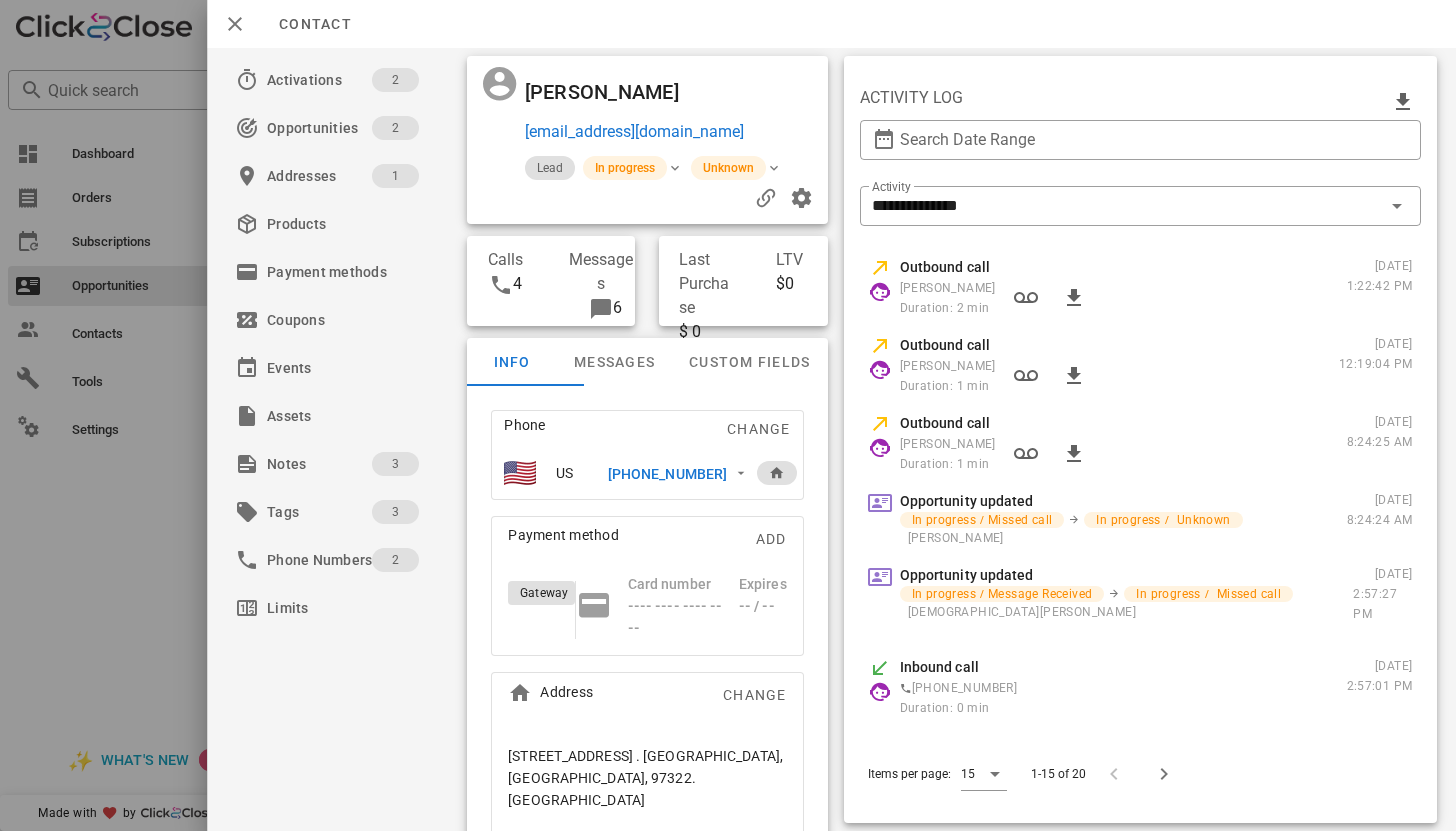 scroll, scrollTop: 0, scrollLeft: 0, axis: both 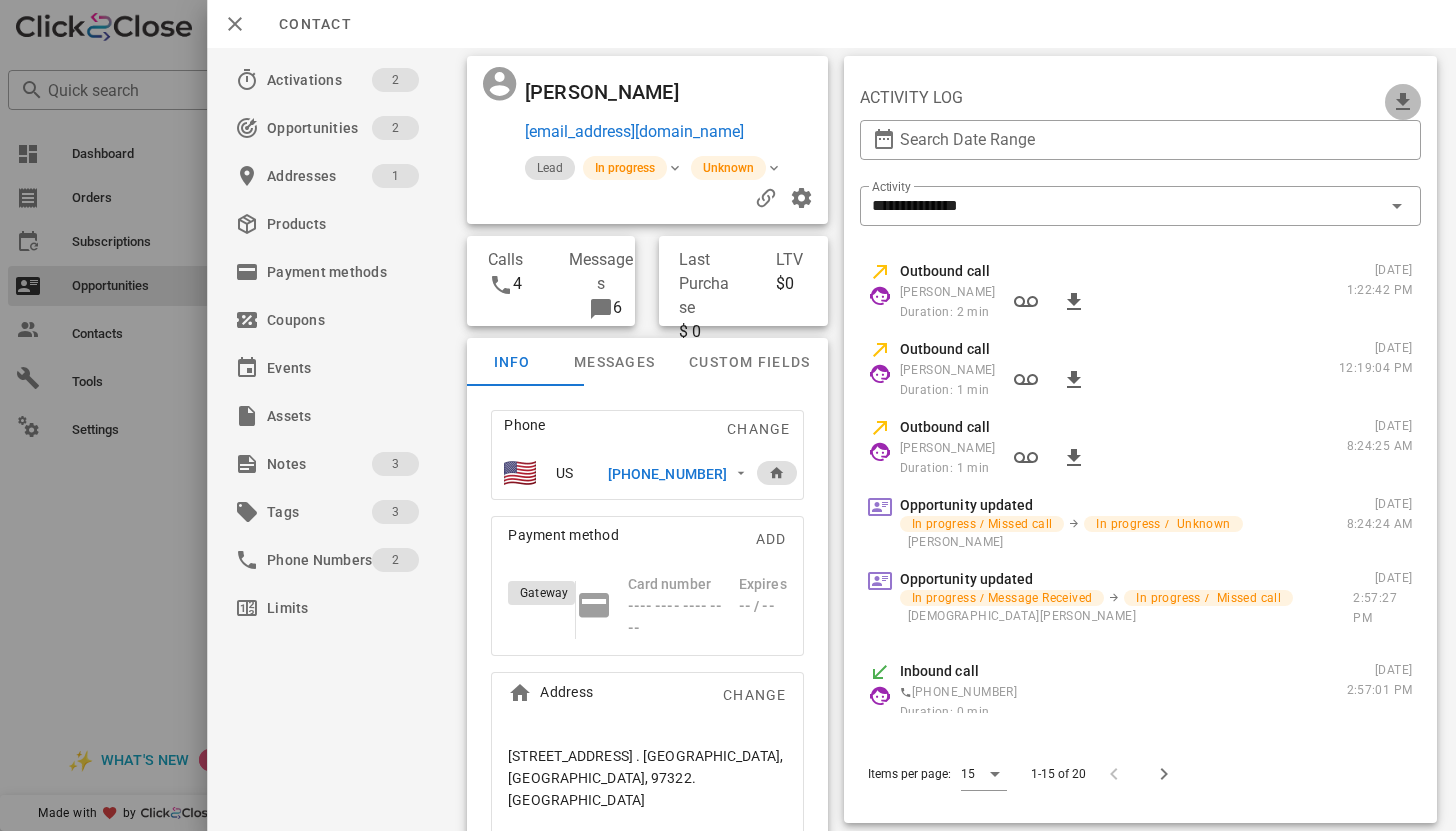 click at bounding box center (1402, 102) 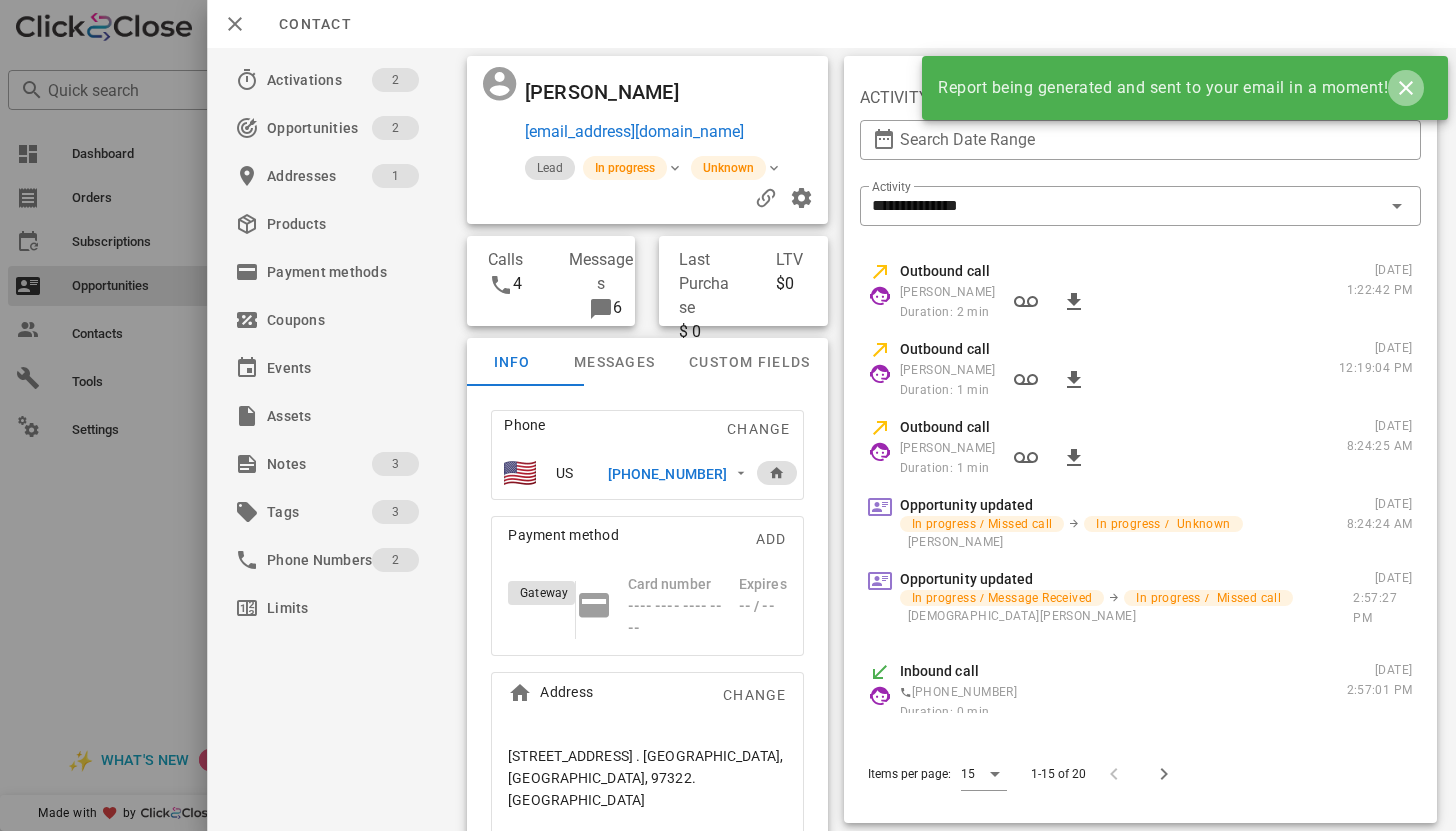 click at bounding box center [1406, 88] 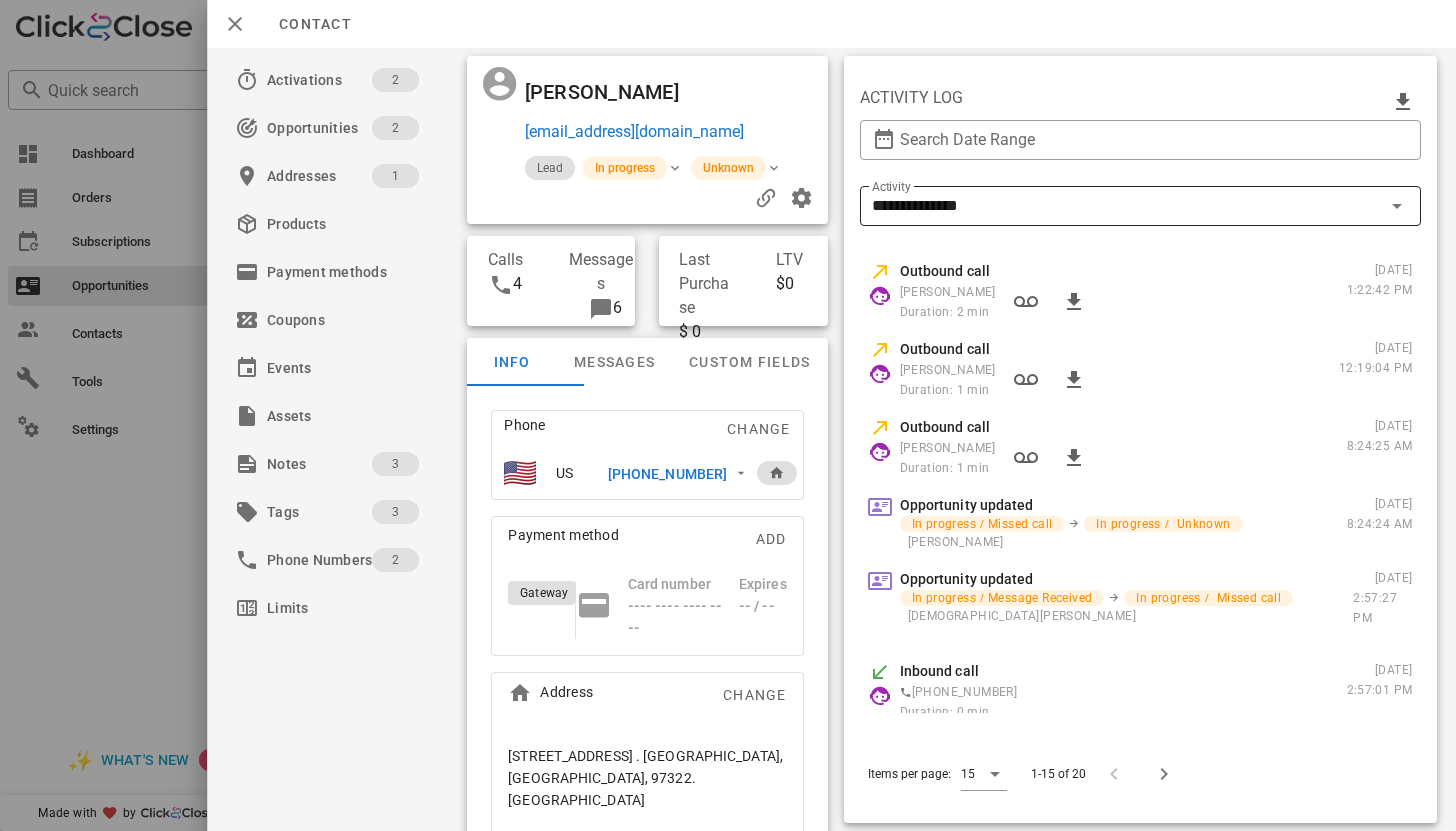 click at bounding box center (1396, 206) 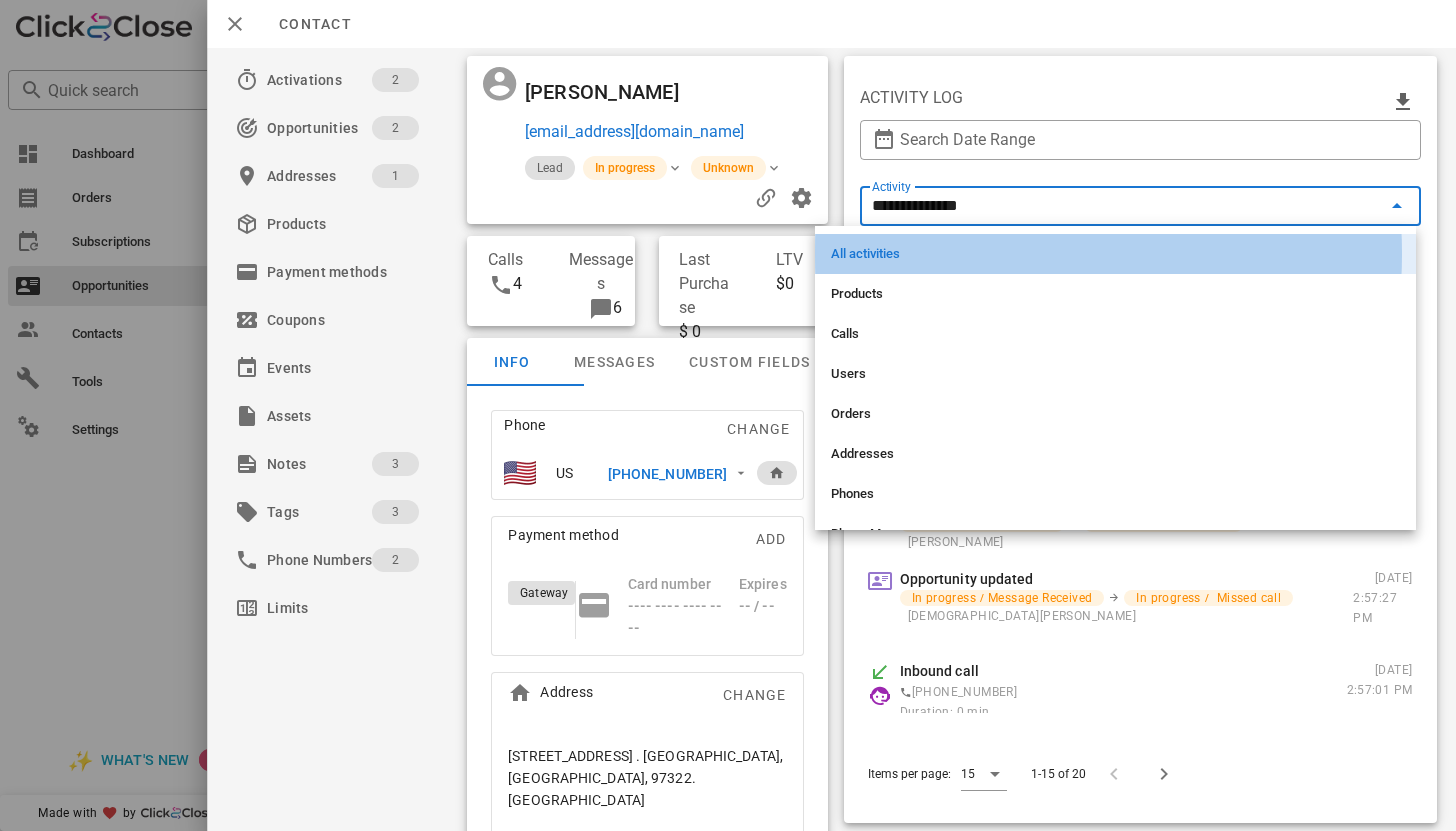 click on "All activities" at bounding box center [1115, 254] 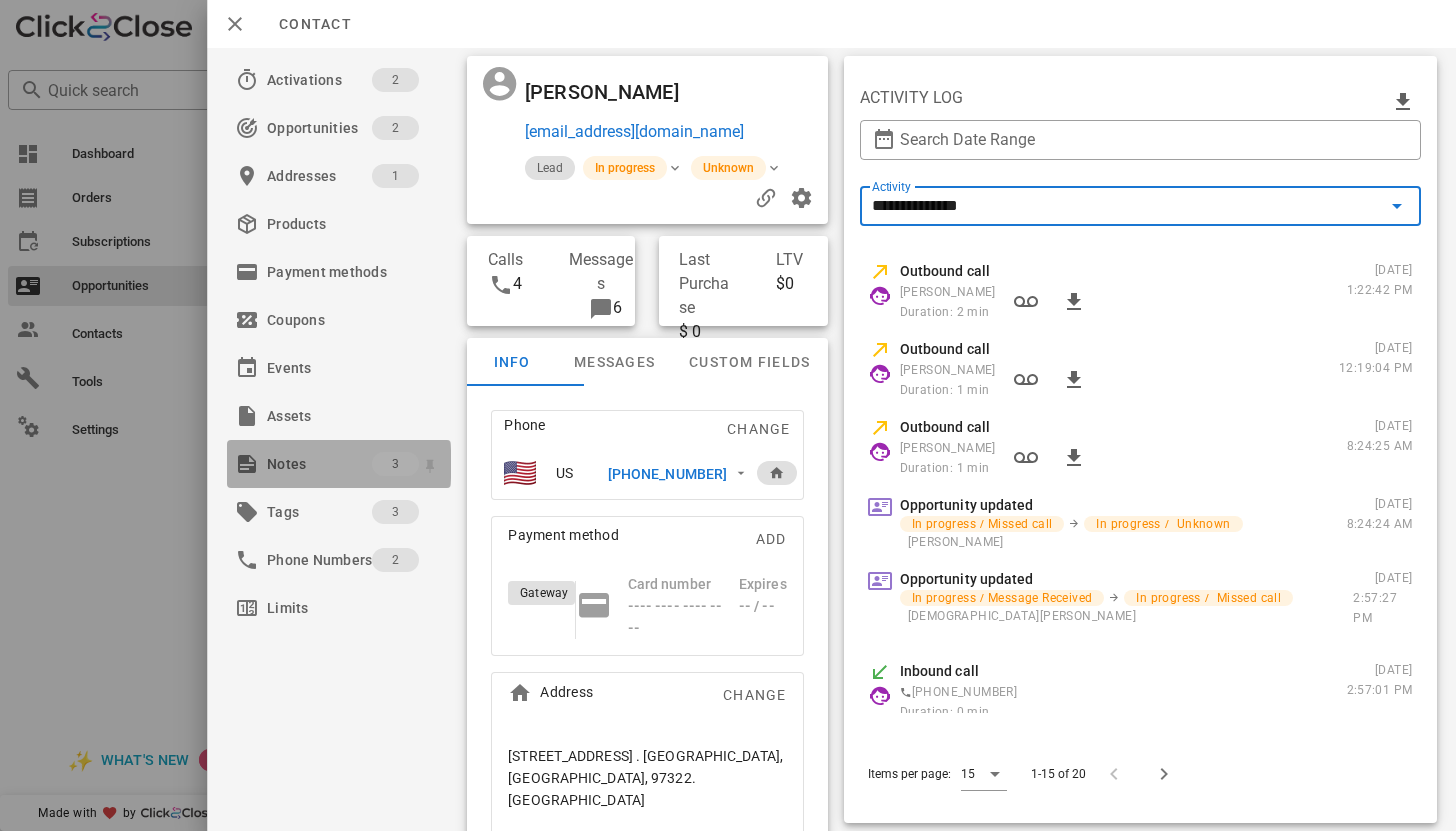 click on "Notes" at bounding box center [319, 464] 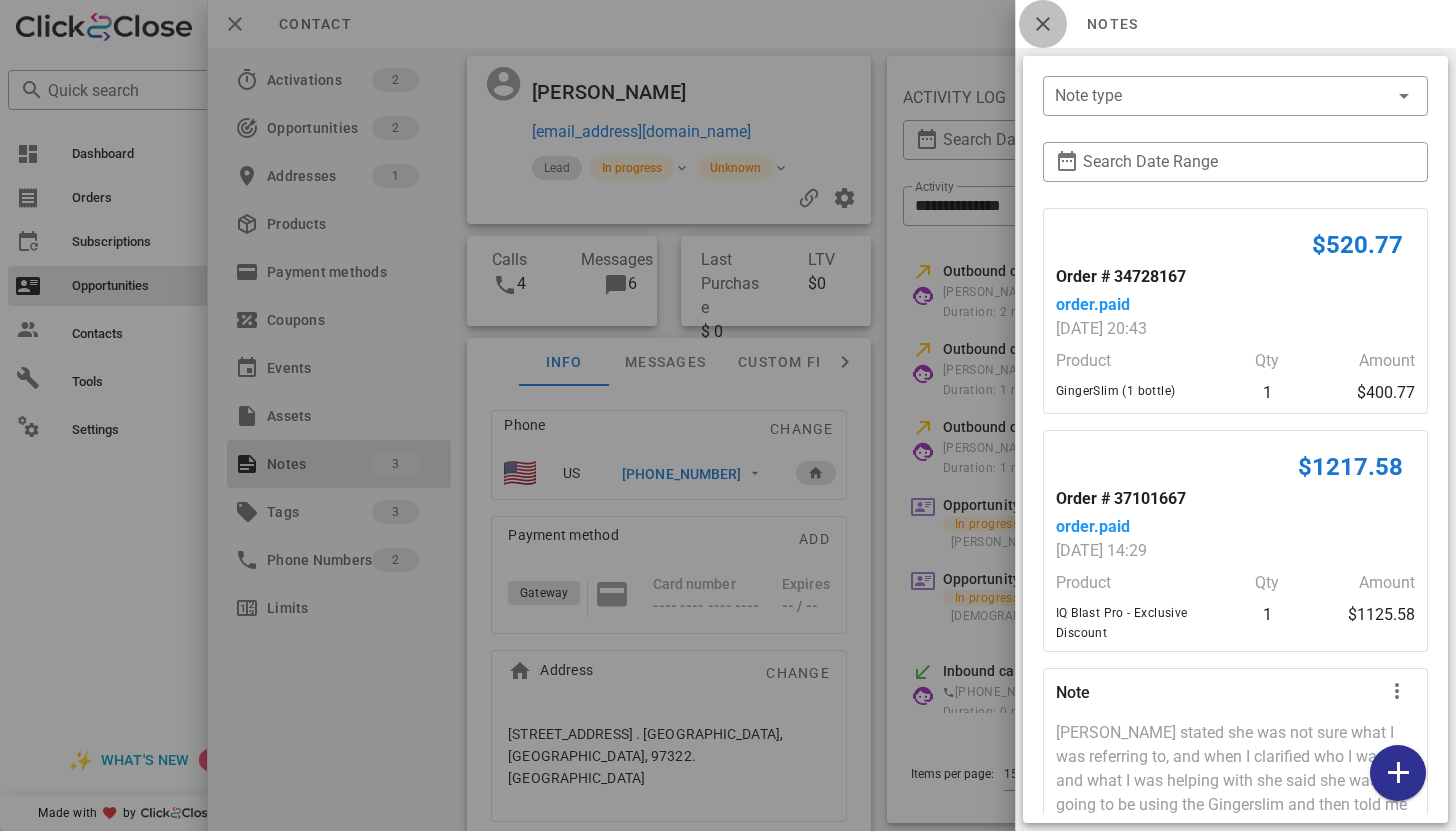 click at bounding box center (1043, 24) 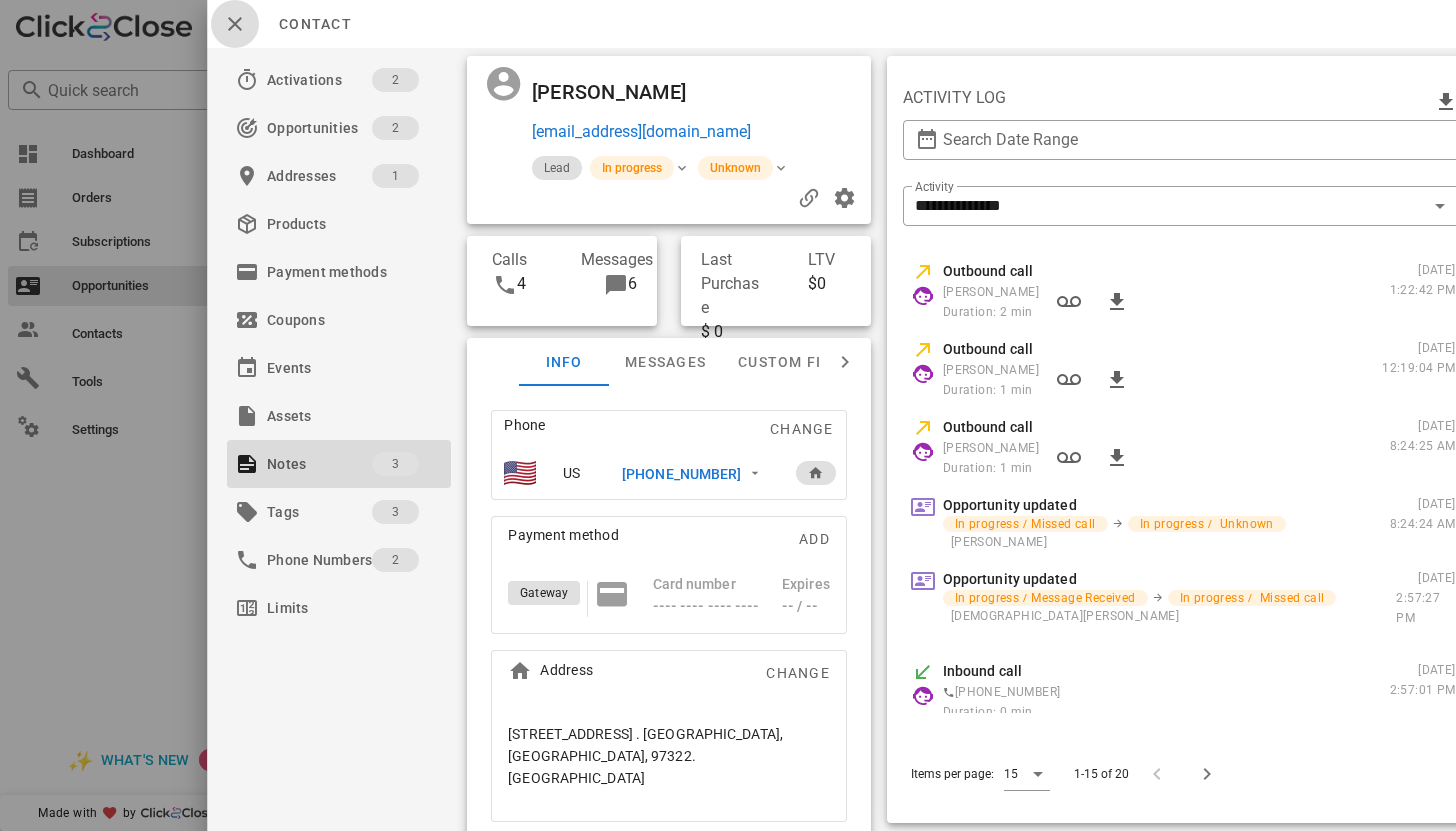 click at bounding box center (235, 24) 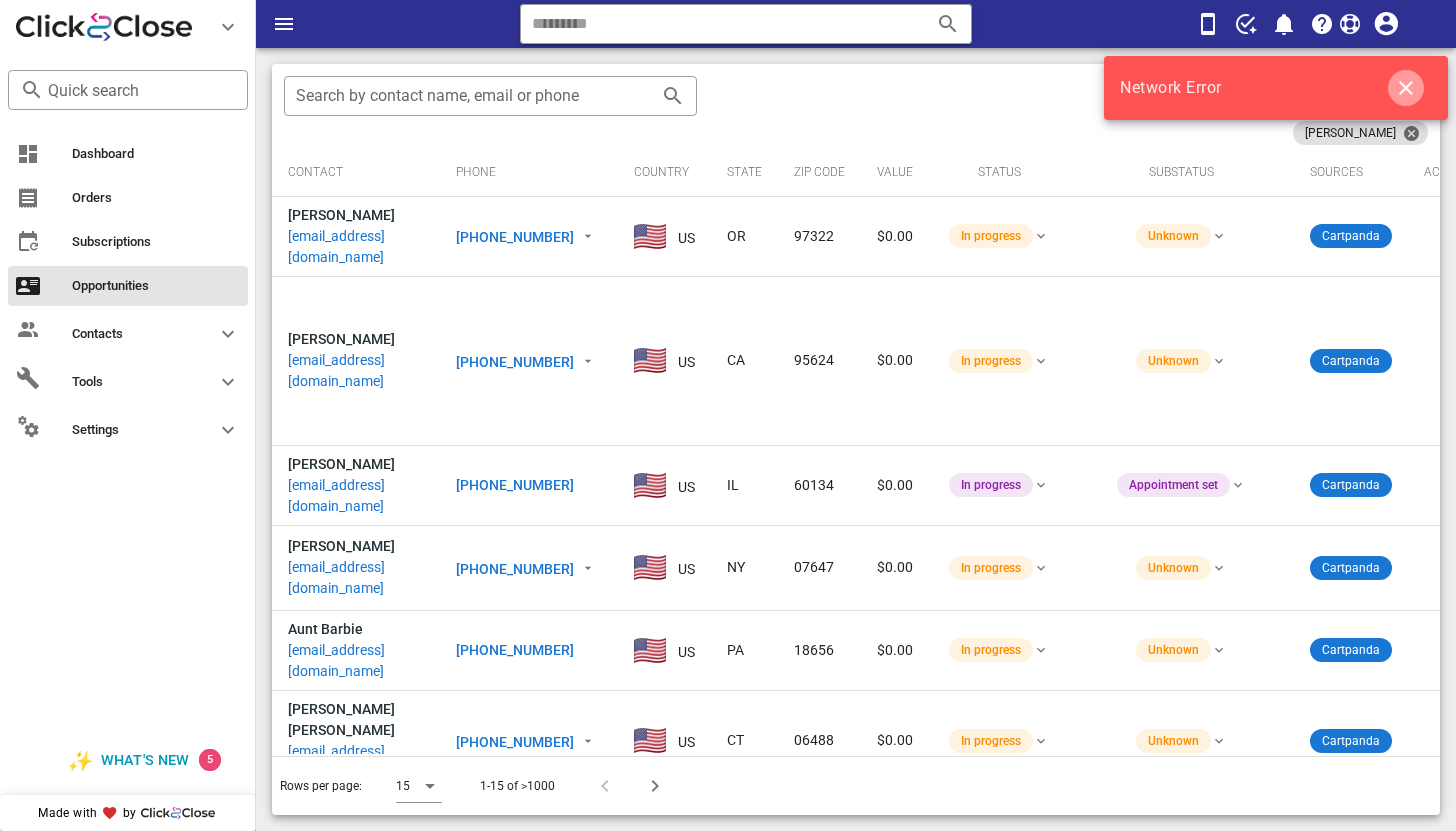 click at bounding box center [1406, 88] 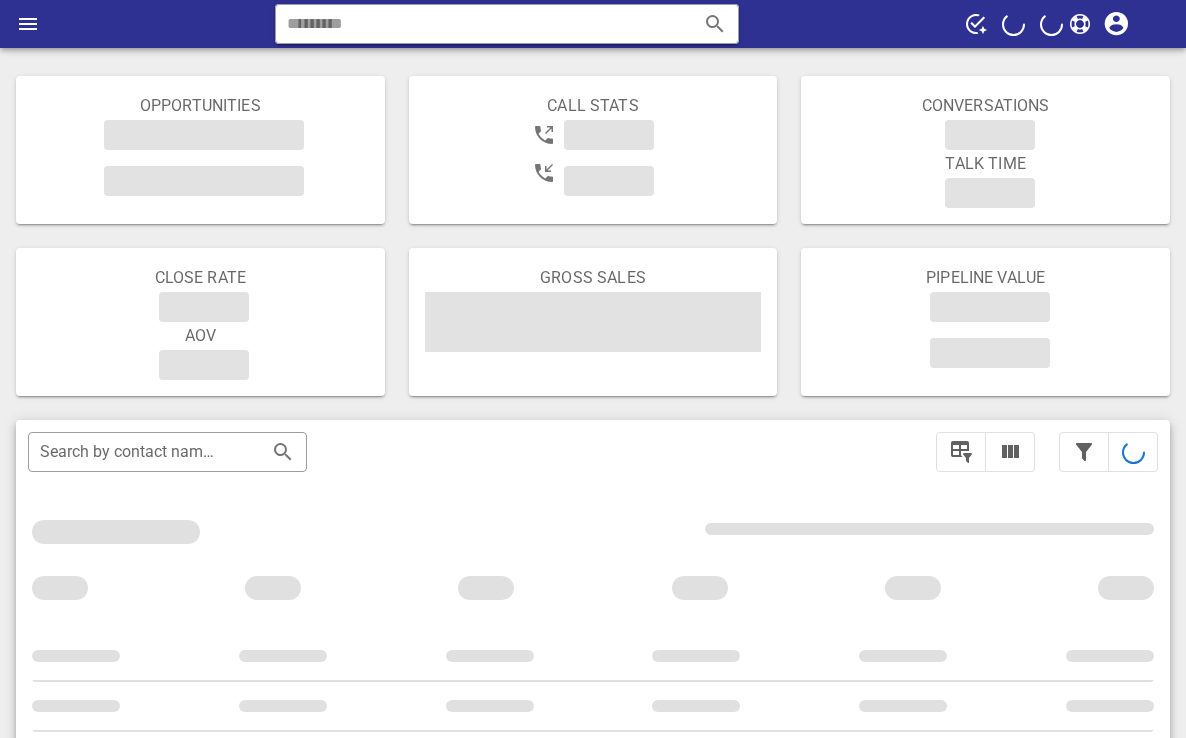 scroll, scrollTop: 0, scrollLeft: 0, axis: both 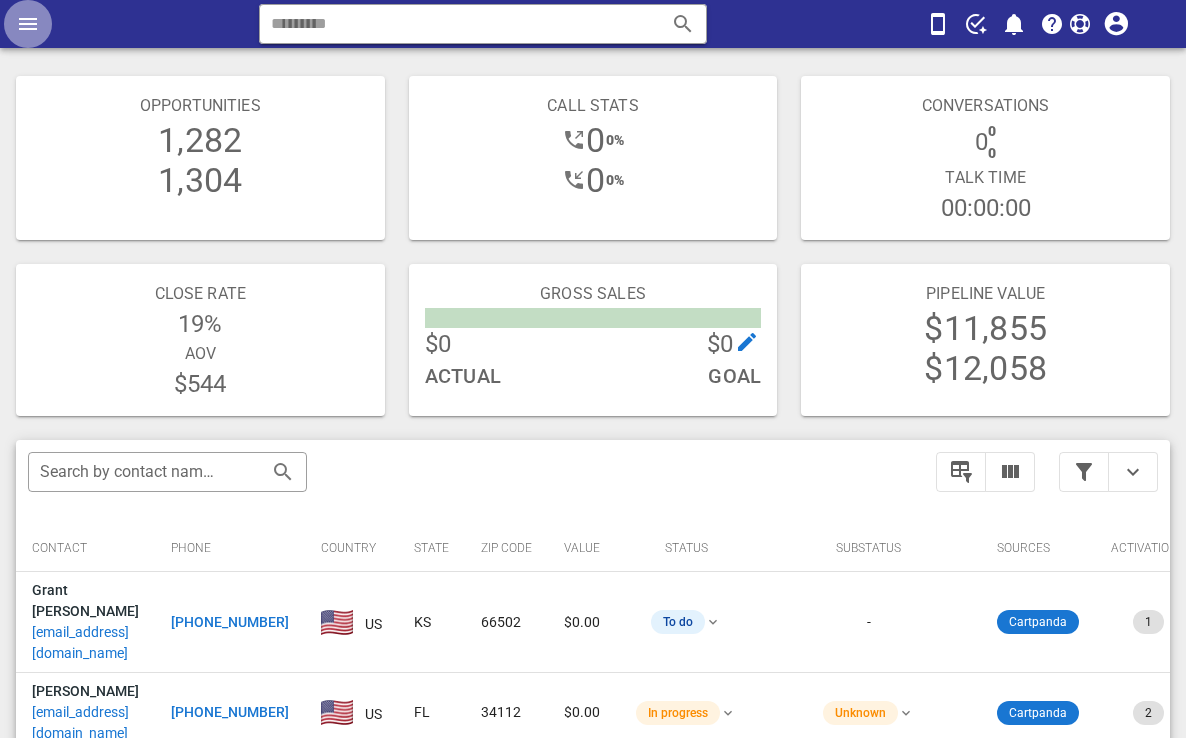 click at bounding box center (28, 24) 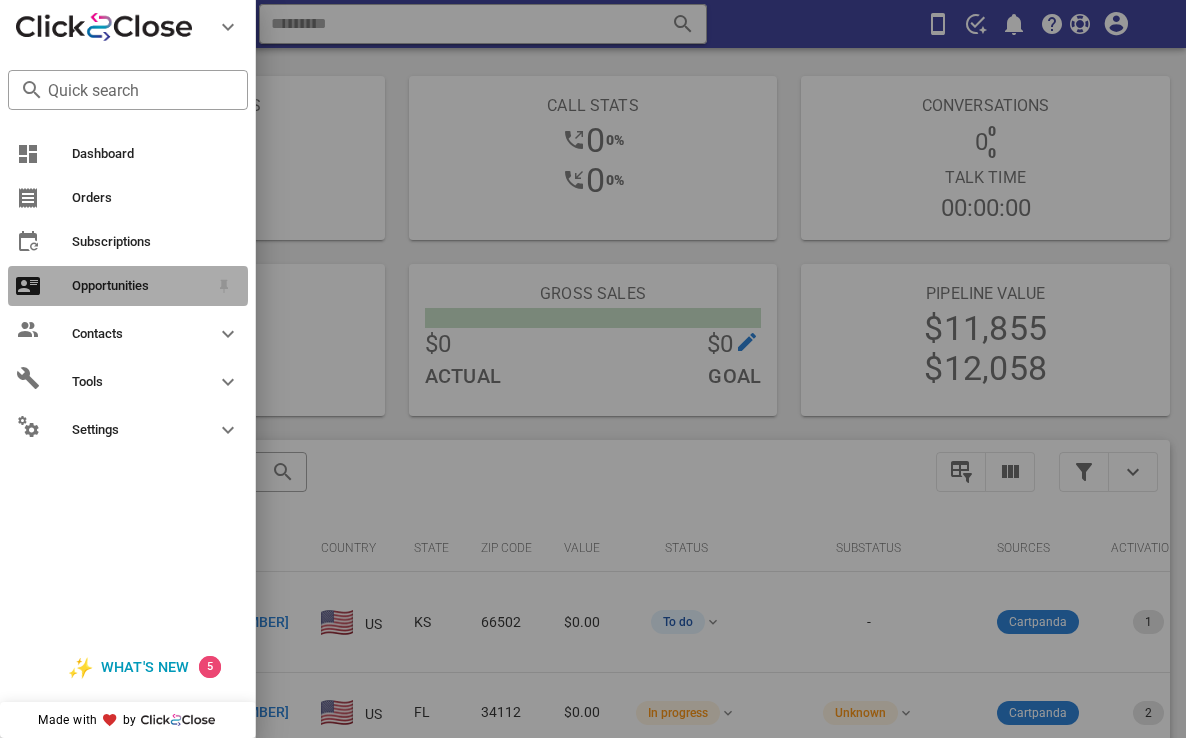 click on "Opportunities" at bounding box center (140, 286) 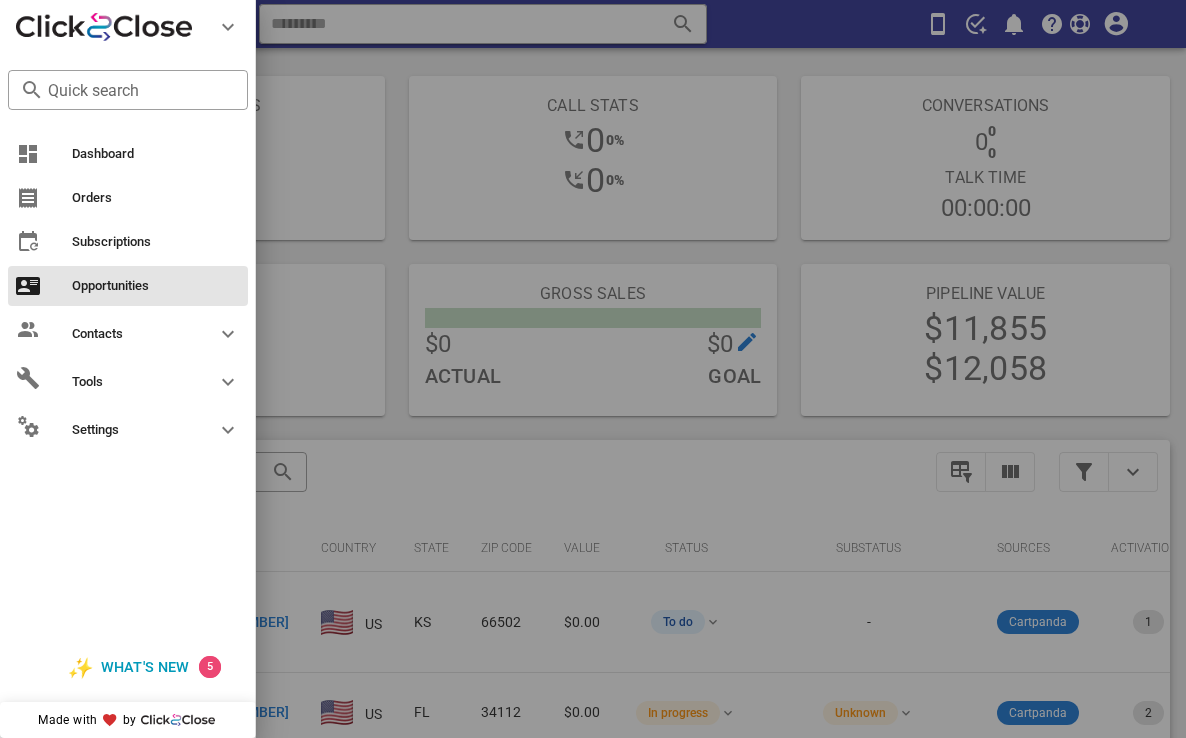 click at bounding box center (593, 369) 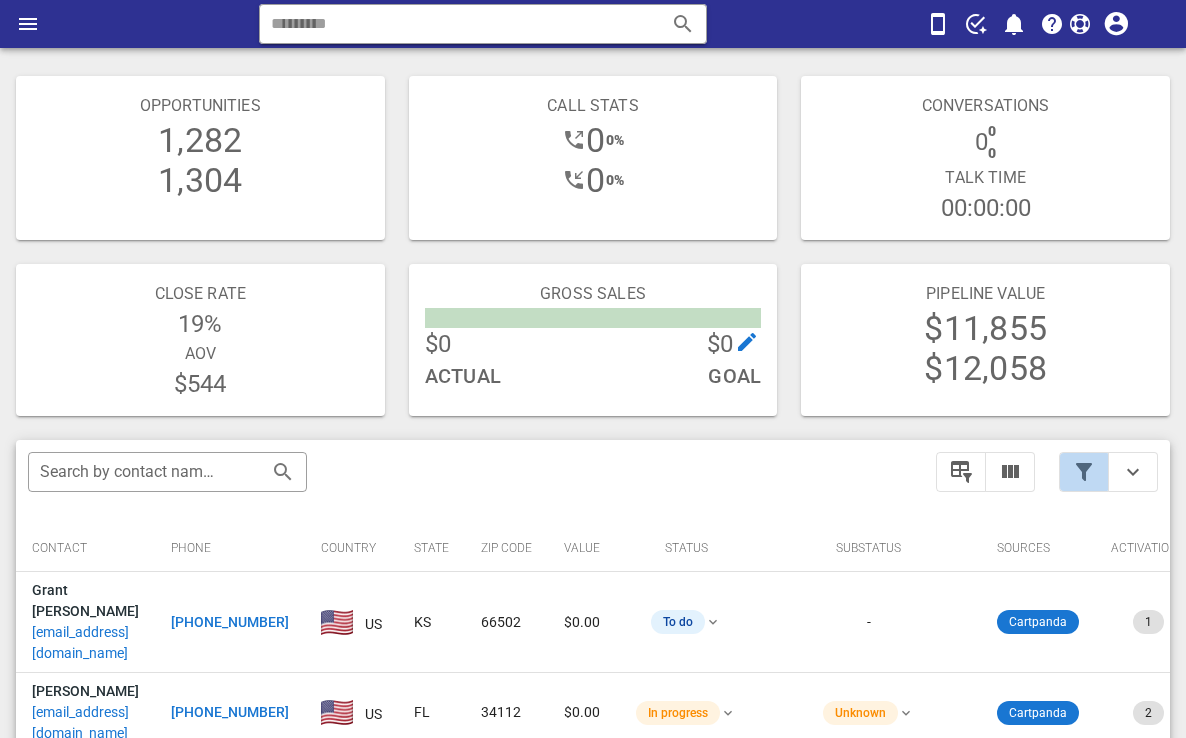 click at bounding box center [1084, 472] 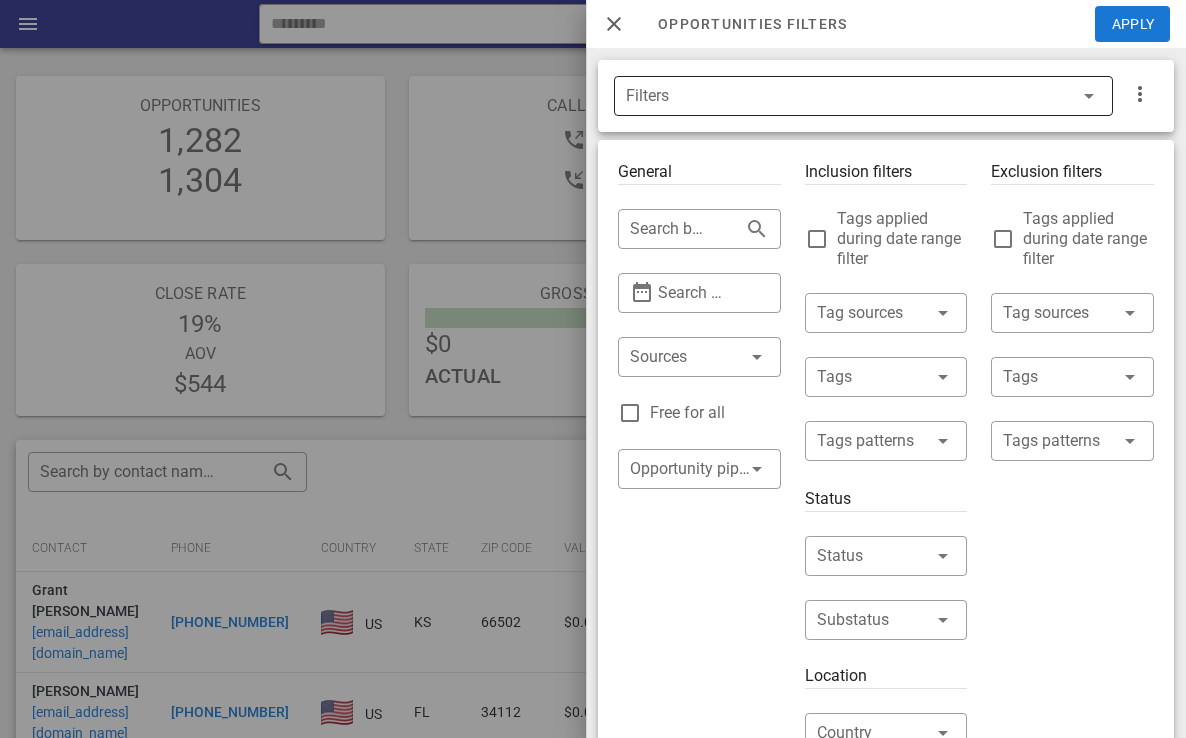 click on "Filters" at bounding box center [835, 96] 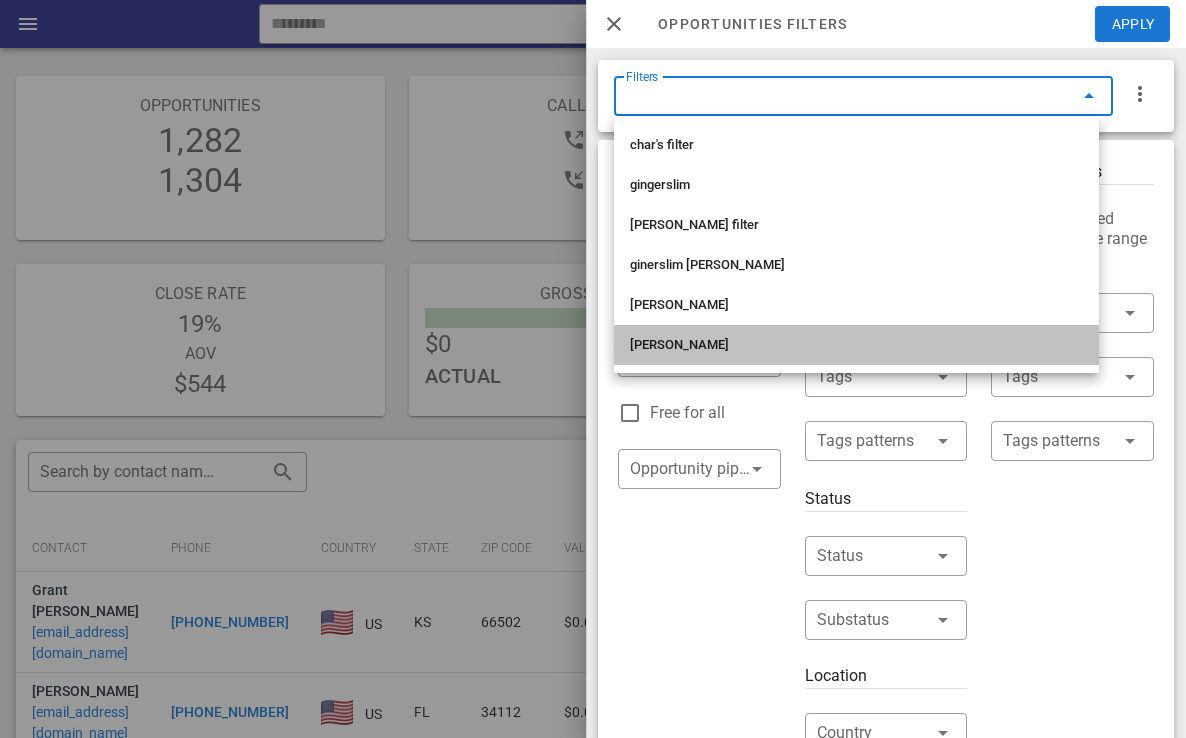 click on "[PERSON_NAME]" at bounding box center (856, 345) 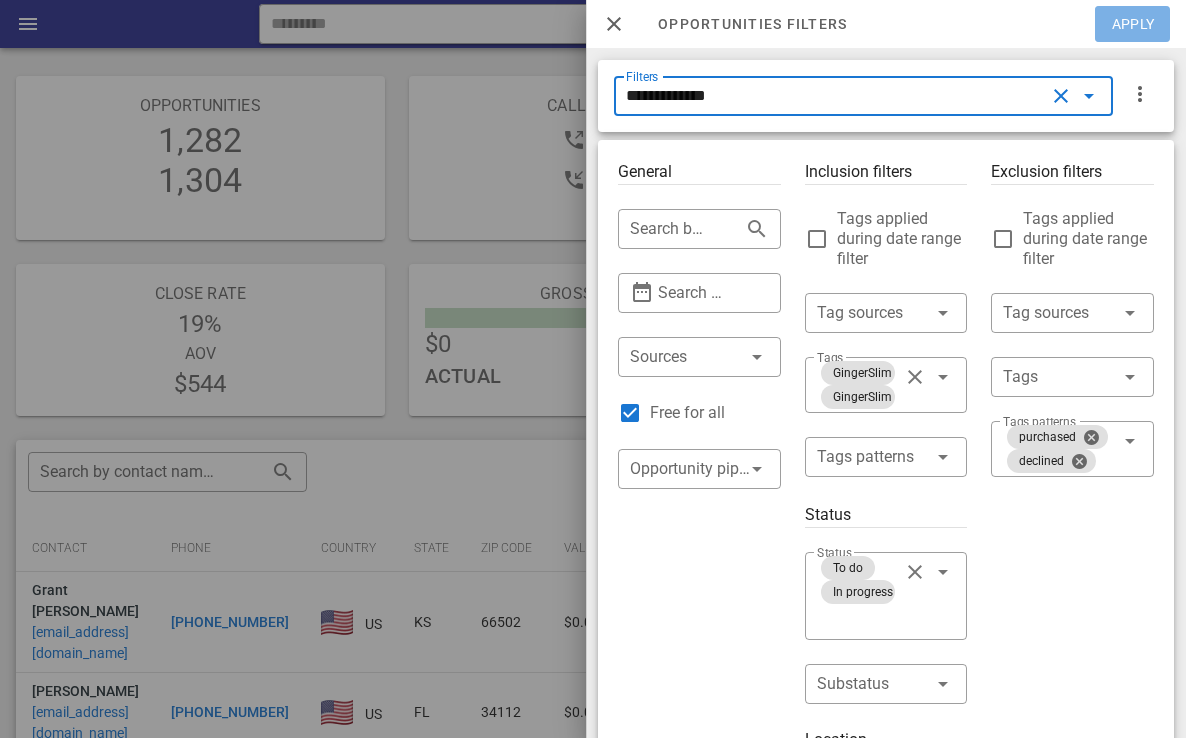 click on "Apply" at bounding box center [1133, 24] 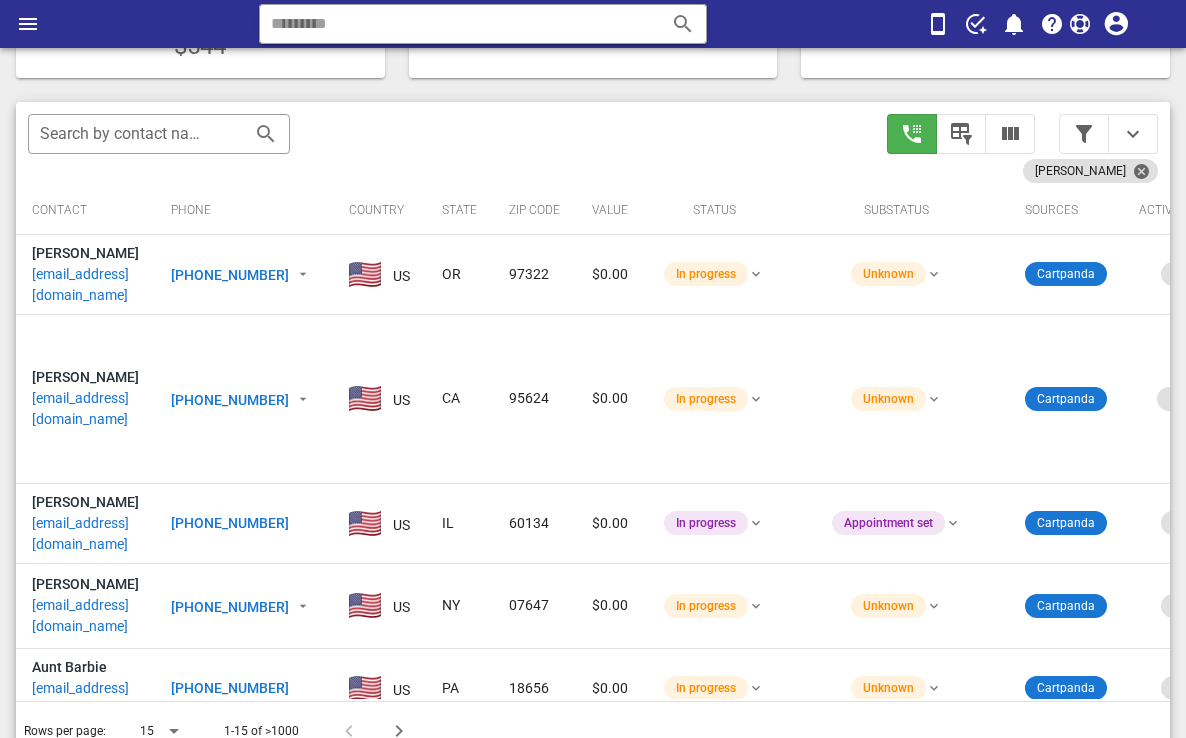 scroll, scrollTop: 345, scrollLeft: 0, axis: vertical 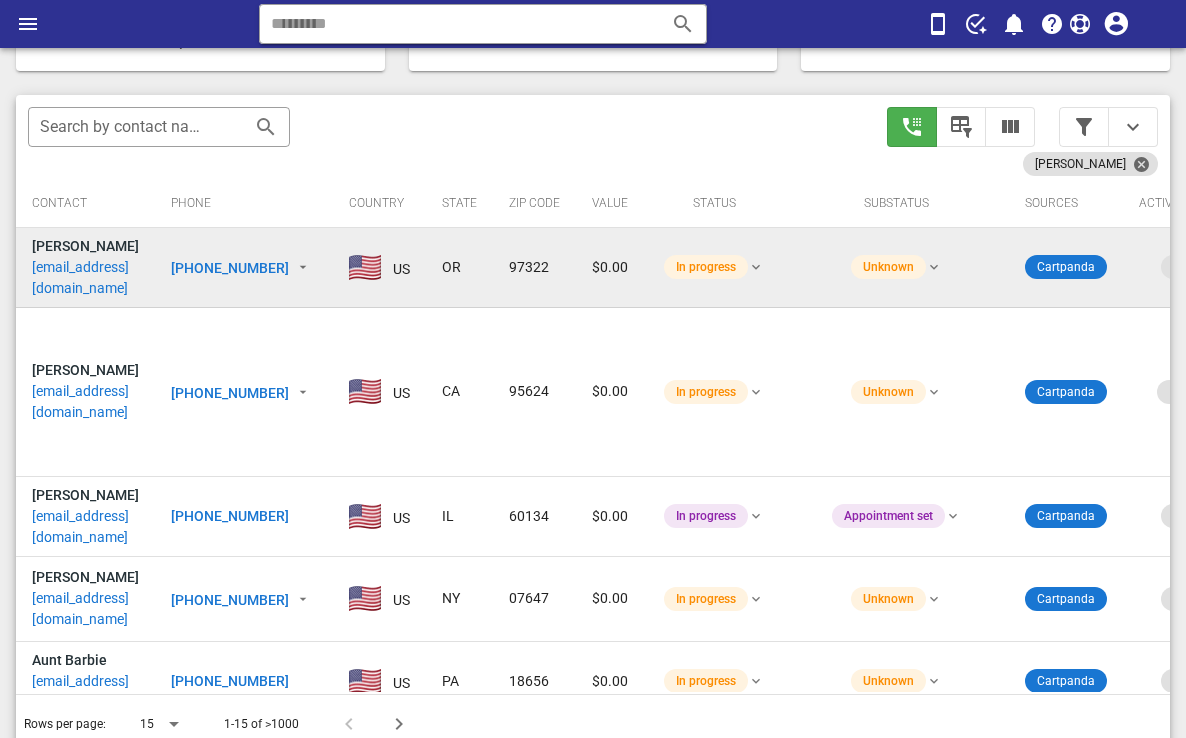 click on "[EMAIL_ADDRESS][DOMAIN_NAME]" at bounding box center (85, 278) 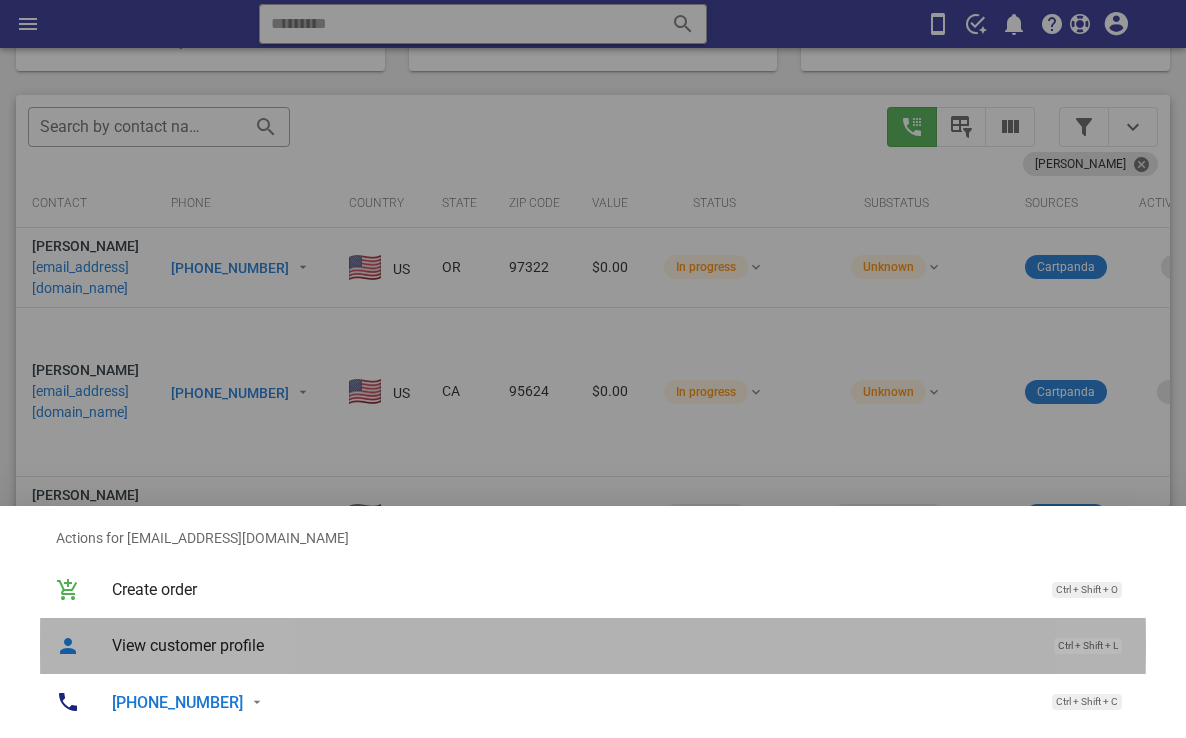 click on "View customer profile Ctrl + Shift + L" at bounding box center (621, 645) 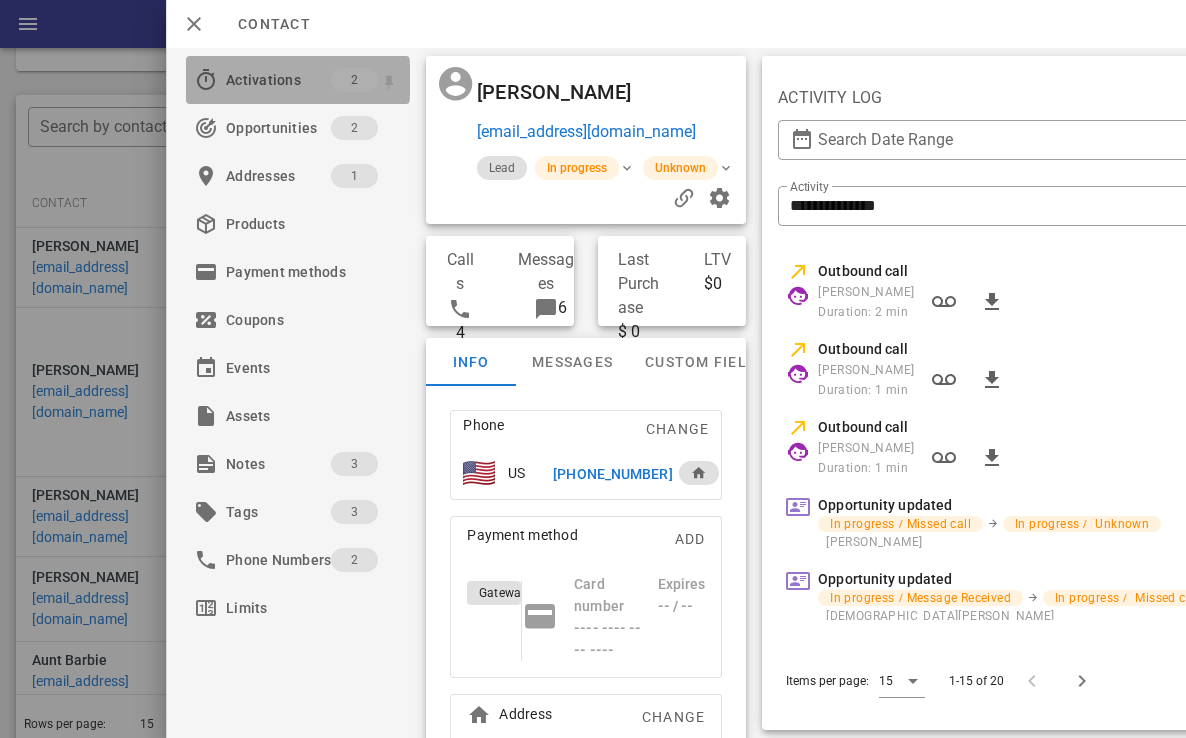 click on "Activations" at bounding box center [278, 80] 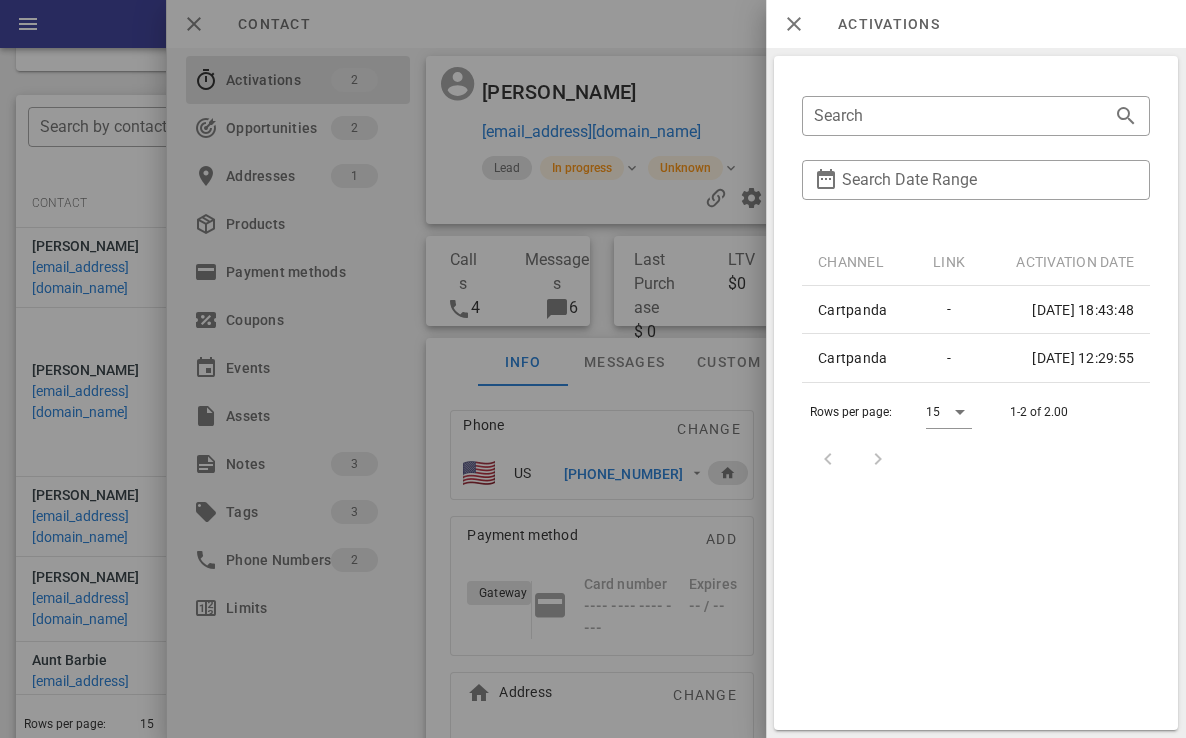 click at bounding box center (593, 369) 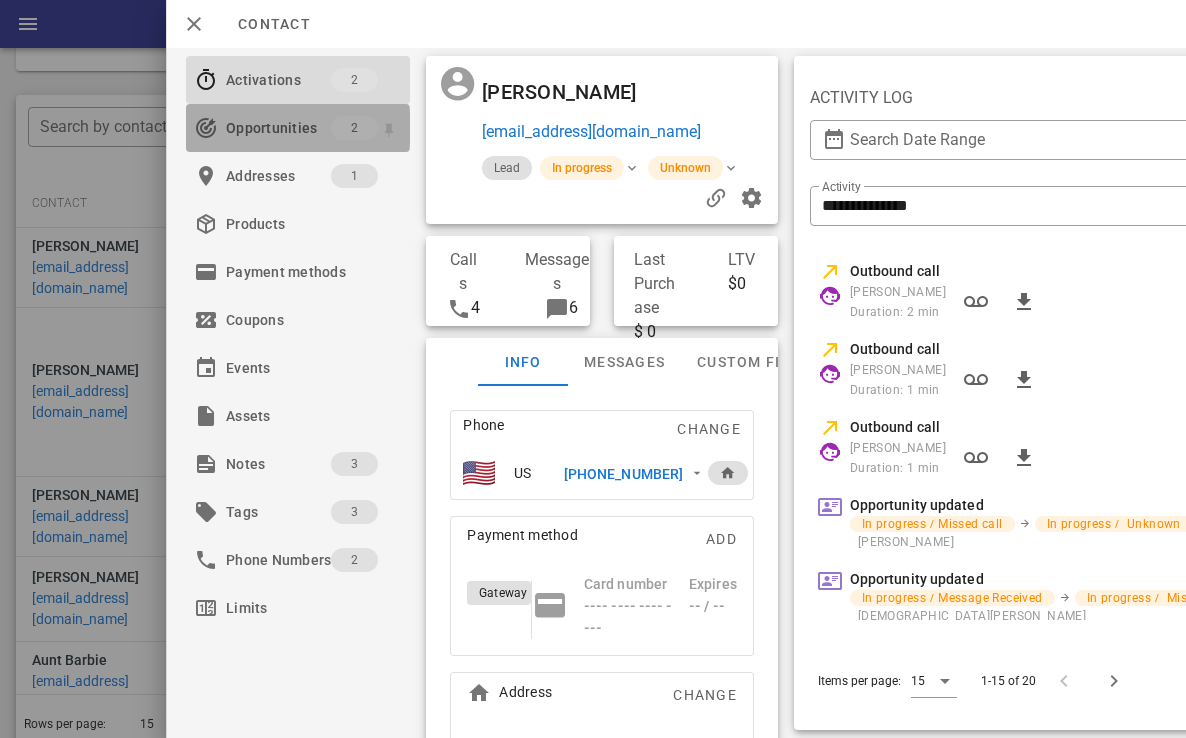 click on "Opportunities" at bounding box center [278, 128] 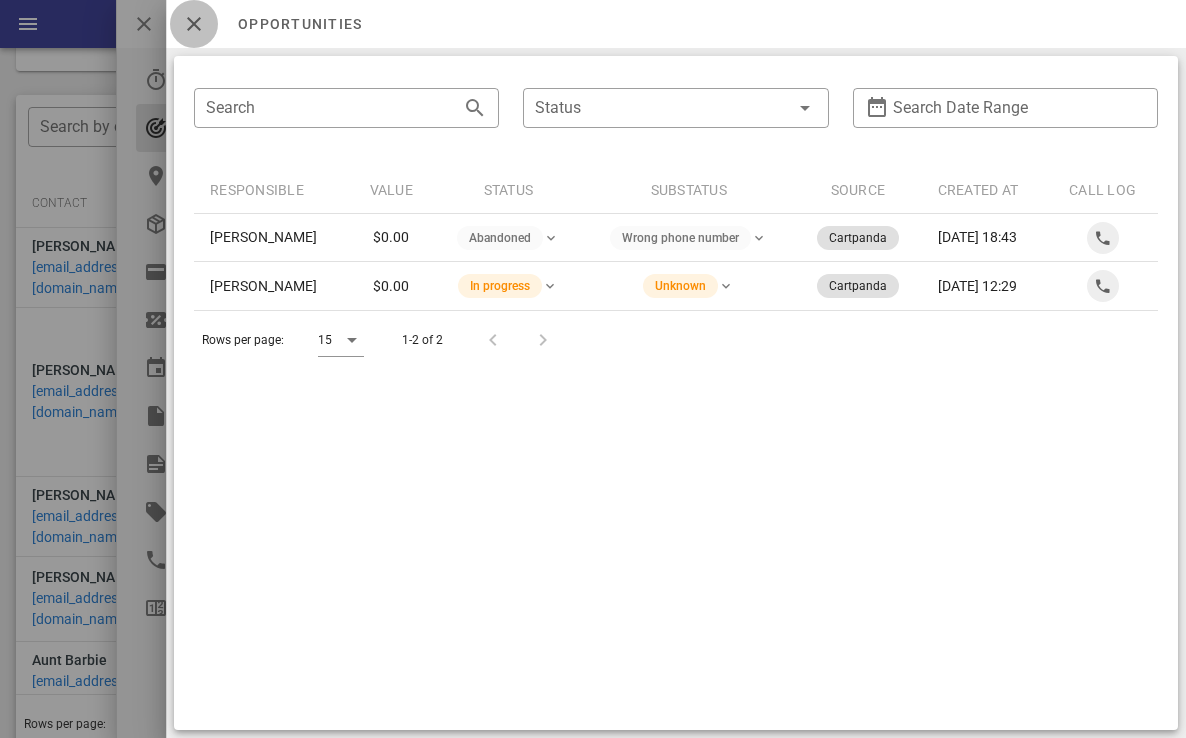 click at bounding box center [194, 24] 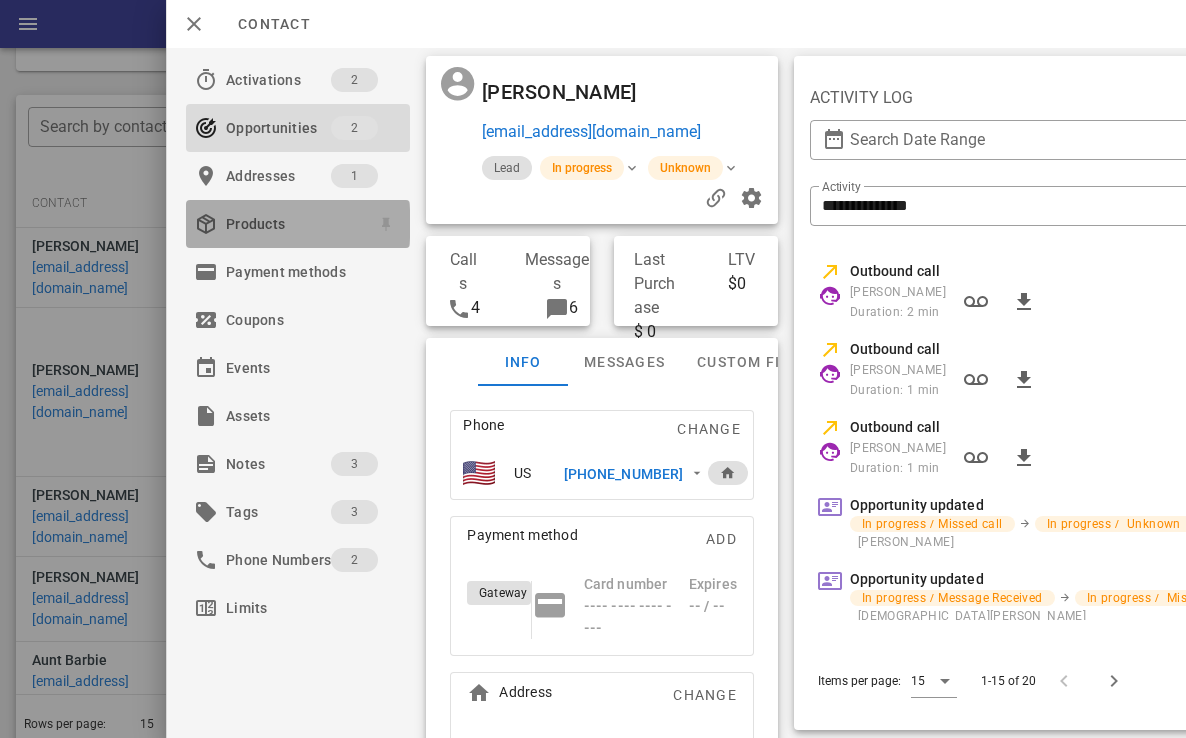 click on "Products" at bounding box center (294, 224) 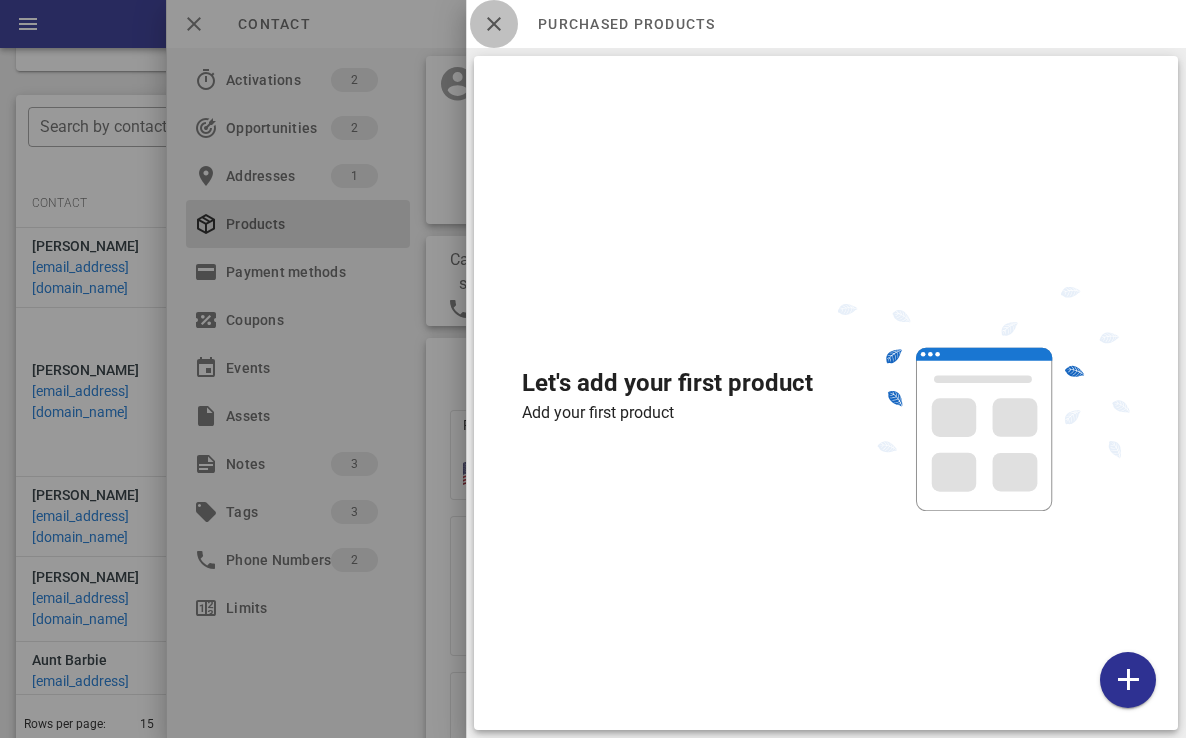 click at bounding box center (494, 24) 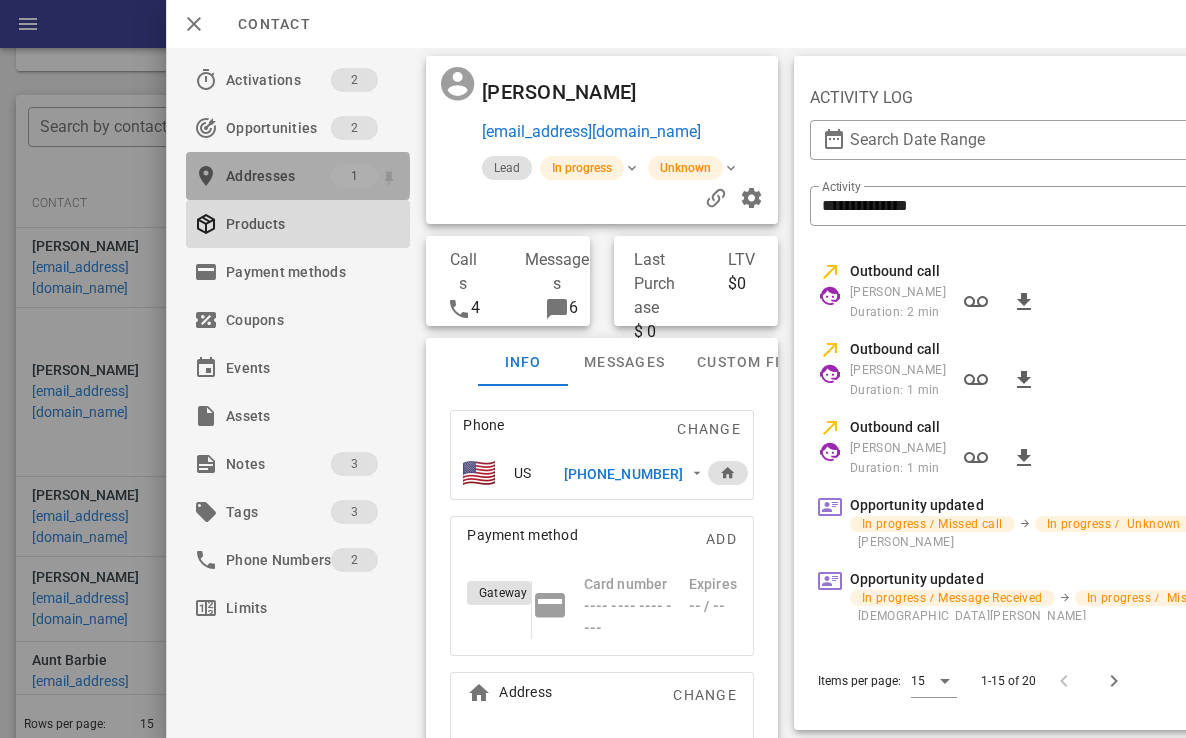 click on "Addresses" at bounding box center (278, 176) 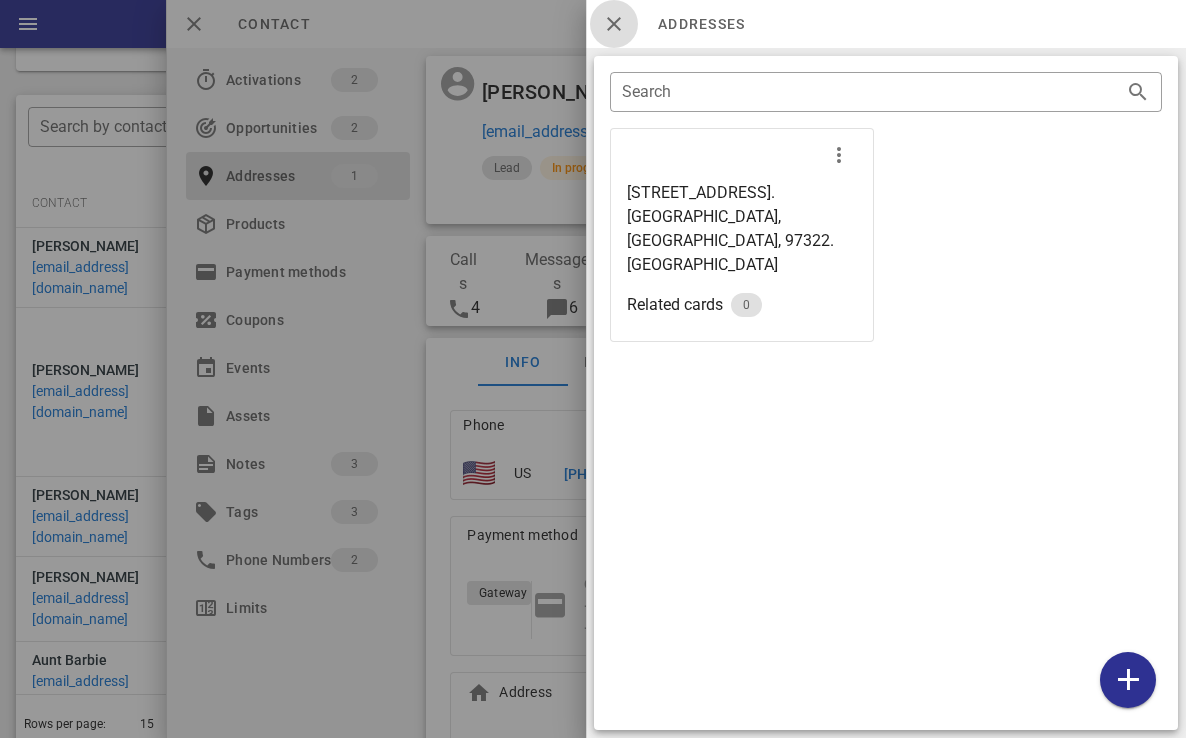 click at bounding box center [614, 24] 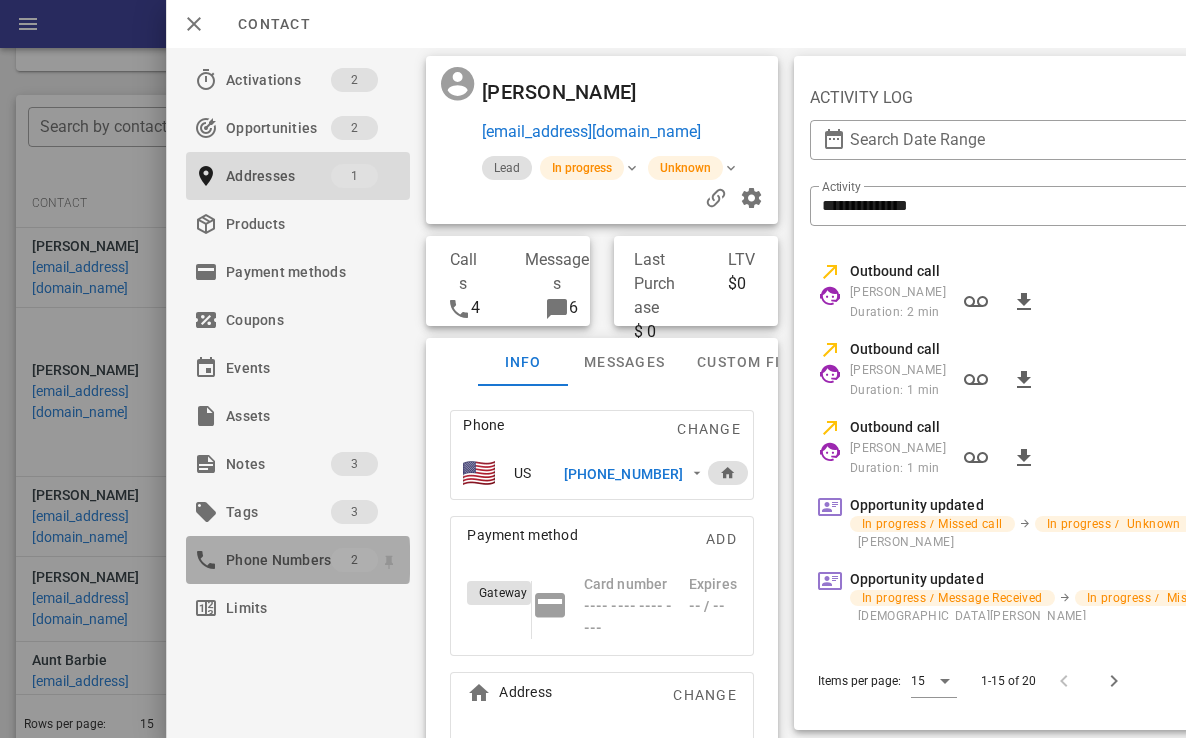 click on "Phone Numbers" at bounding box center (278, 560) 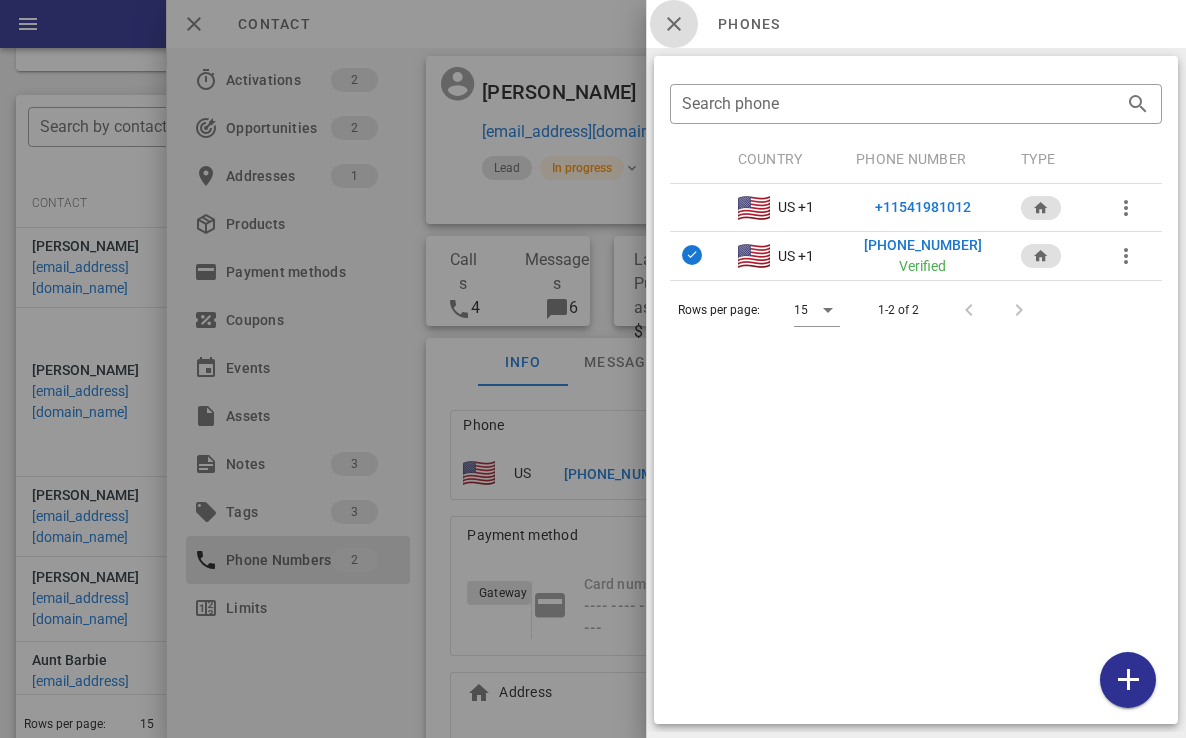 click at bounding box center [674, 24] 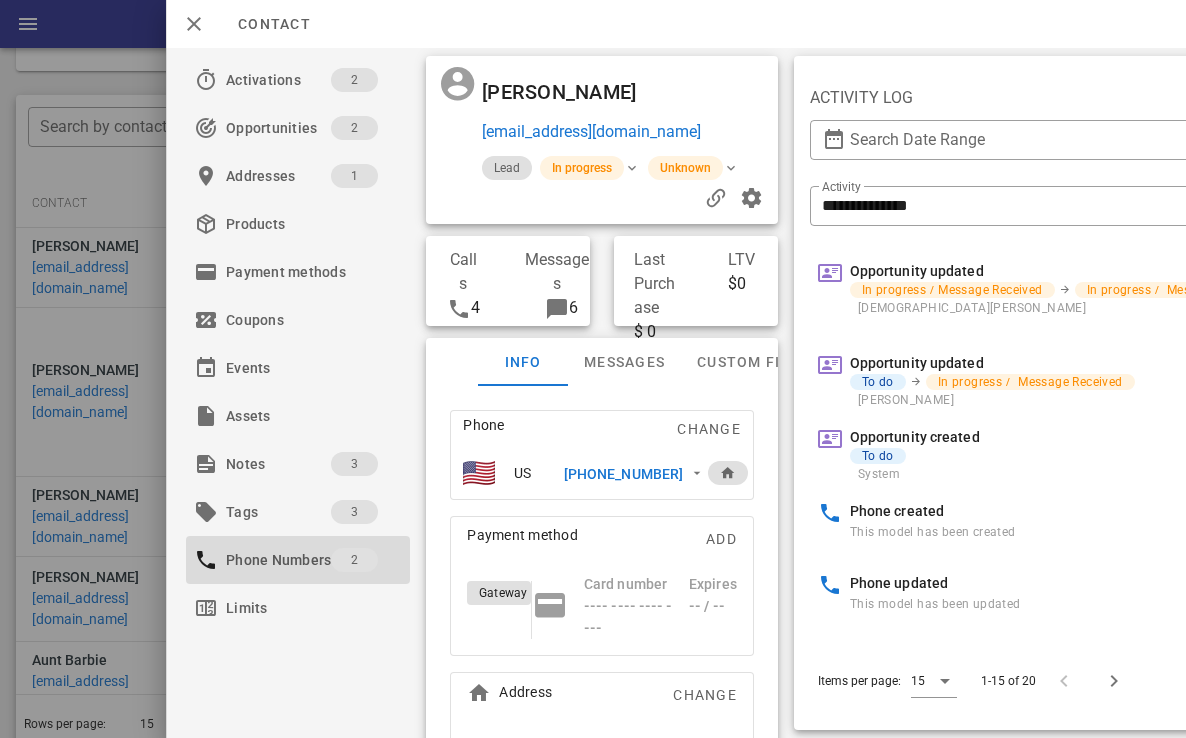 scroll, scrollTop: 770, scrollLeft: 0, axis: vertical 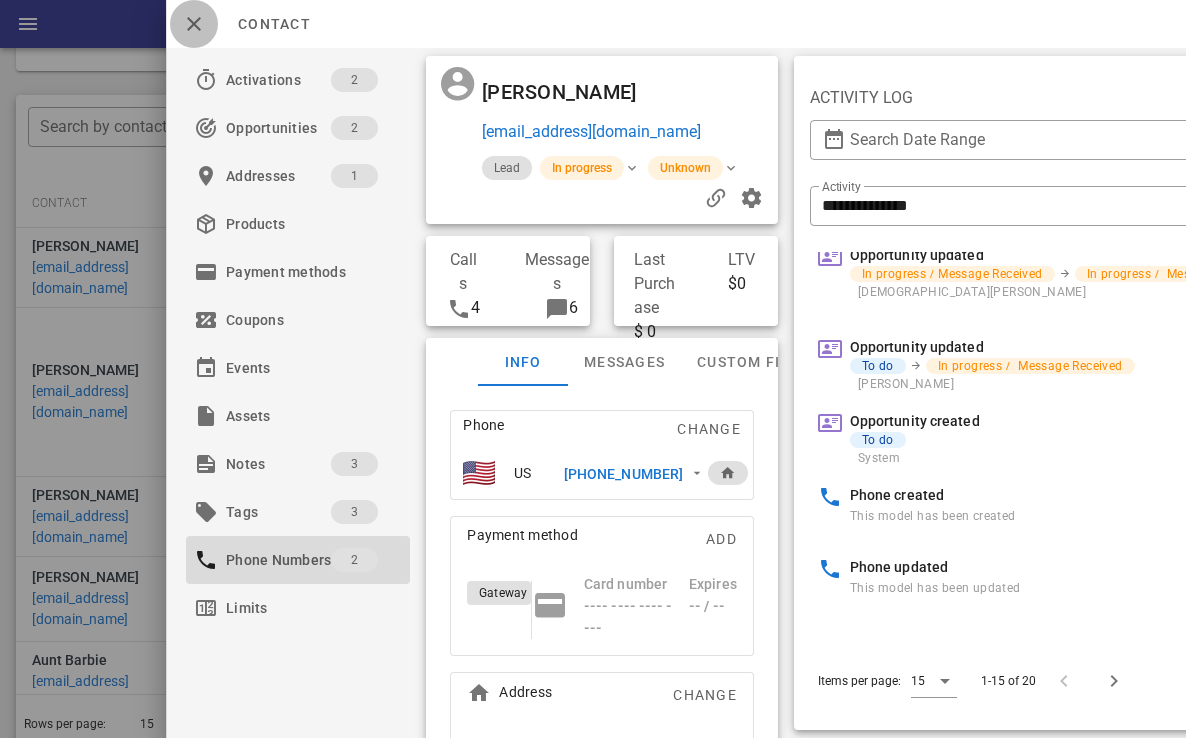 click at bounding box center [194, 24] 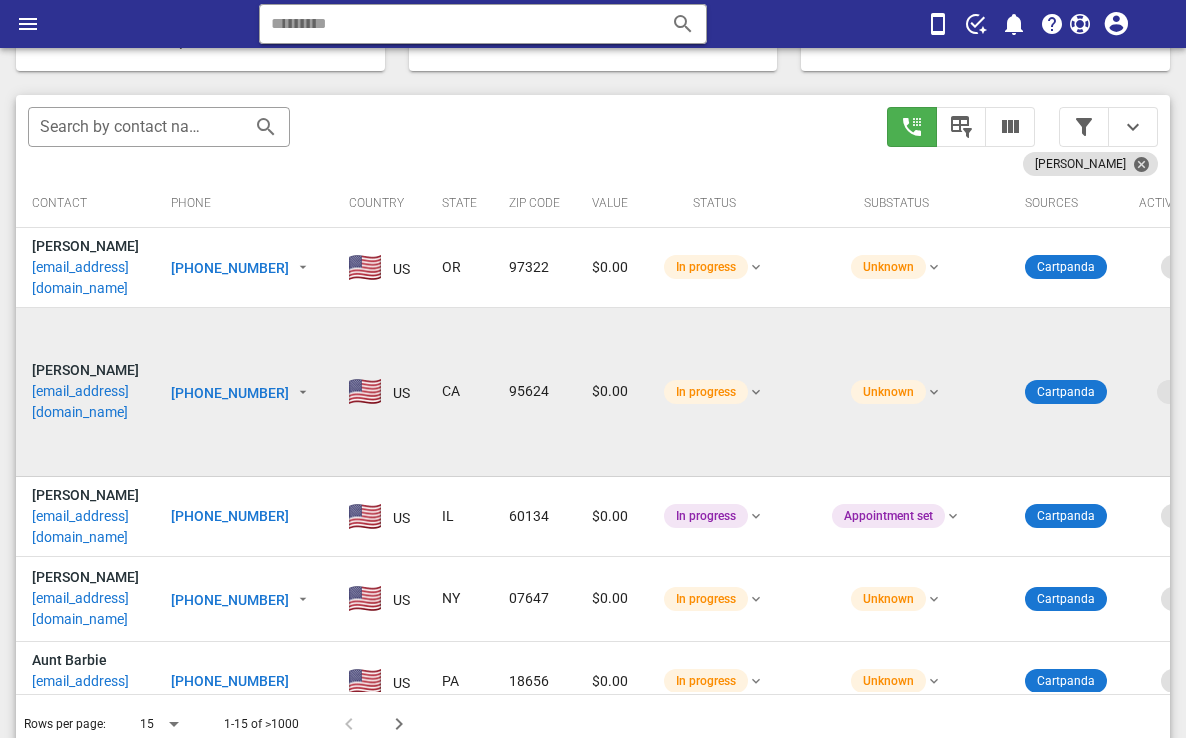 click on "[EMAIL_ADDRESS][DOMAIN_NAME]" at bounding box center [85, 402] 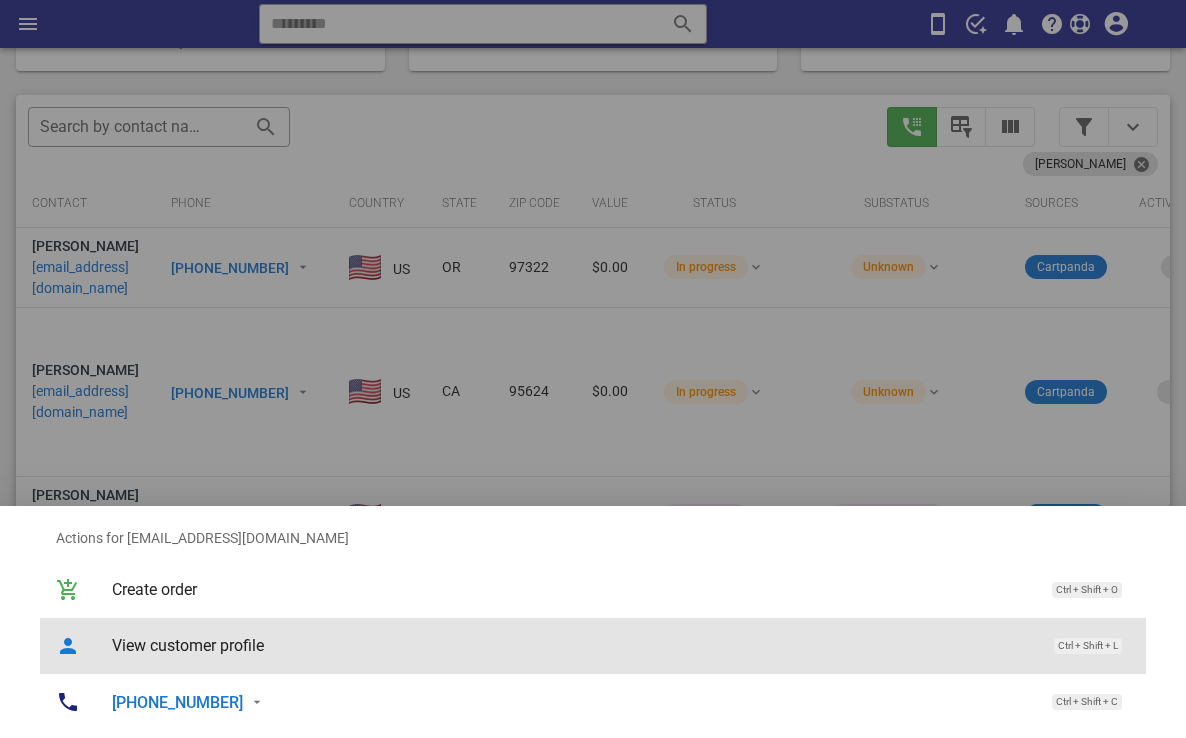 click on "View customer profile Ctrl + Shift + L" at bounding box center [621, 645] 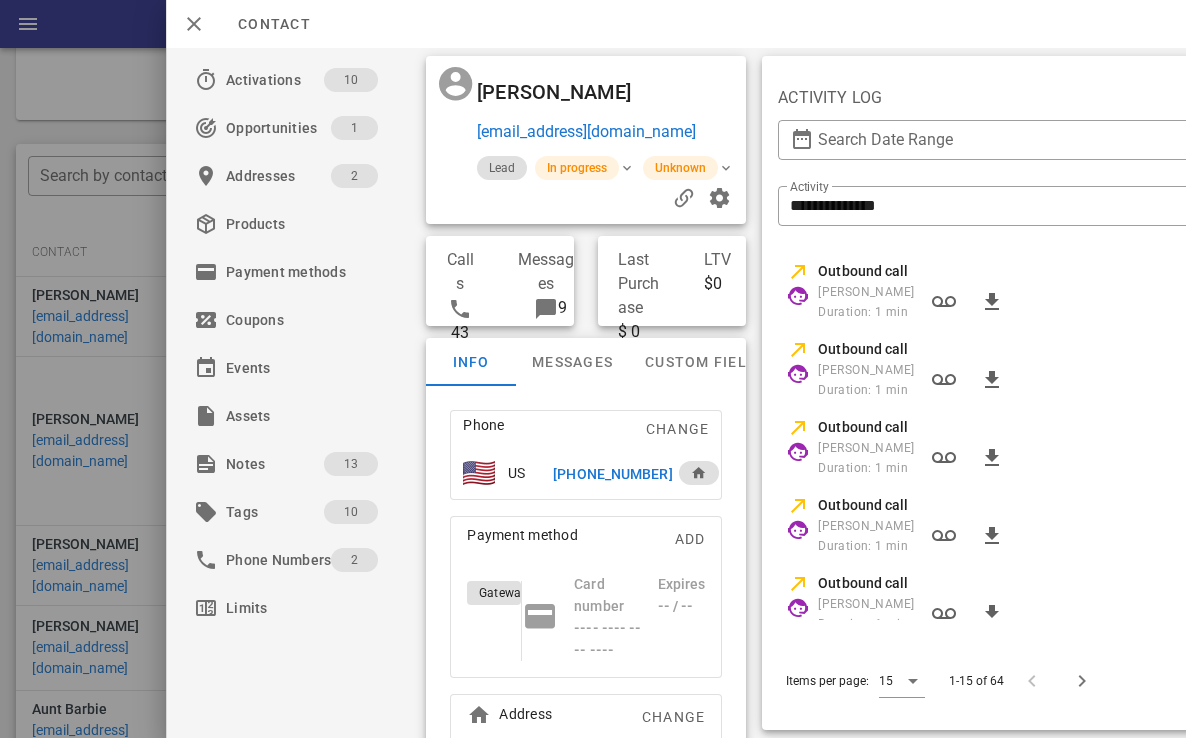 scroll, scrollTop: 294, scrollLeft: 0, axis: vertical 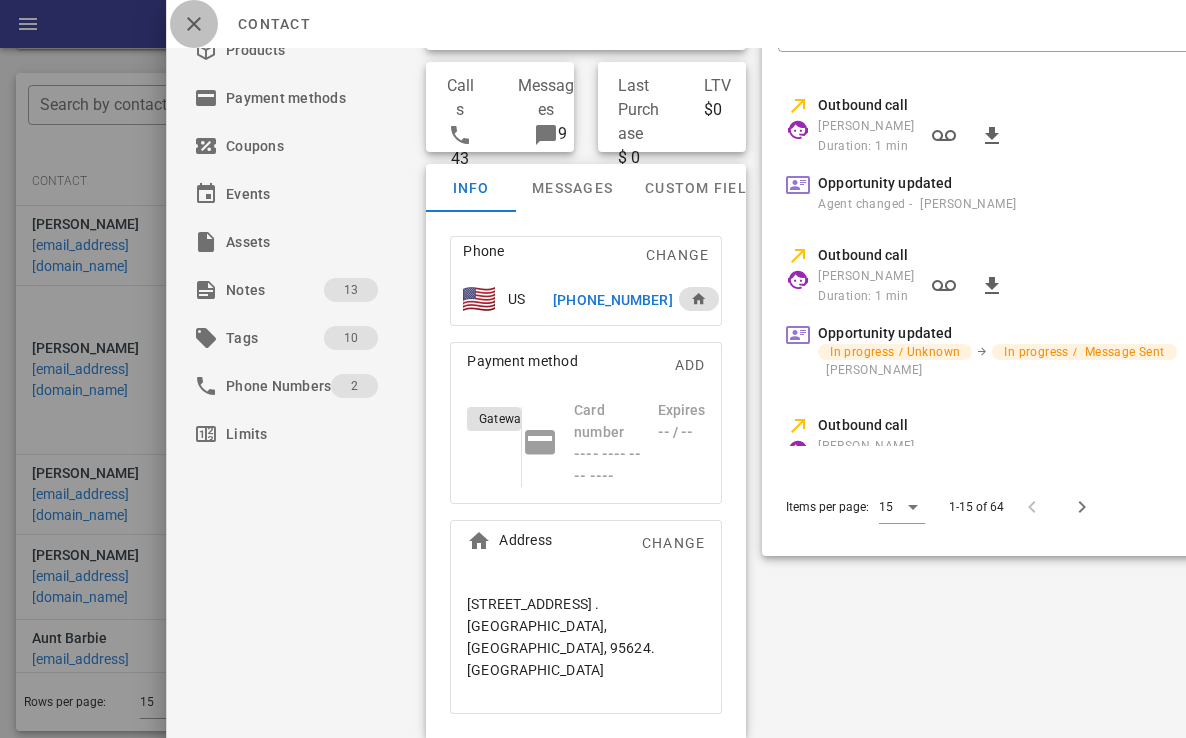 click at bounding box center (194, 24) 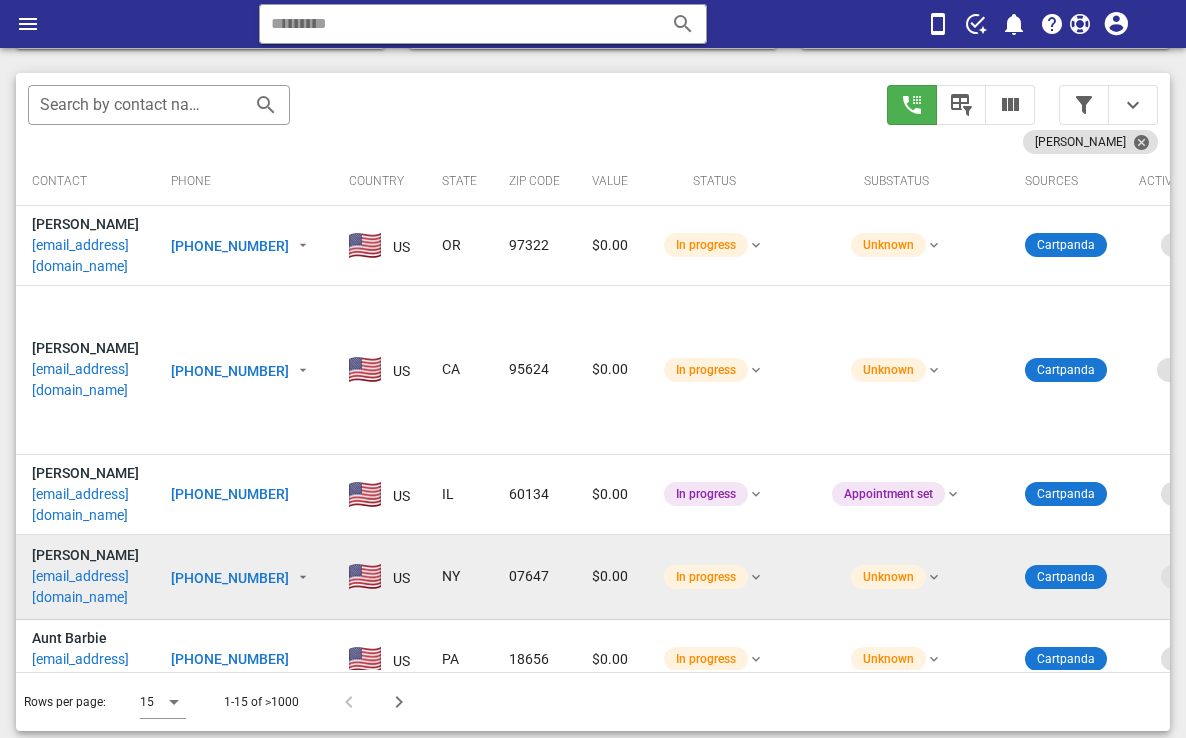 click on "[EMAIL_ADDRESS][DOMAIN_NAME]" at bounding box center (85, 587) 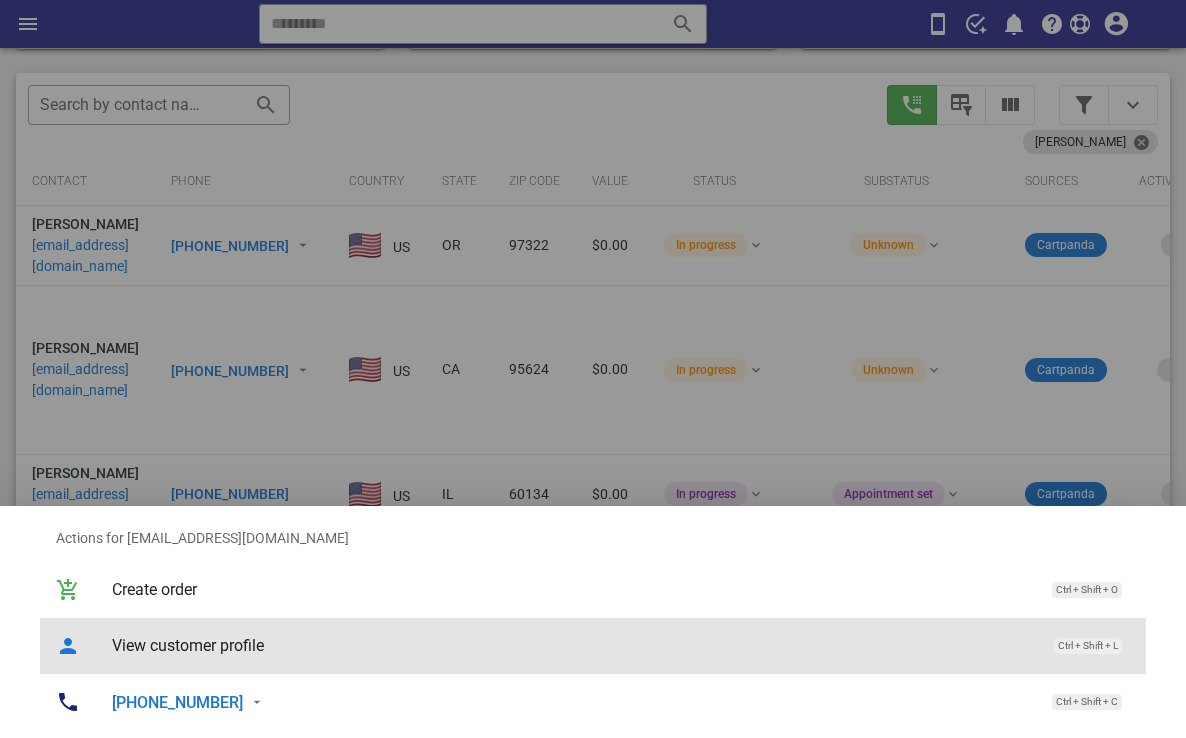click on "View customer profile Ctrl + Shift + L" at bounding box center [621, 645] 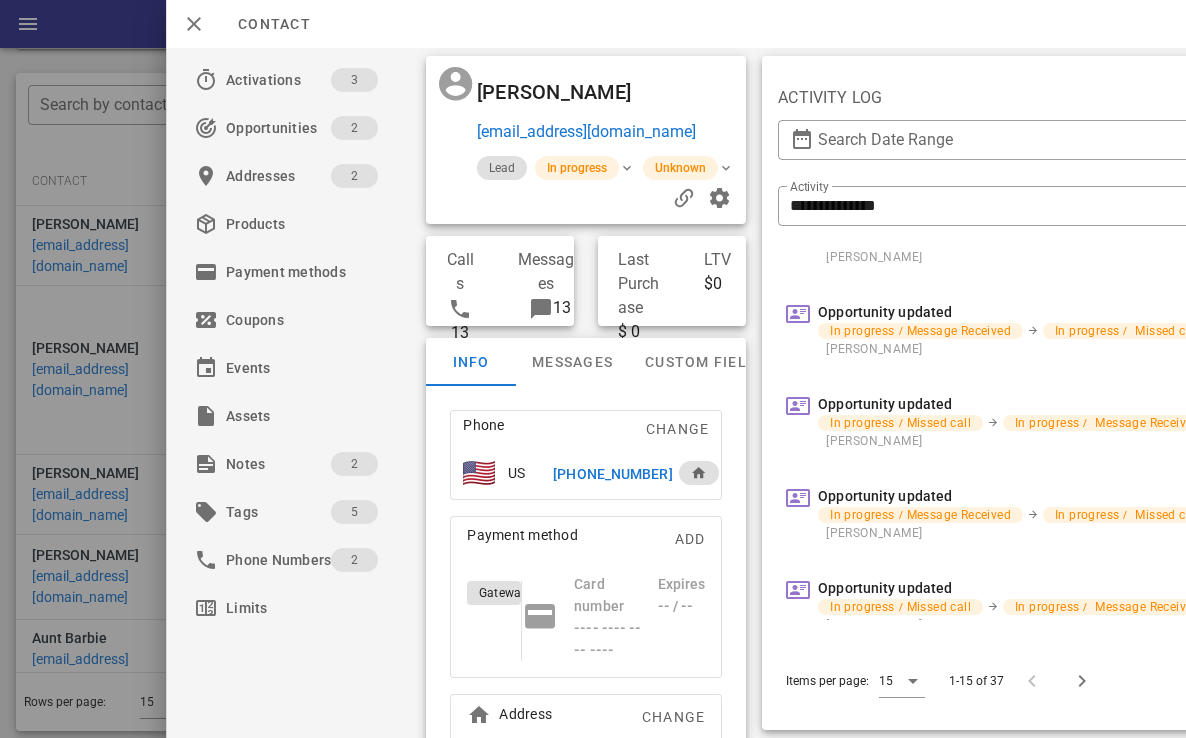 scroll, scrollTop: 790, scrollLeft: 0, axis: vertical 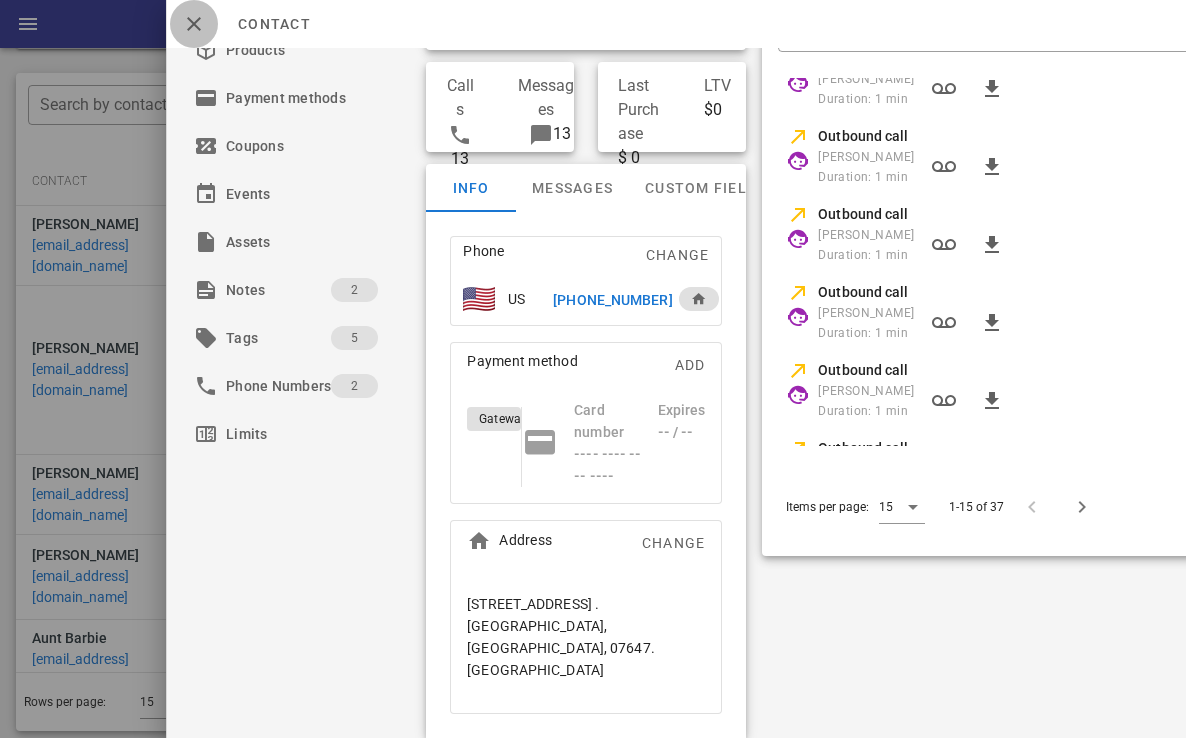 click at bounding box center [194, 24] 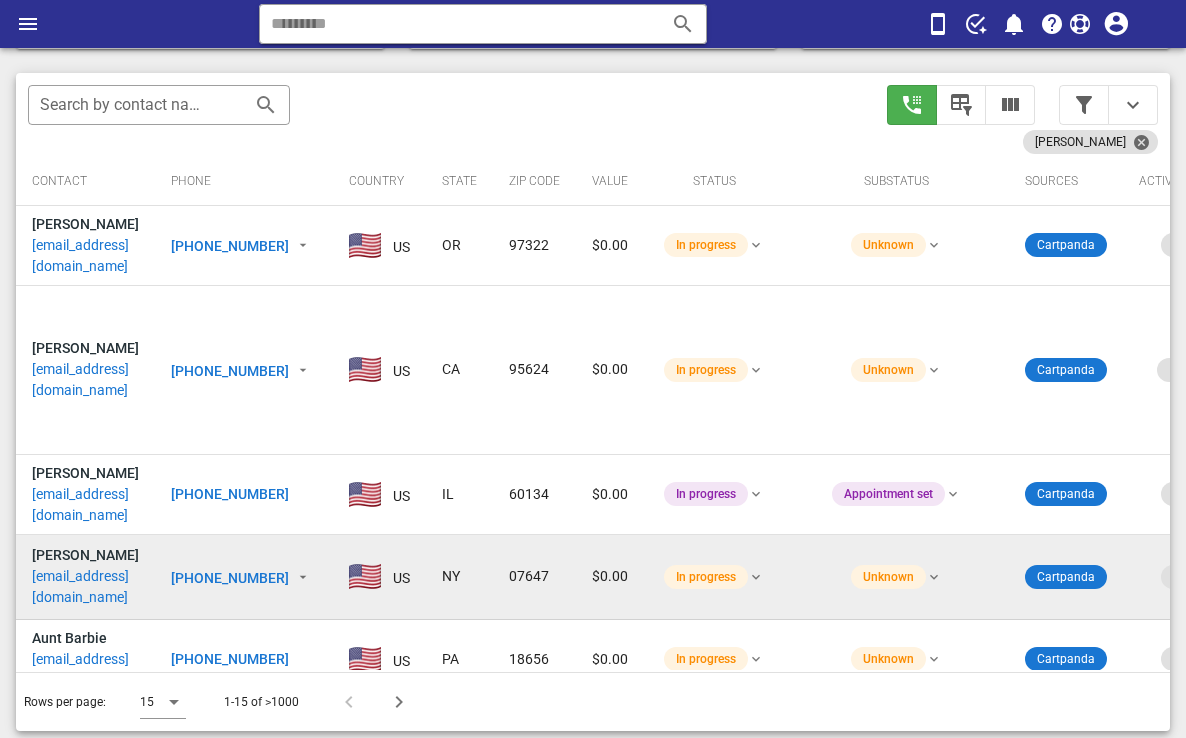 click on "[EMAIL_ADDRESS][DOMAIN_NAME]" at bounding box center (85, 587) 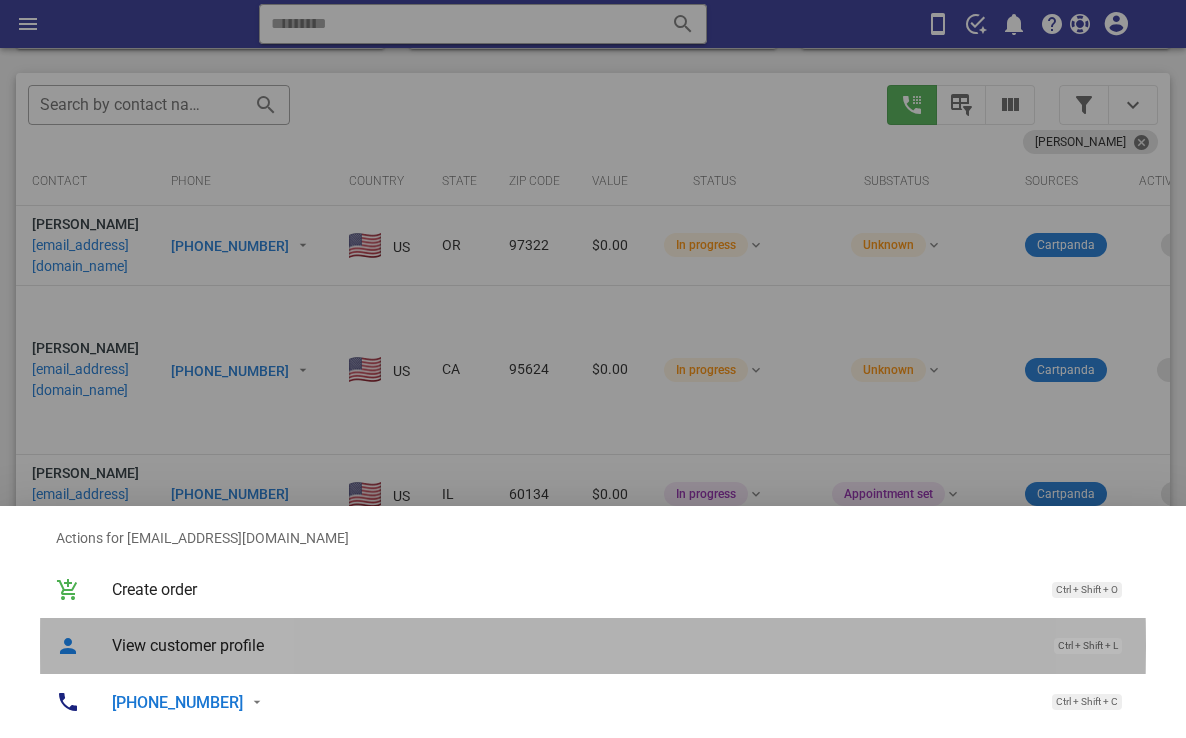 click on "View customer profile" at bounding box center (573, 645) 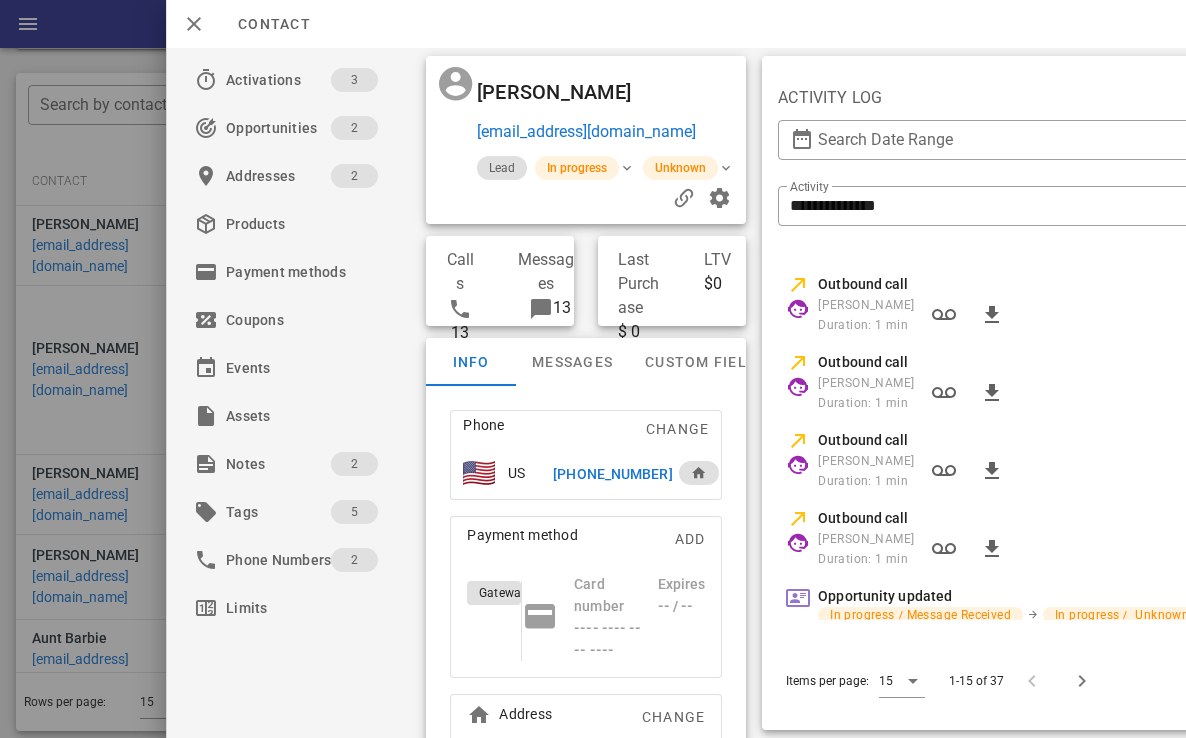 scroll, scrollTop: 307, scrollLeft: 0, axis: vertical 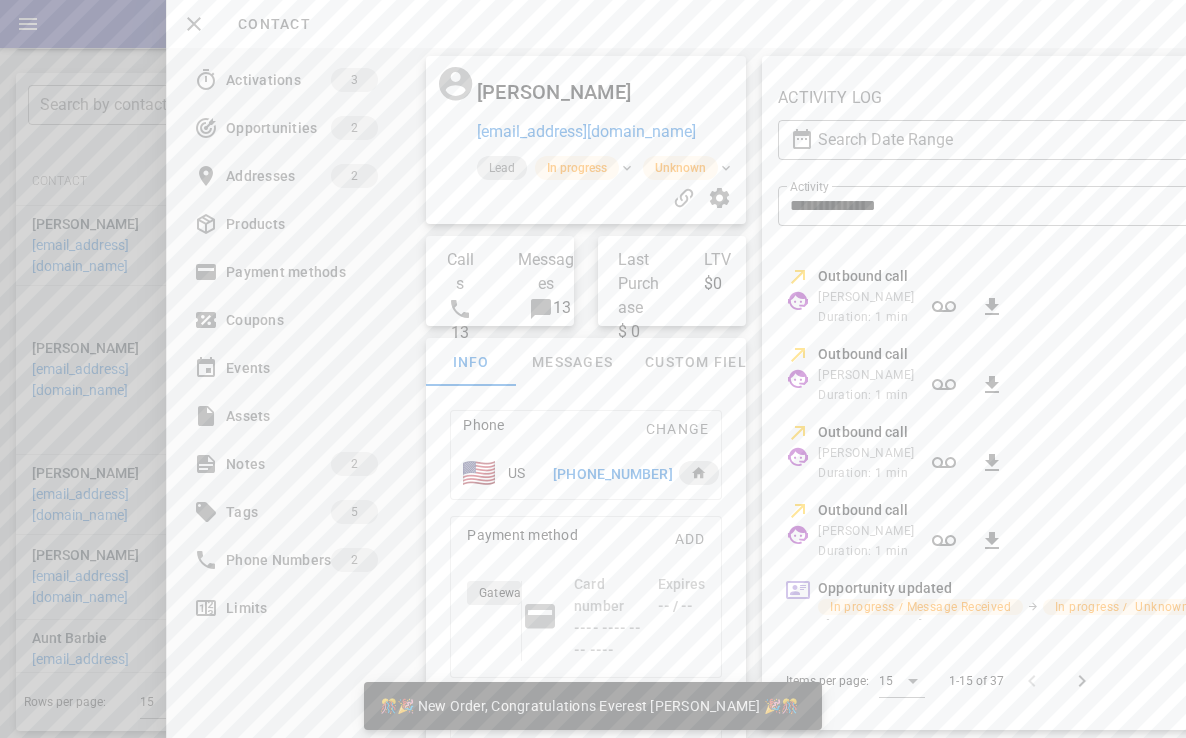 click at bounding box center [541, 309] 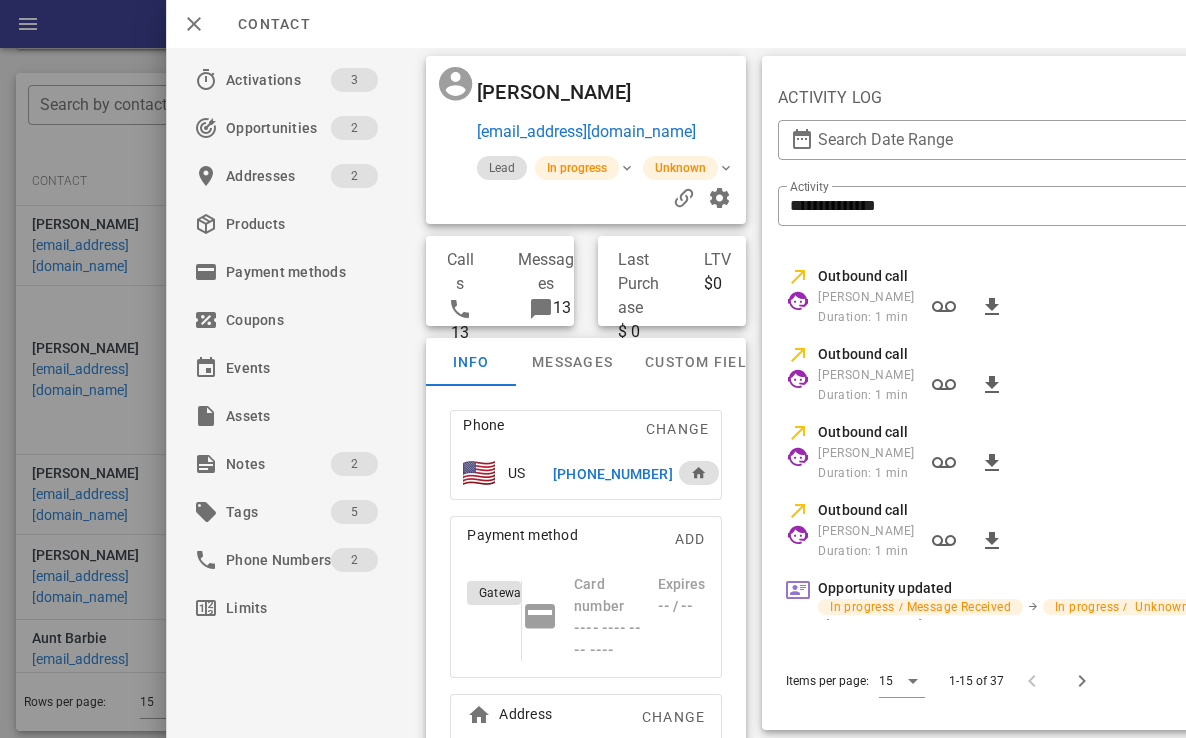 click at bounding box center [541, 309] 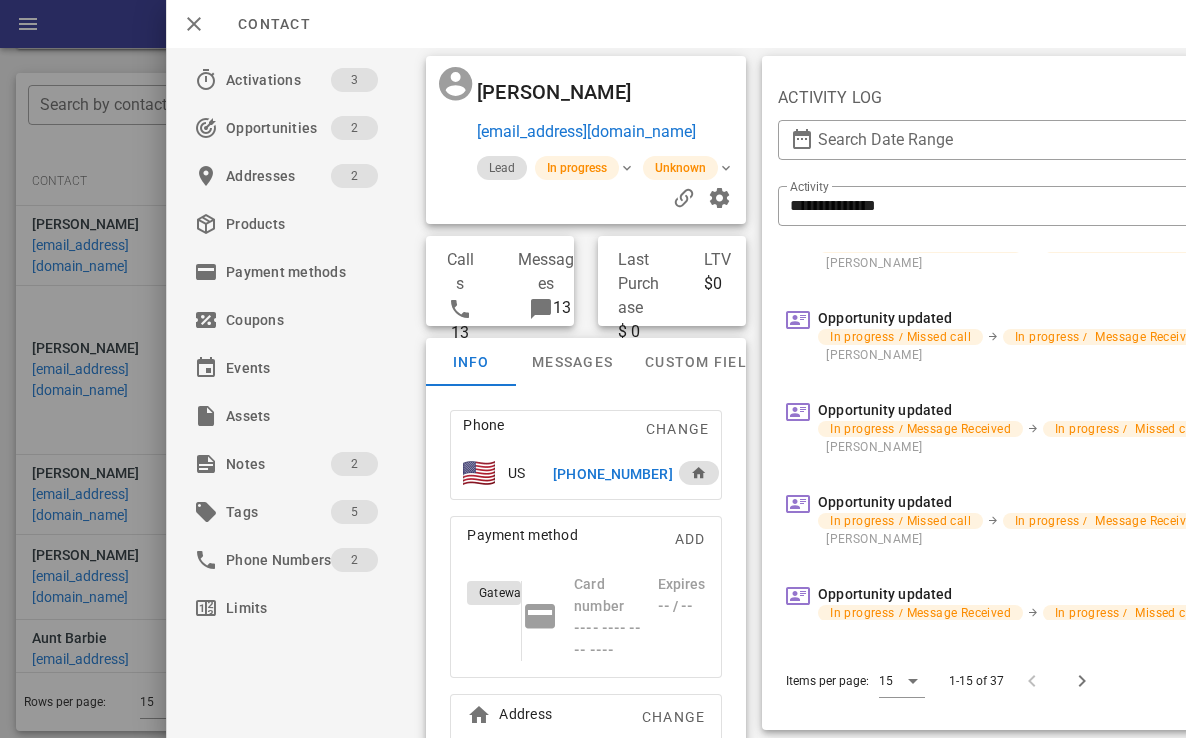 scroll, scrollTop: 790, scrollLeft: 0, axis: vertical 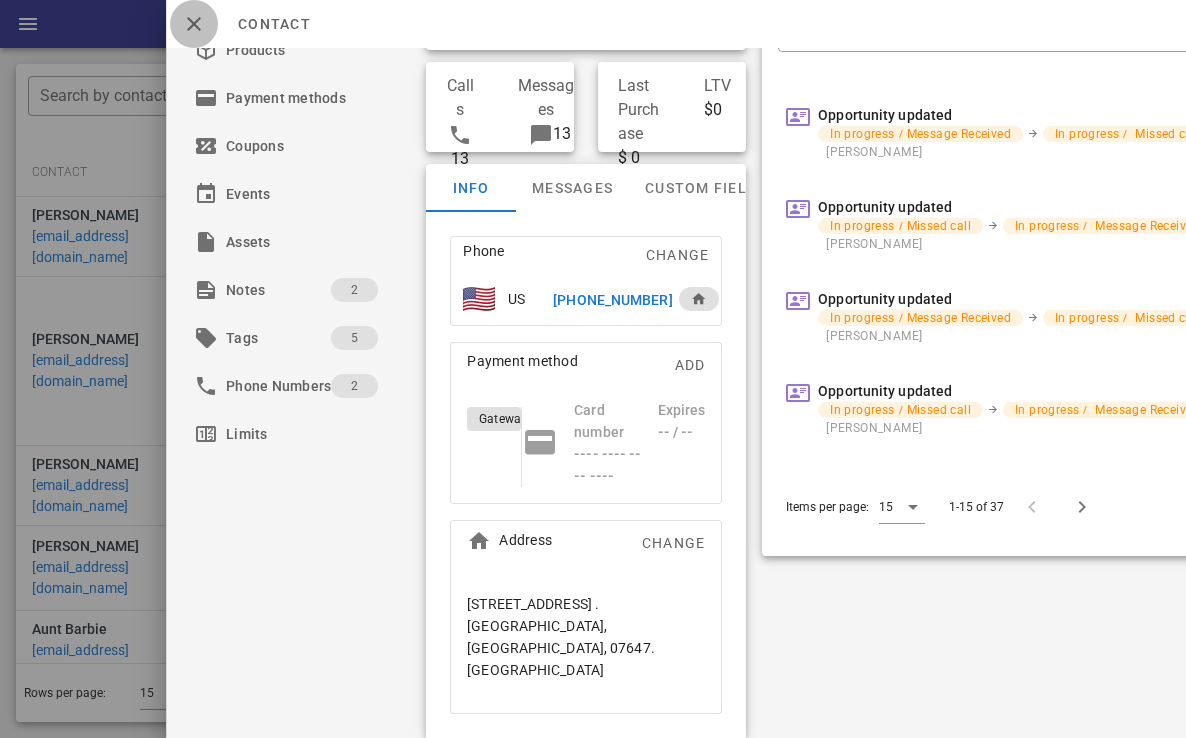 click at bounding box center [194, 24] 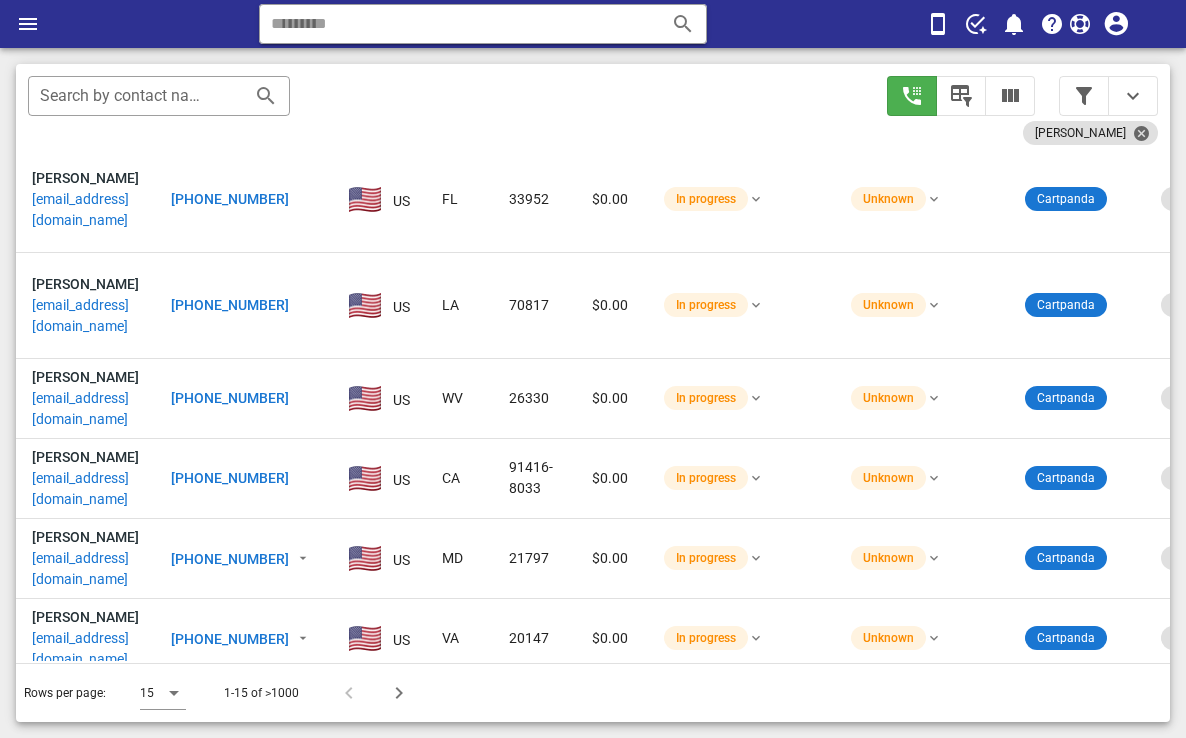 scroll, scrollTop: 733, scrollLeft: 0, axis: vertical 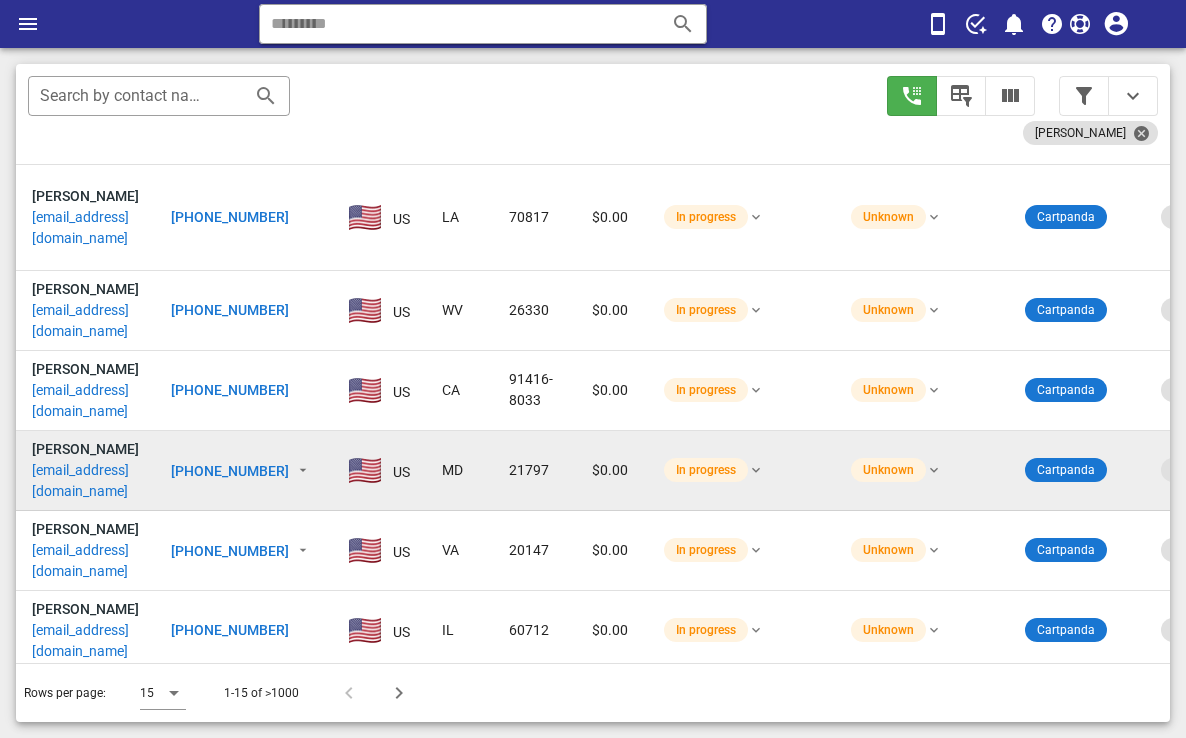 click on "[EMAIL_ADDRESS][DOMAIN_NAME]" at bounding box center [85, 481] 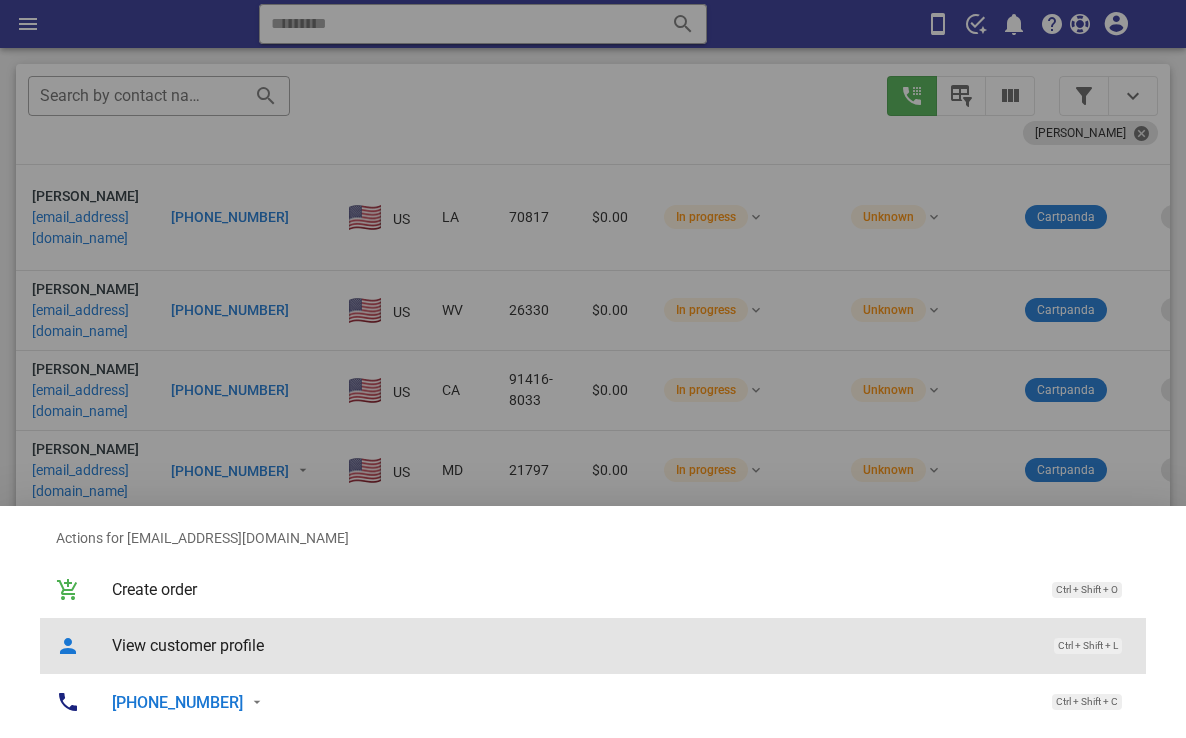 click on "View customer profile" at bounding box center (573, 645) 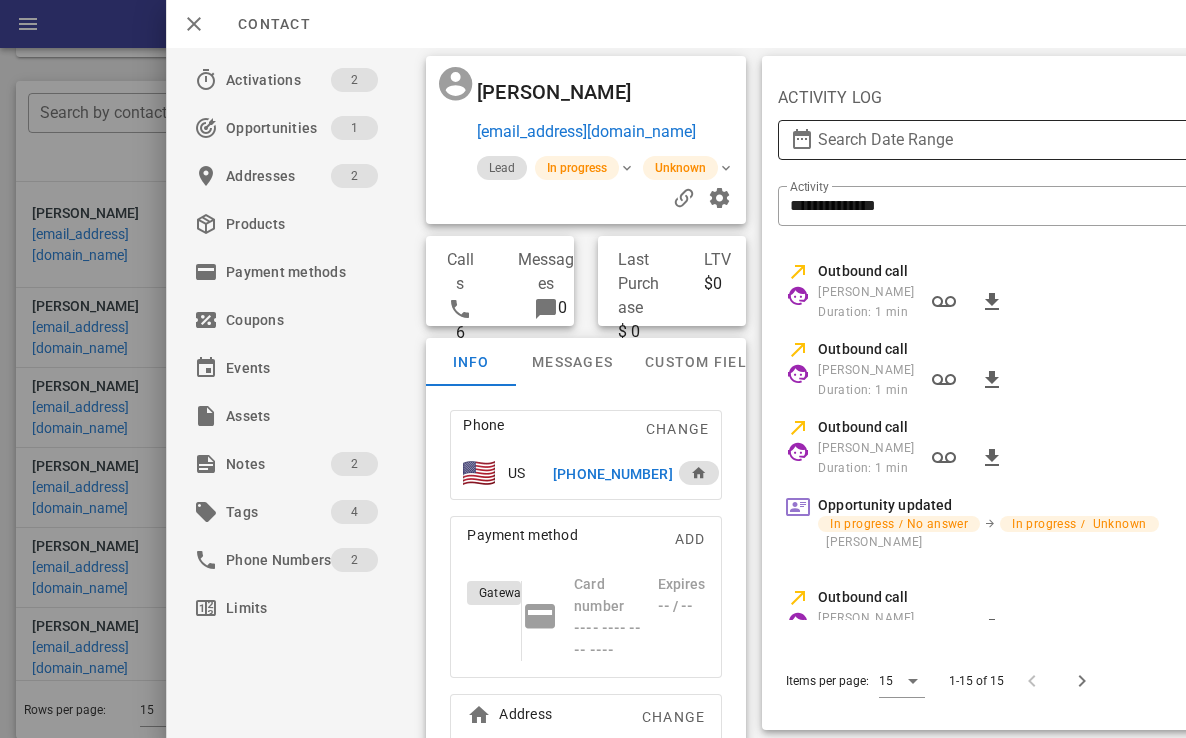 scroll, scrollTop: 376, scrollLeft: 0, axis: vertical 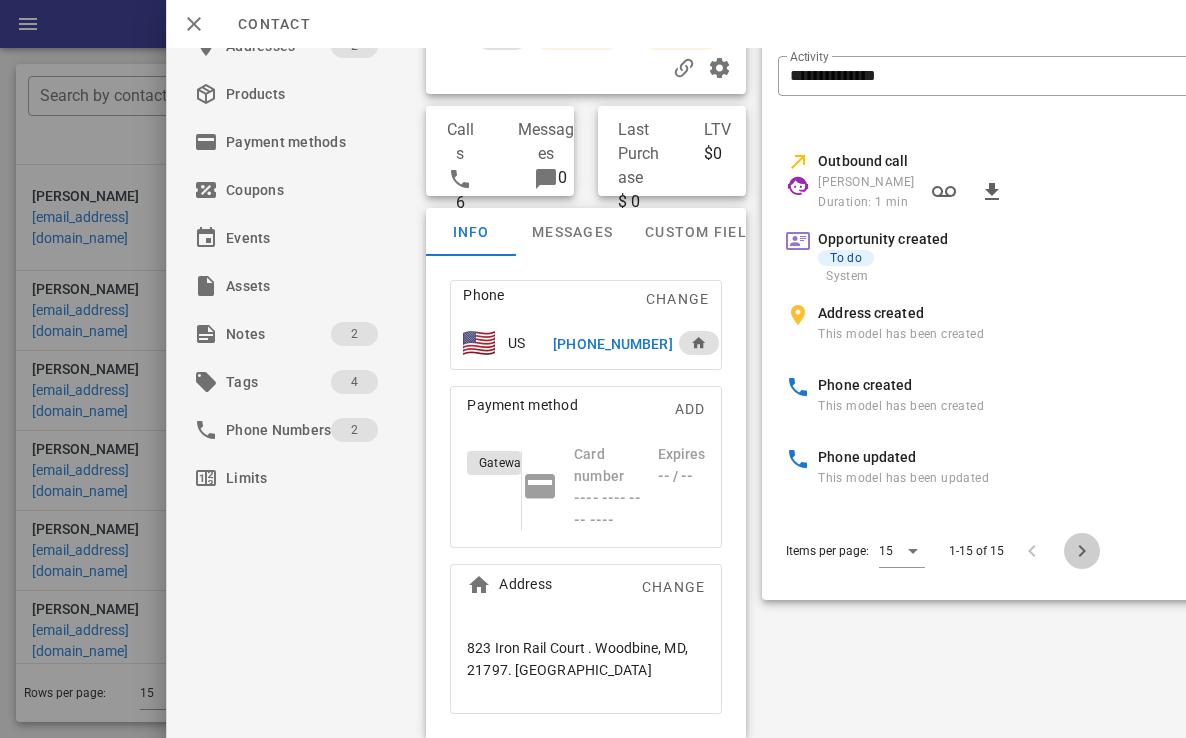 click at bounding box center [1082, 551] 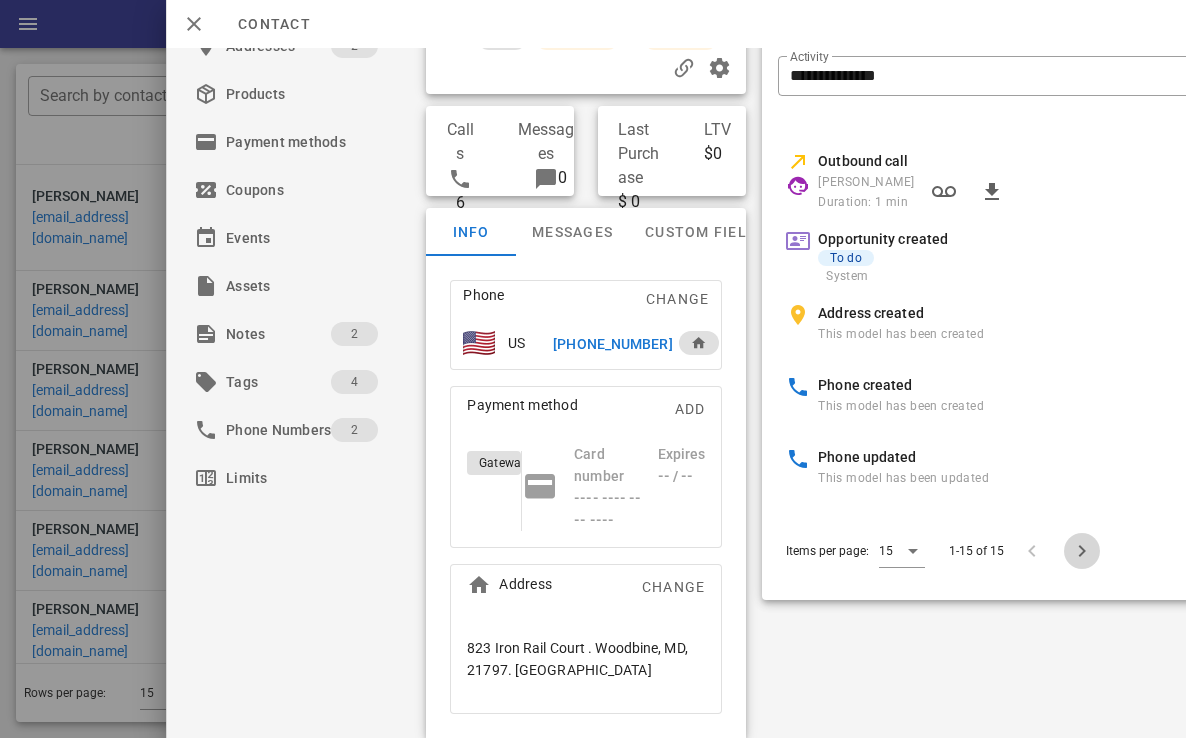 scroll, scrollTop: 64, scrollLeft: 0, axis: vertical 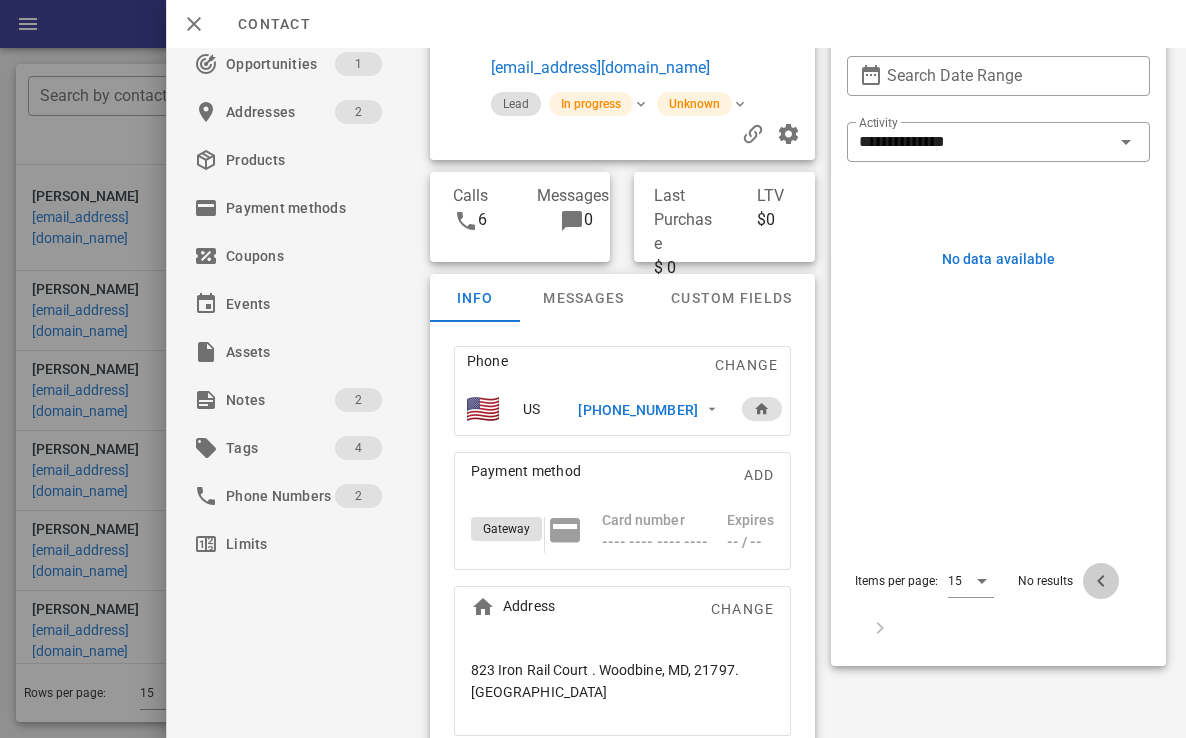 click at bounding box center (1101, 581) 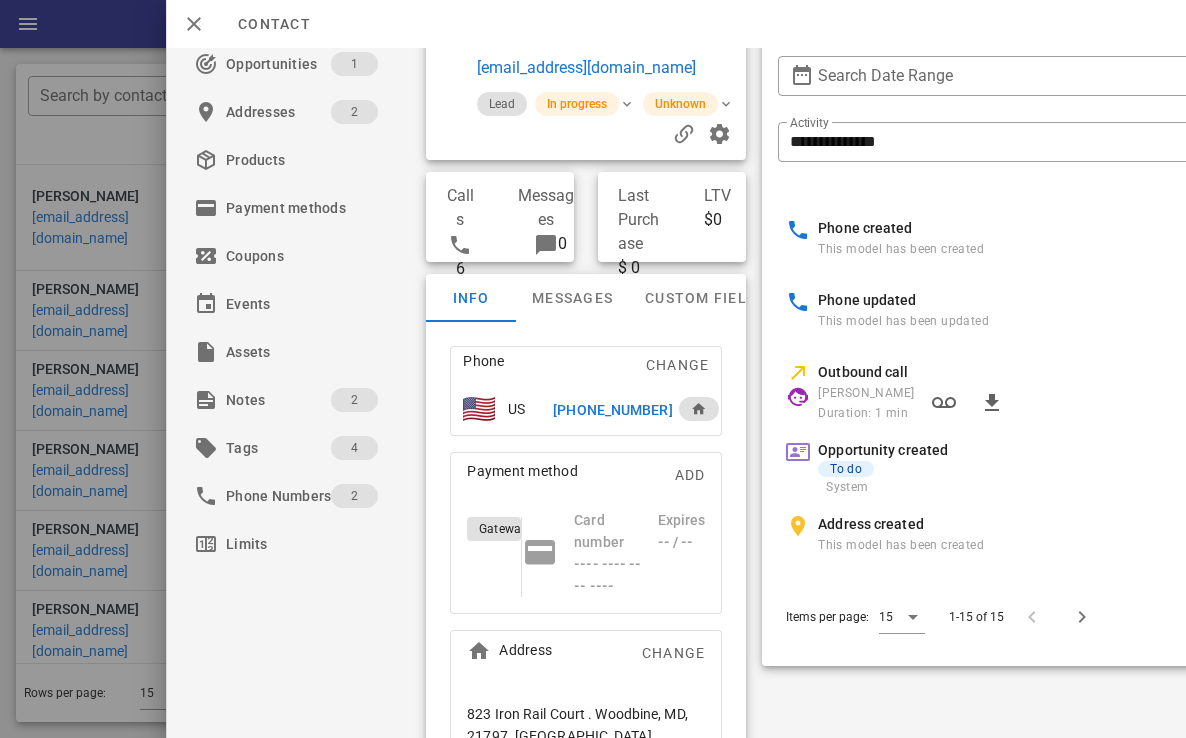 scroll, scrollTop: 770, scrollLeft: 0, axis: vertical 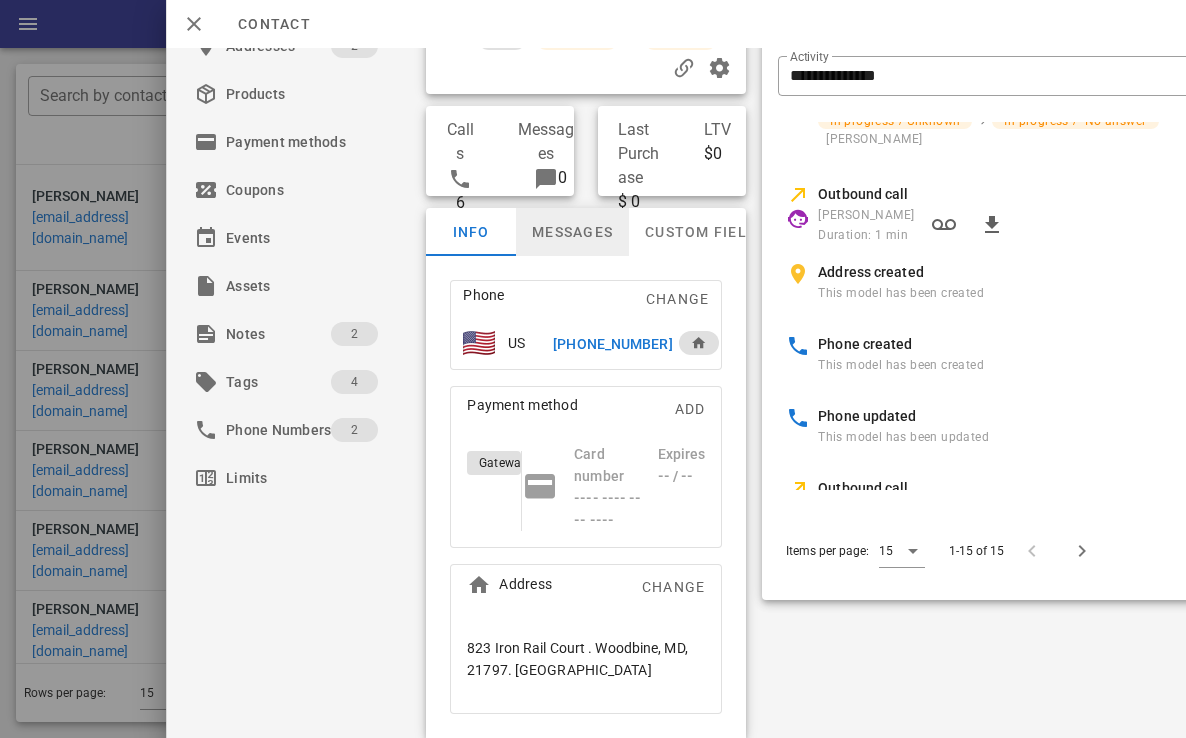 click on "Messages" at bounding box center [572, 232] 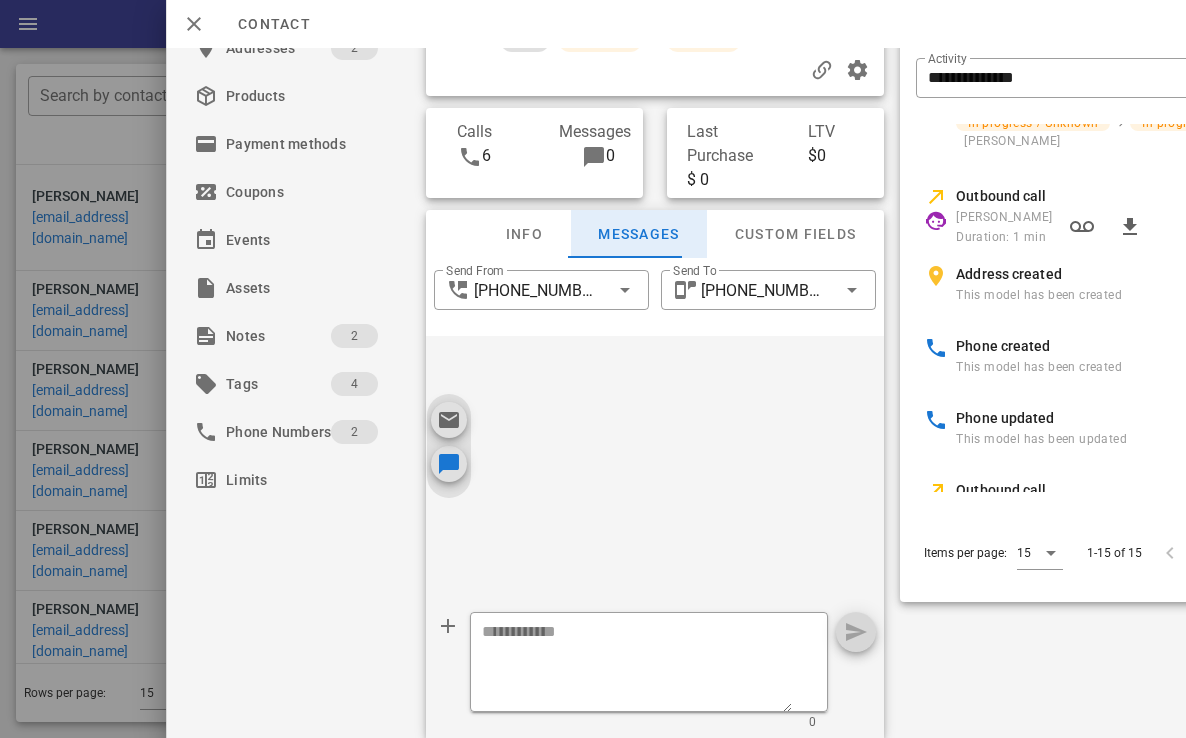 scroll, scrollTop: 143, scrollLeft: 0, axis: vertical 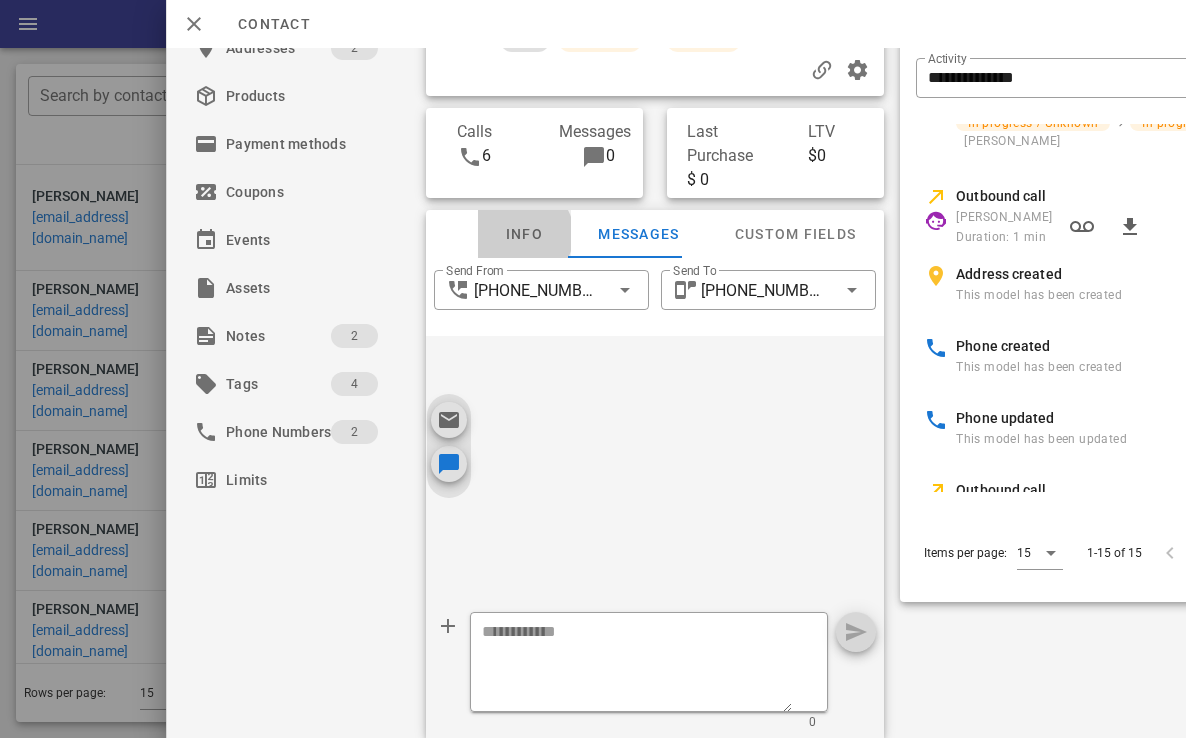 click on "Info" at bounding box center [524, 234] 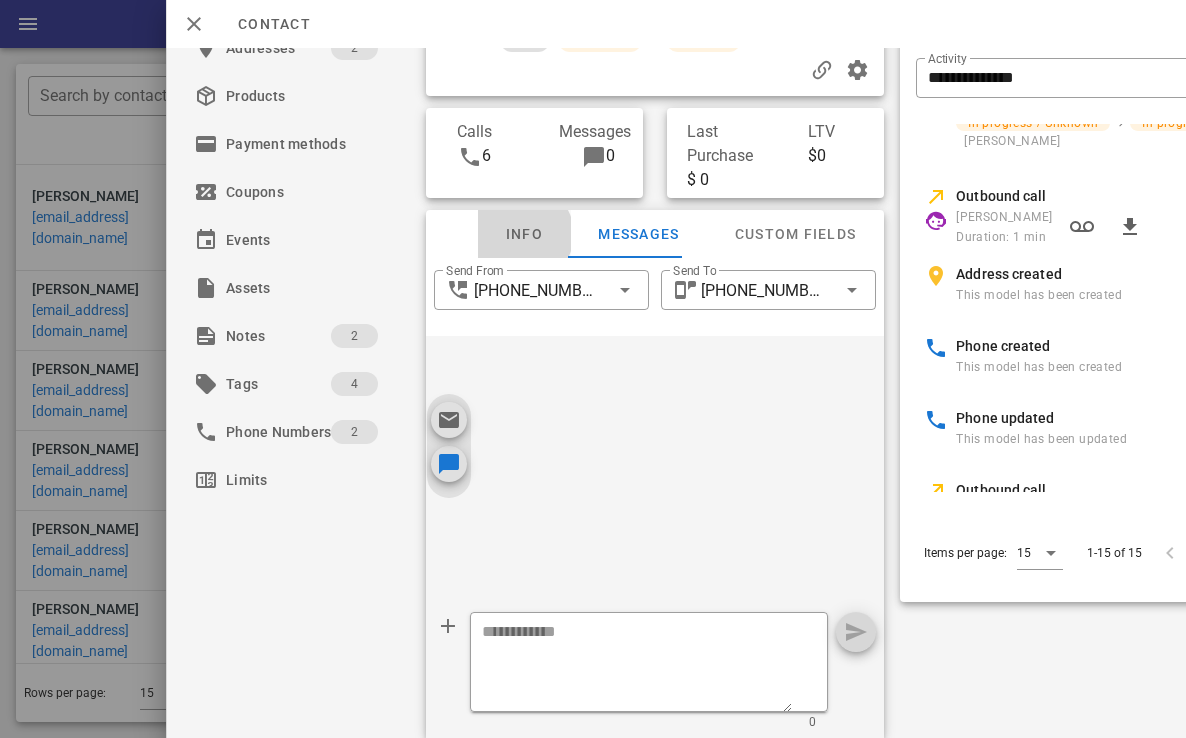 scroll, scrollTop: 124, scrollLeft: 0, axis: vertical 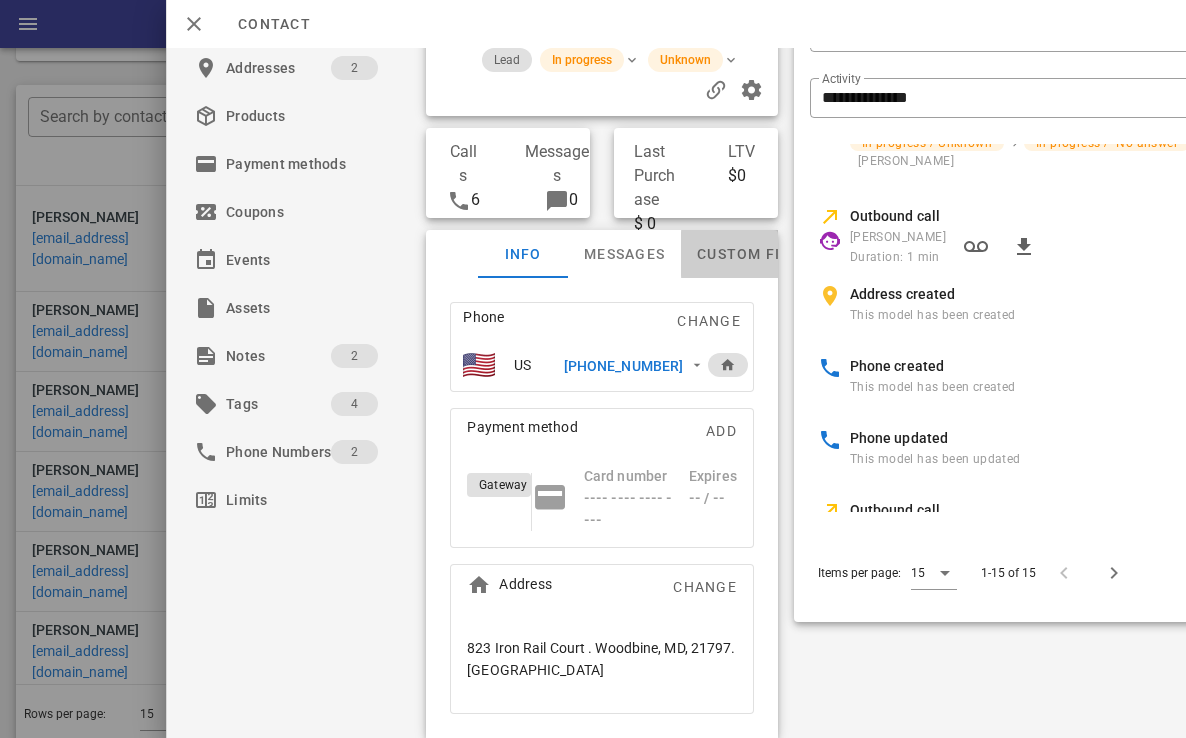 click on "Custom fields" at bounding box center (757, 254) 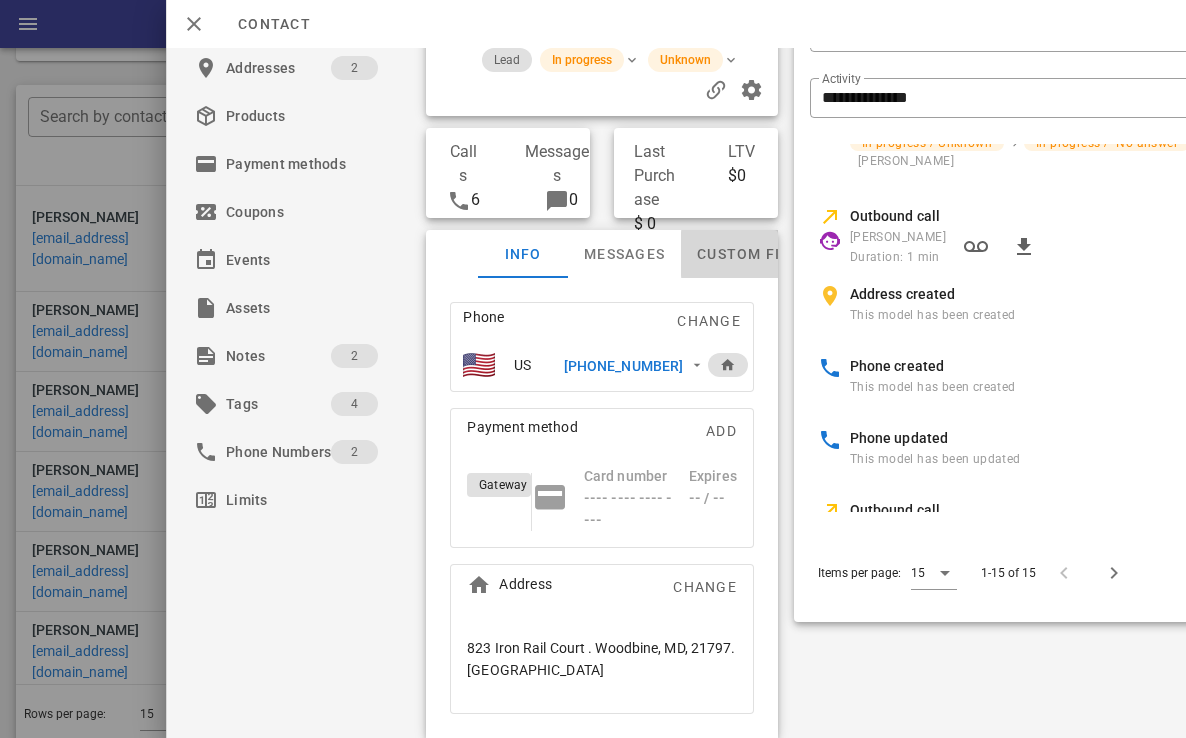 scroll, scrollTop: 0, scrollLeft: 0, axis: both 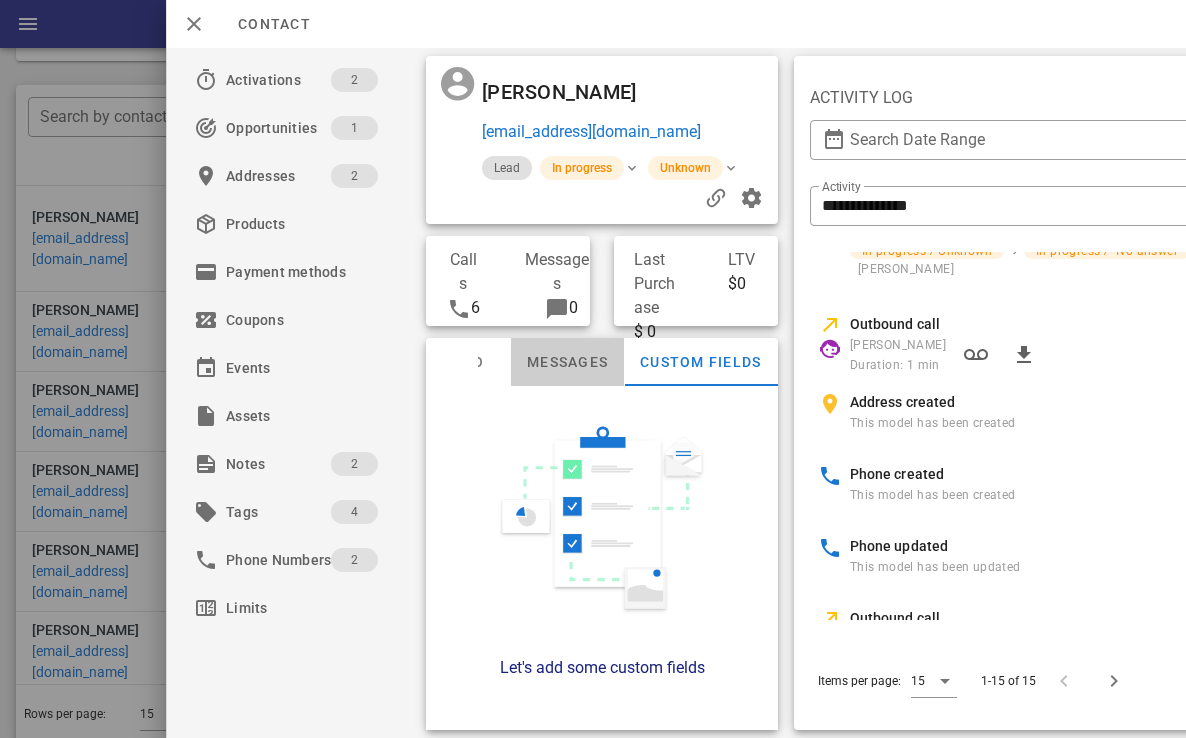click on "Messages" at bounding box center [567, 362] 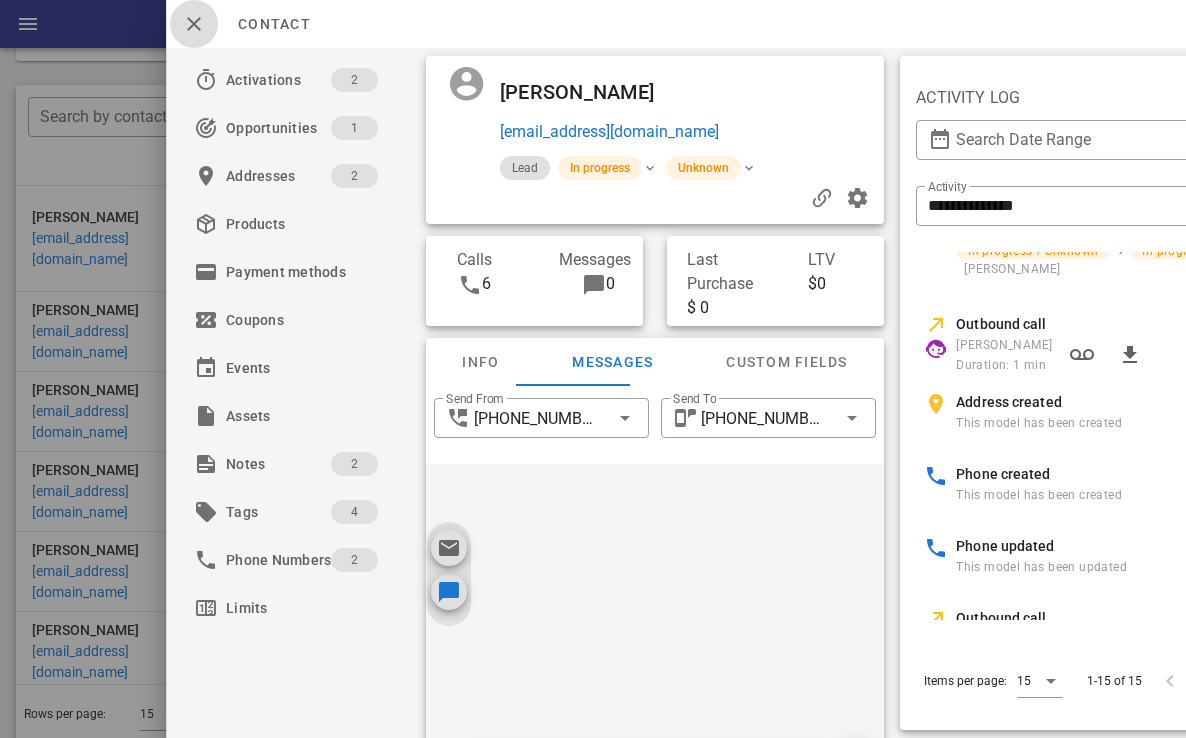 click at bounding box center (194, 24) 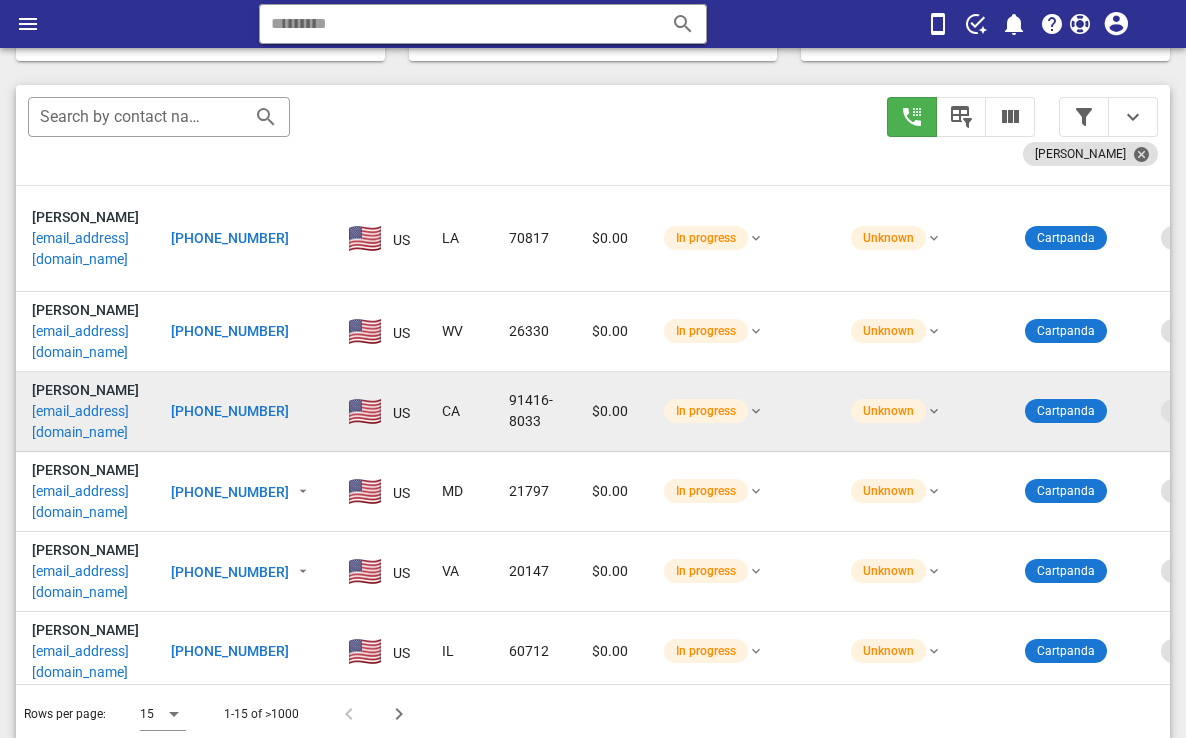 scroll, scrollTop: 376, scrollLeft: 0, axis: vertical 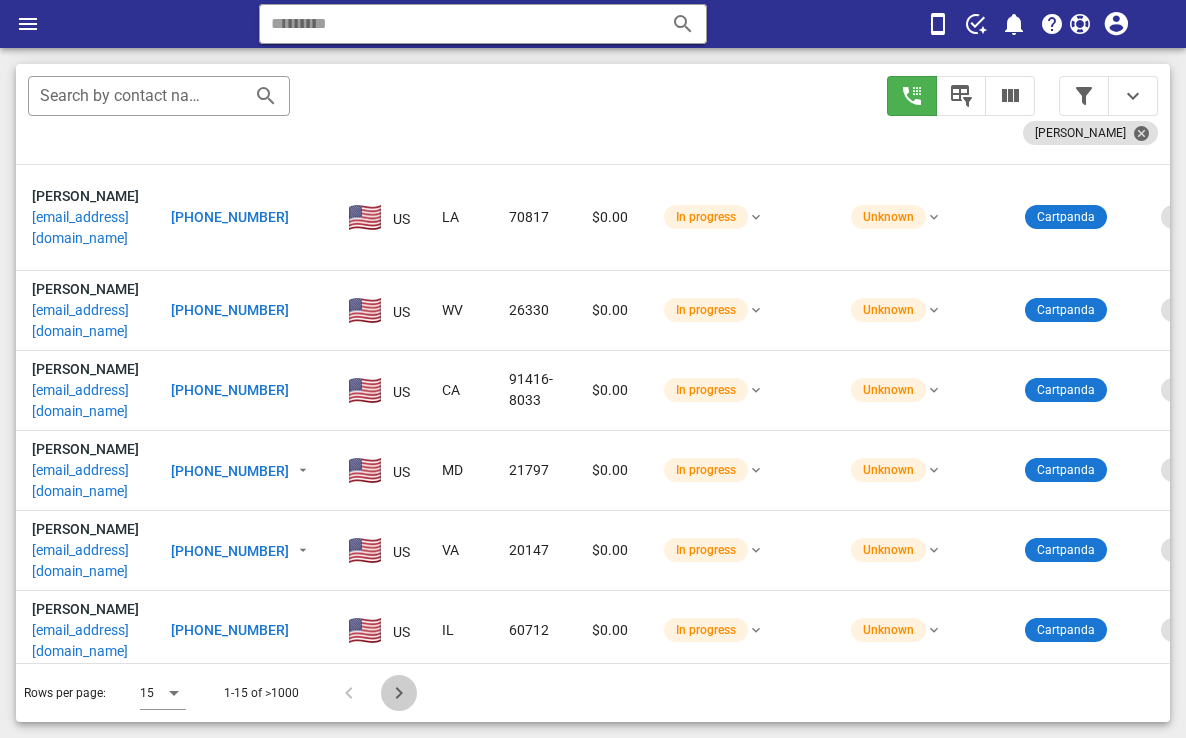 click at bounding box center (399, 693) 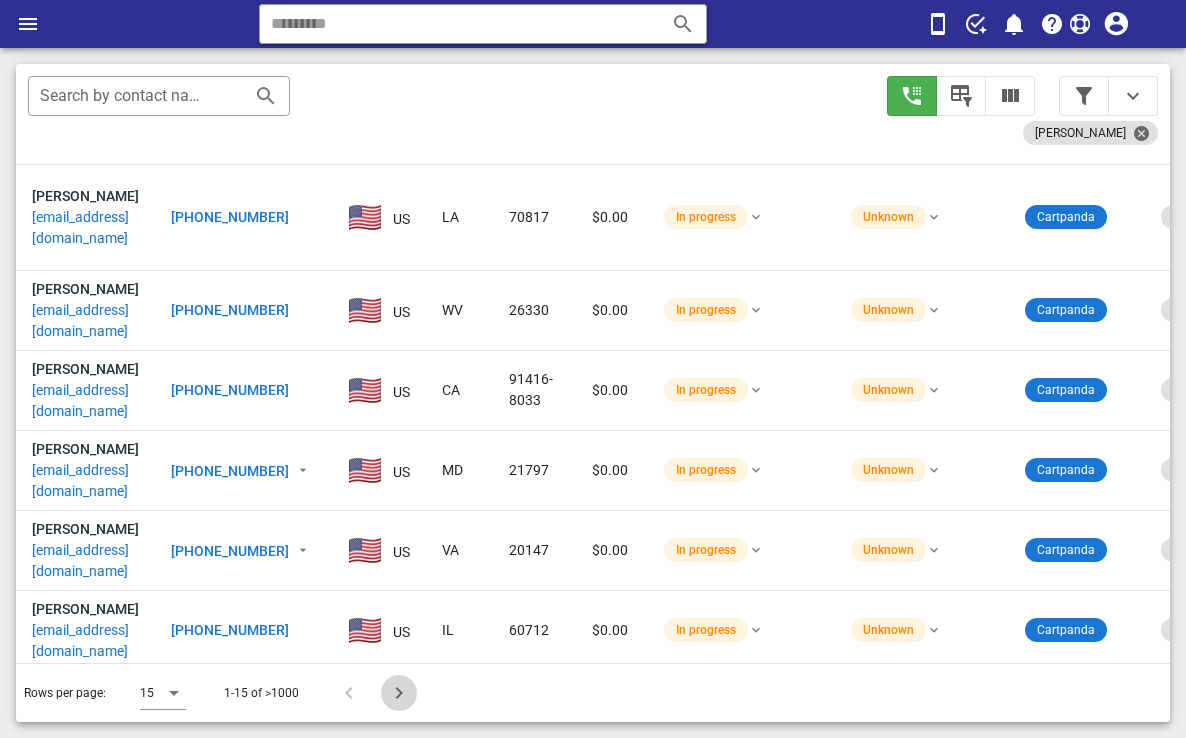 type 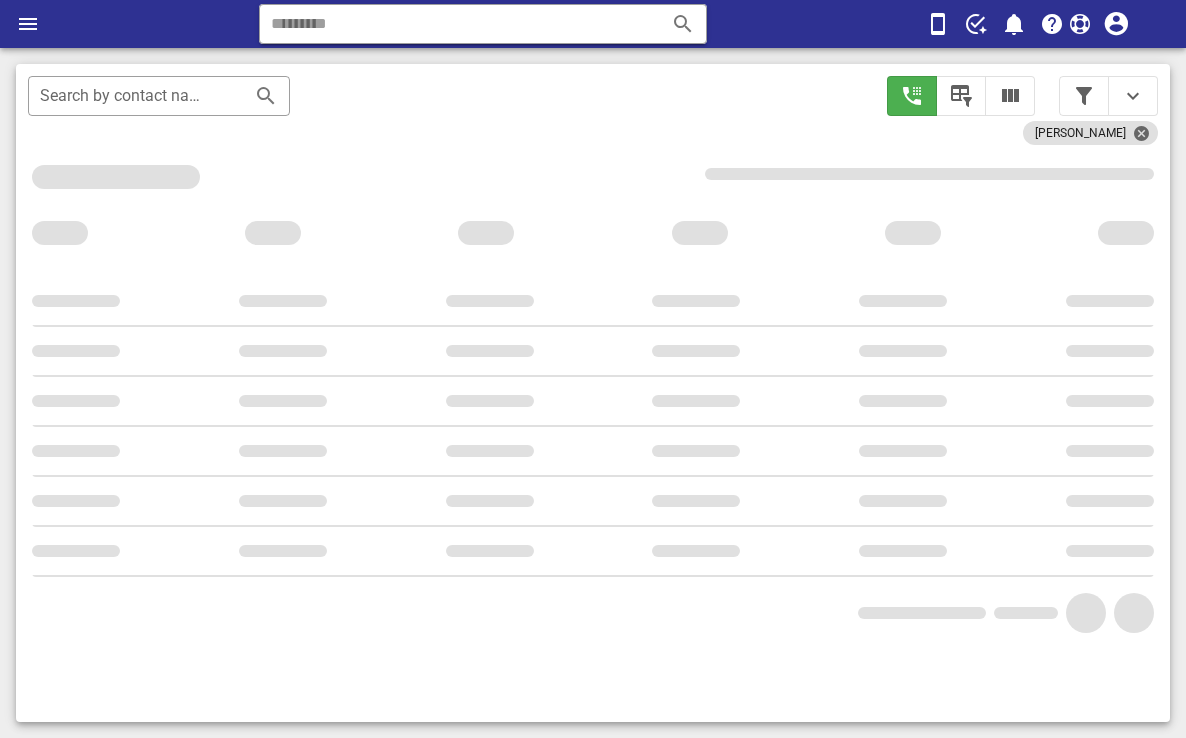 scroll, scrollTop: 376, scrollLeft: 0, axis: vertical 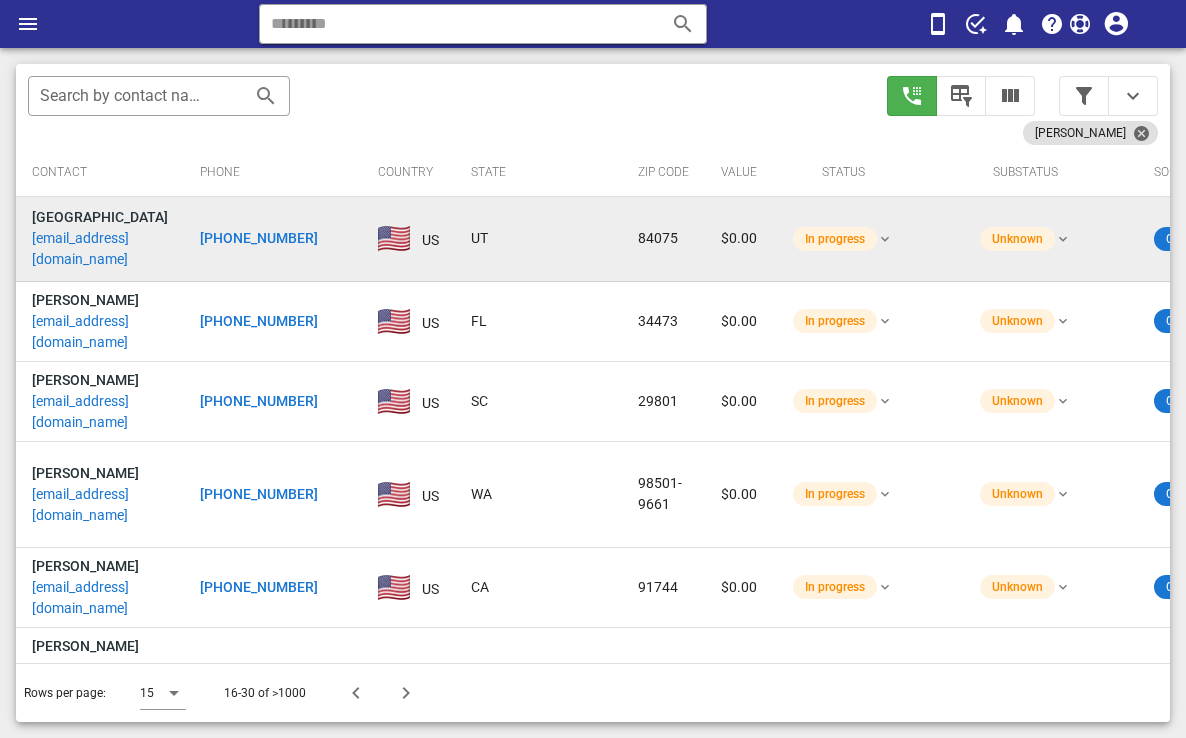 click on "[EMAIL_ADDRESS][DOMAIN_NAME]" at bounding box center [100, 249] 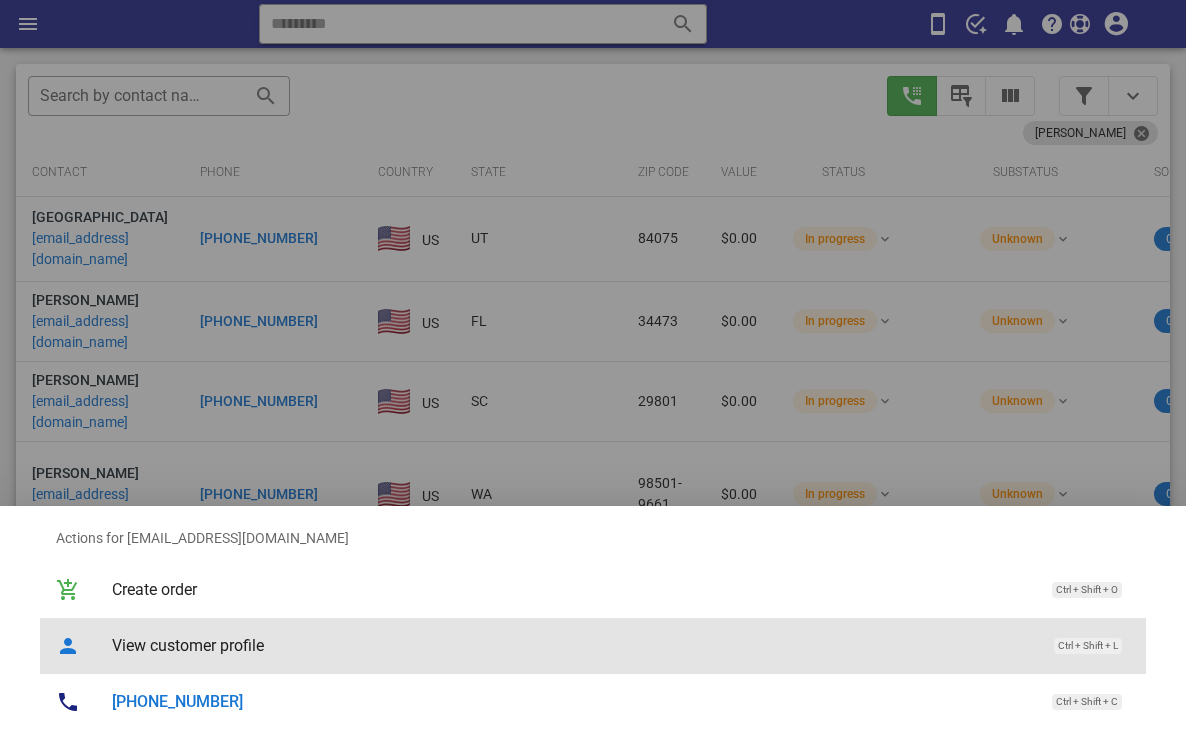 click on "View customer profile" at bounding box center [573, 645] 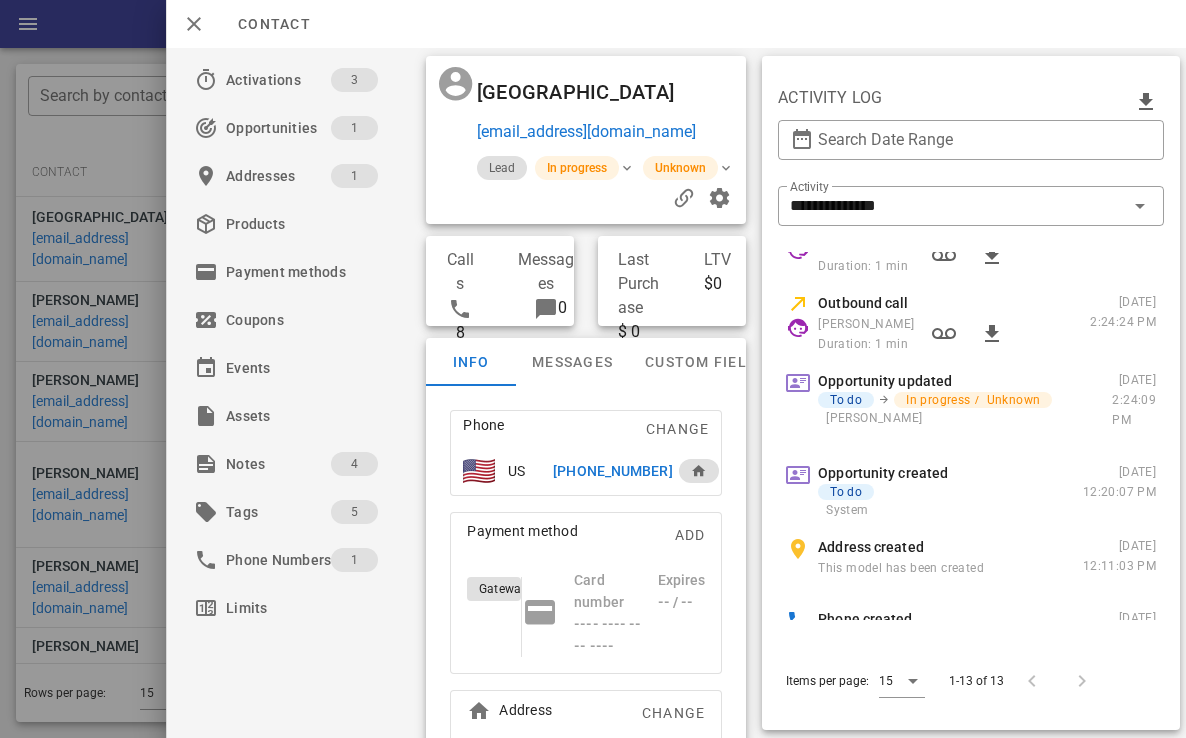 scroll, scrollTop: 636, scrollLeft: 0, axis: vertical 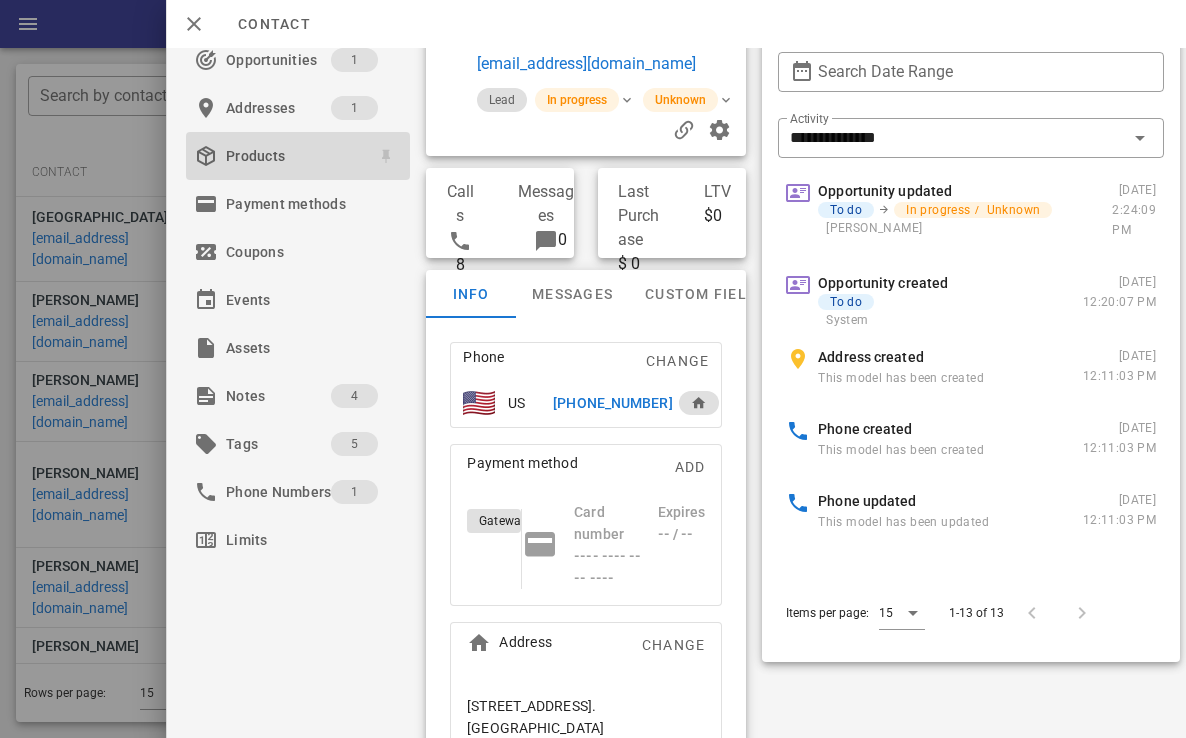 click on "Products" at bounding box center [294, 156] 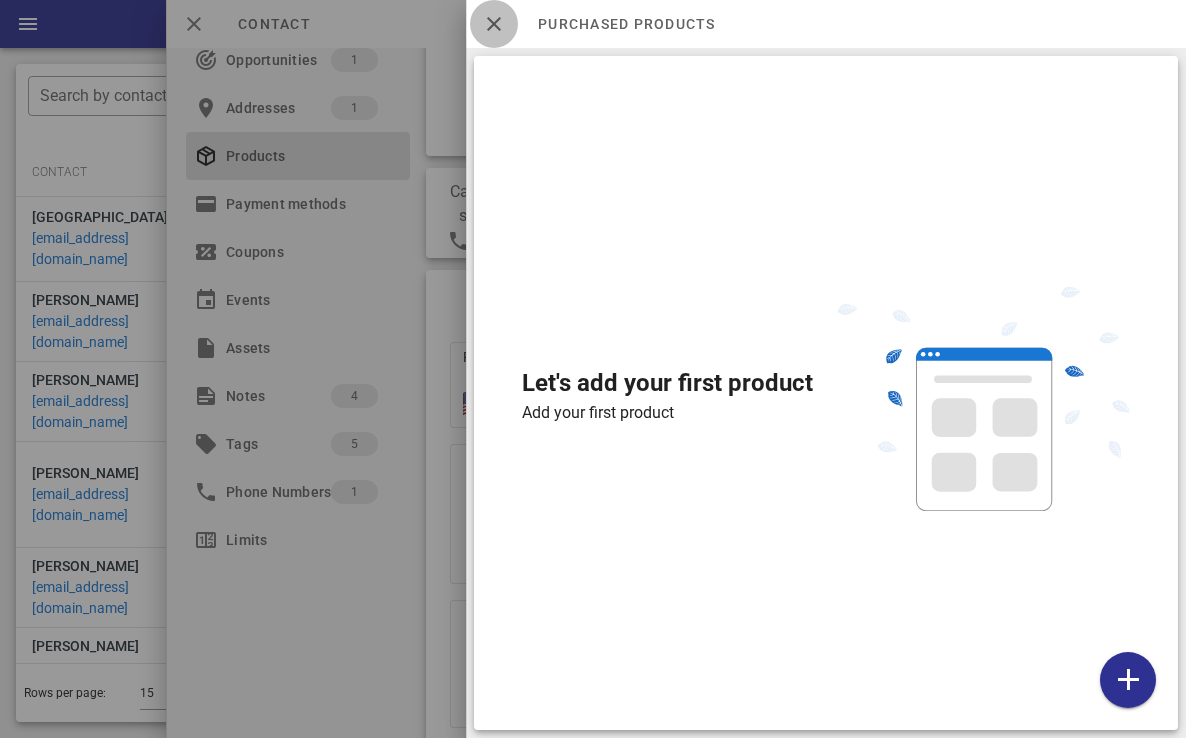 click at bounding box center (494, 24) 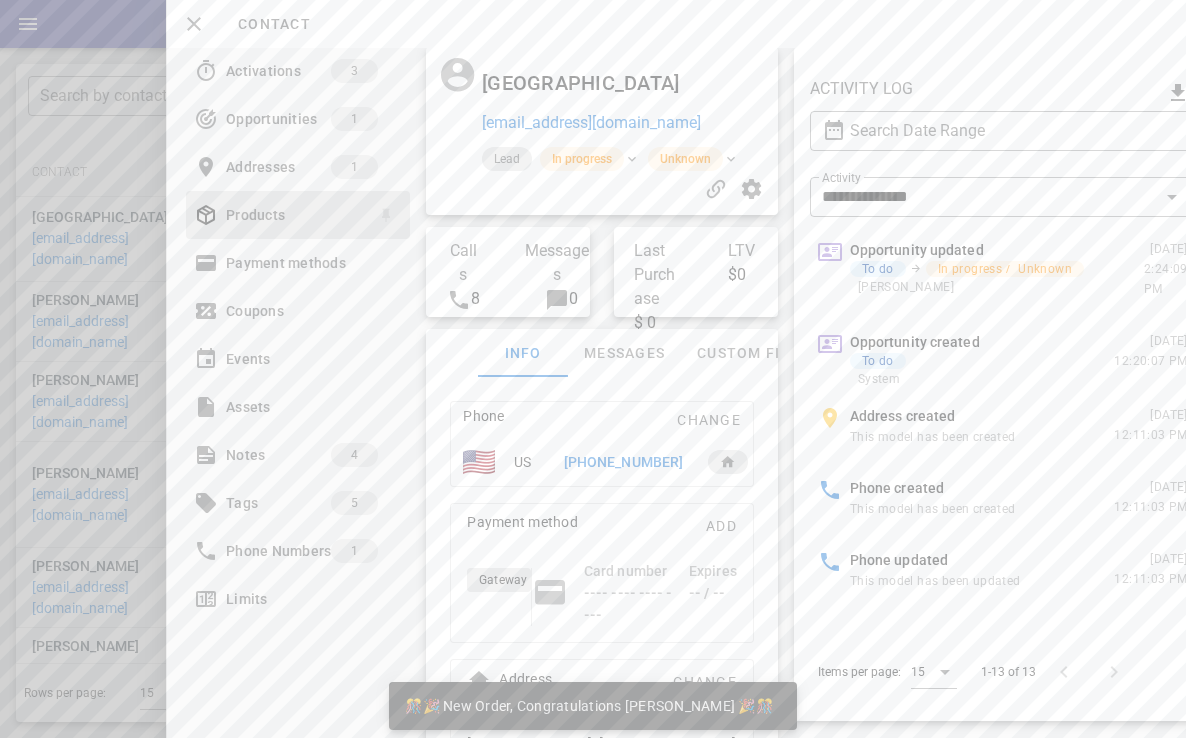 scroll, scrollTop: 0, scrollLeft: 0, axis: both 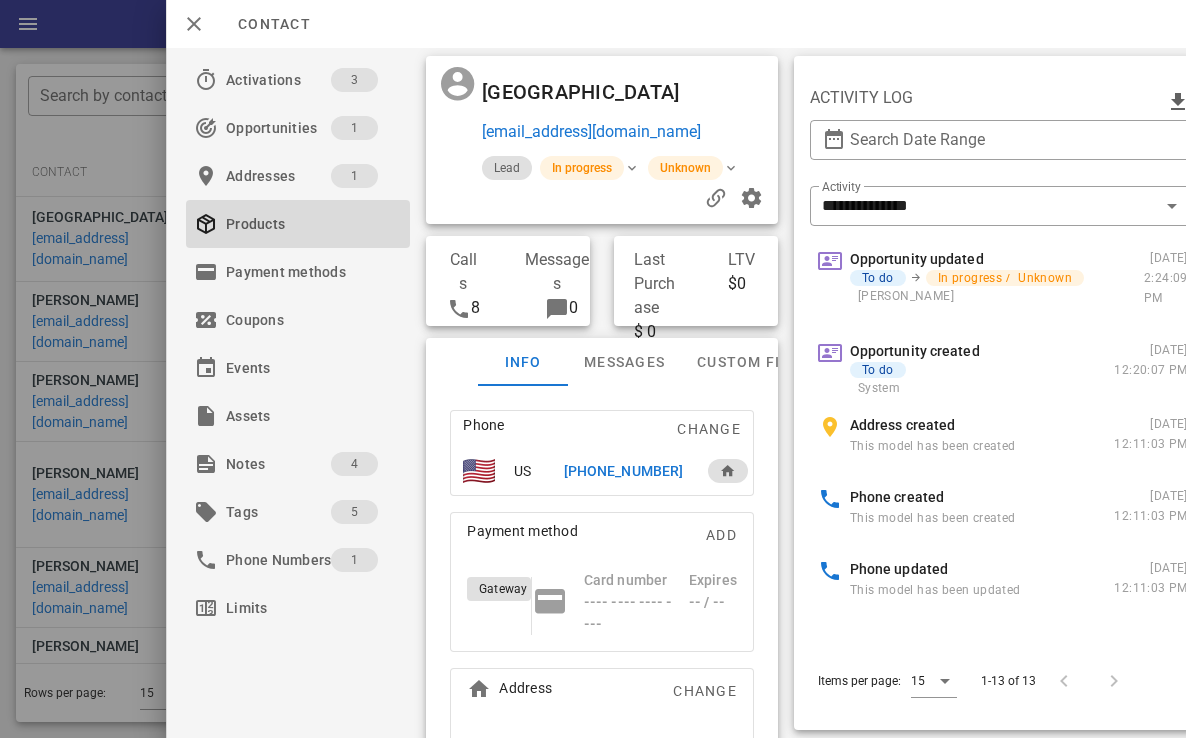 click at bounding box center [557, 309] 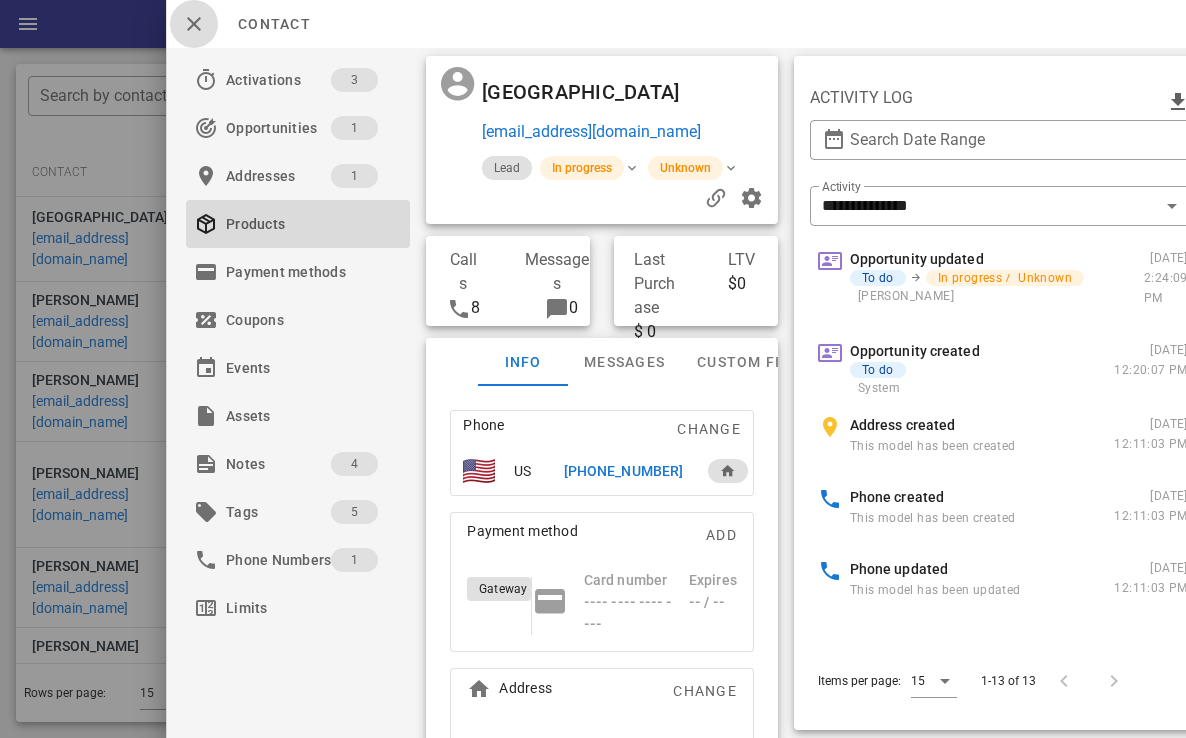 click at bounding box center (194, 24) 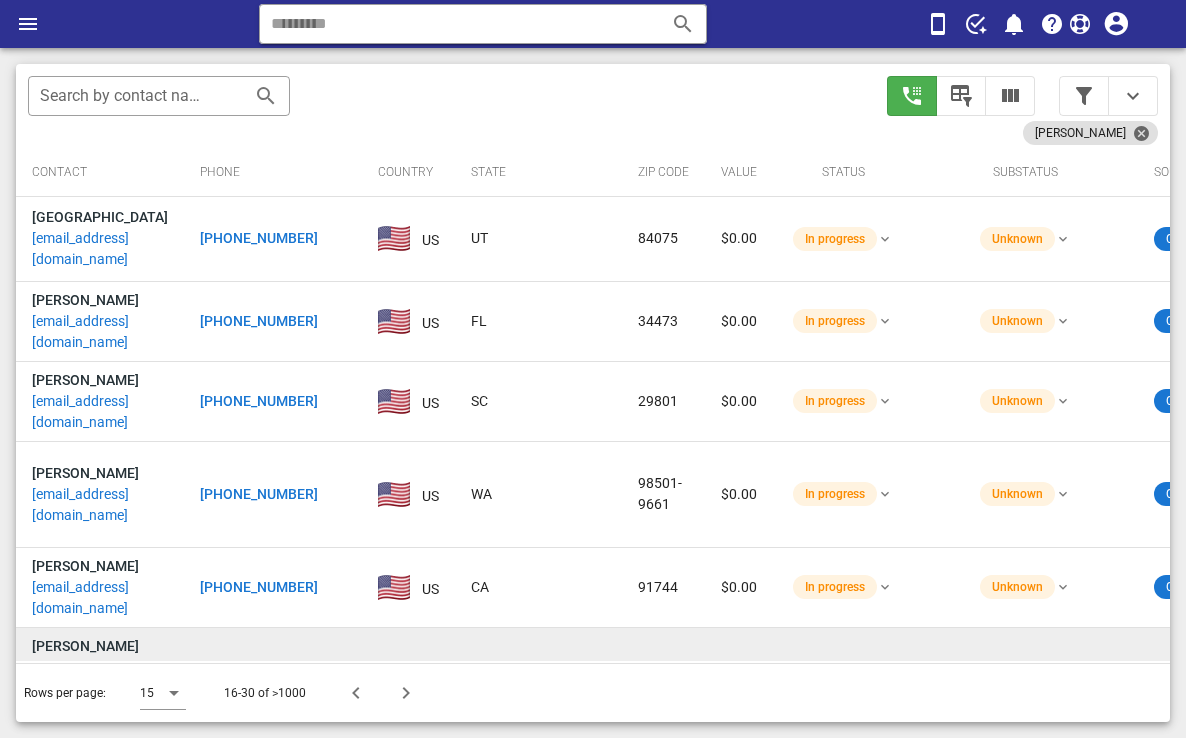 click on "[PERSON_NAME][EMAIL_ADDRESS][PERSON_NAME][DOMAIN_NAME]" at bounding box center [100, 699] 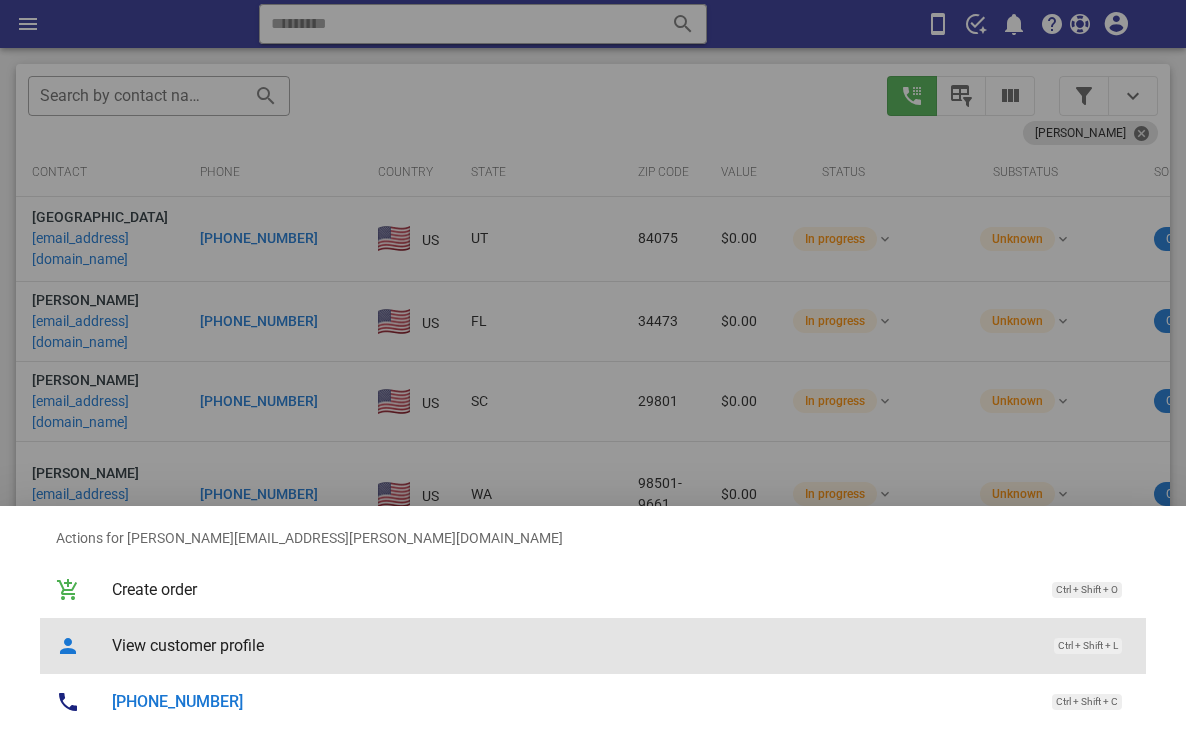 click on "View customer profile" at bounding box center [573, 645] 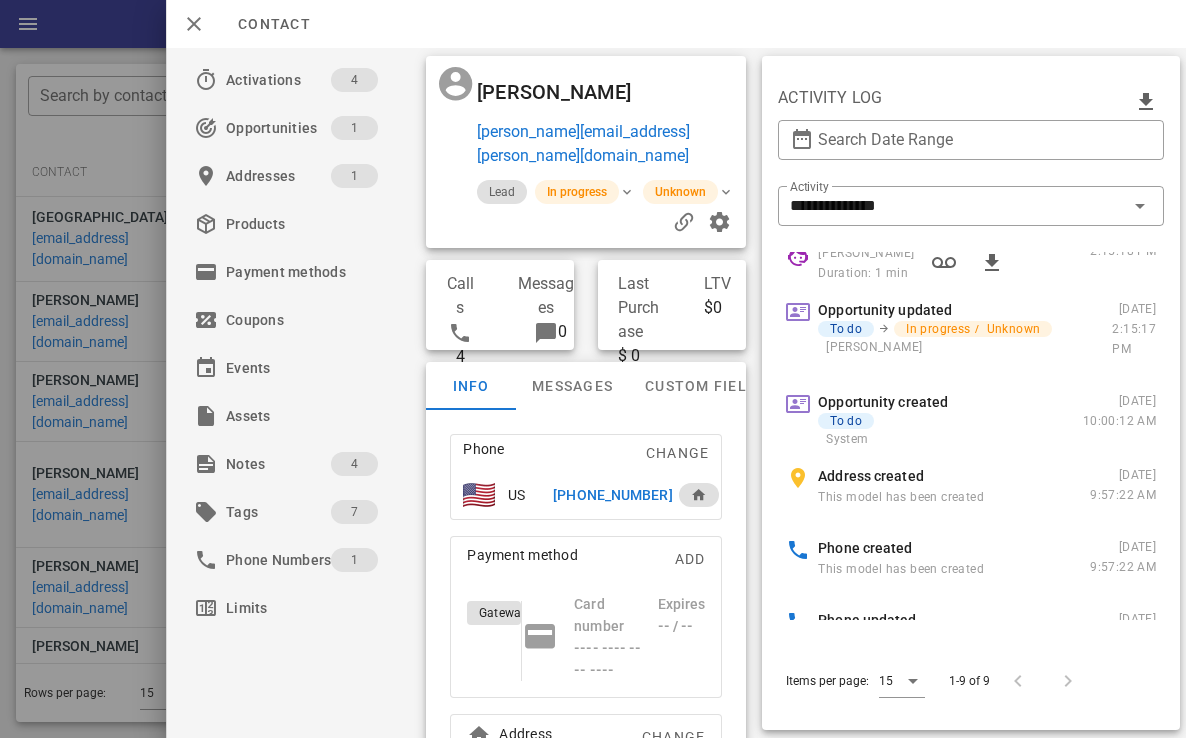 scroll, scrollTop: 324, scrollLeft: 0, axis: vertical 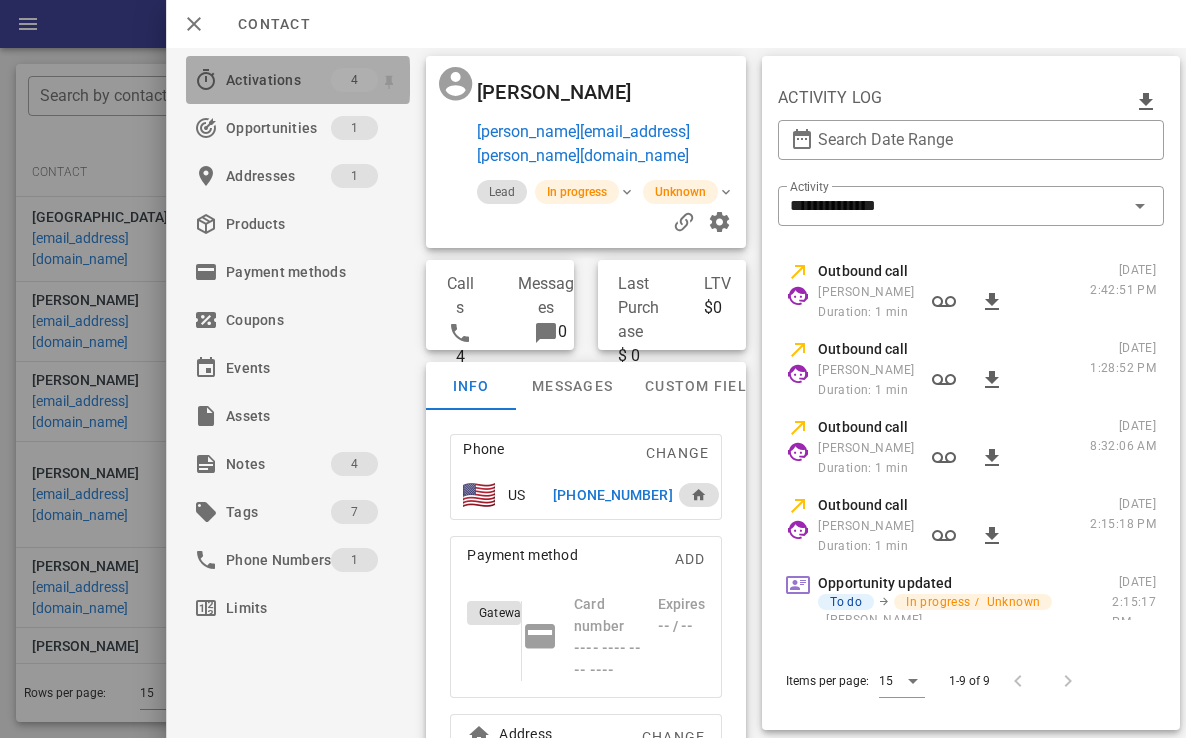 click on "Activations" at bounding box center (278, 80) 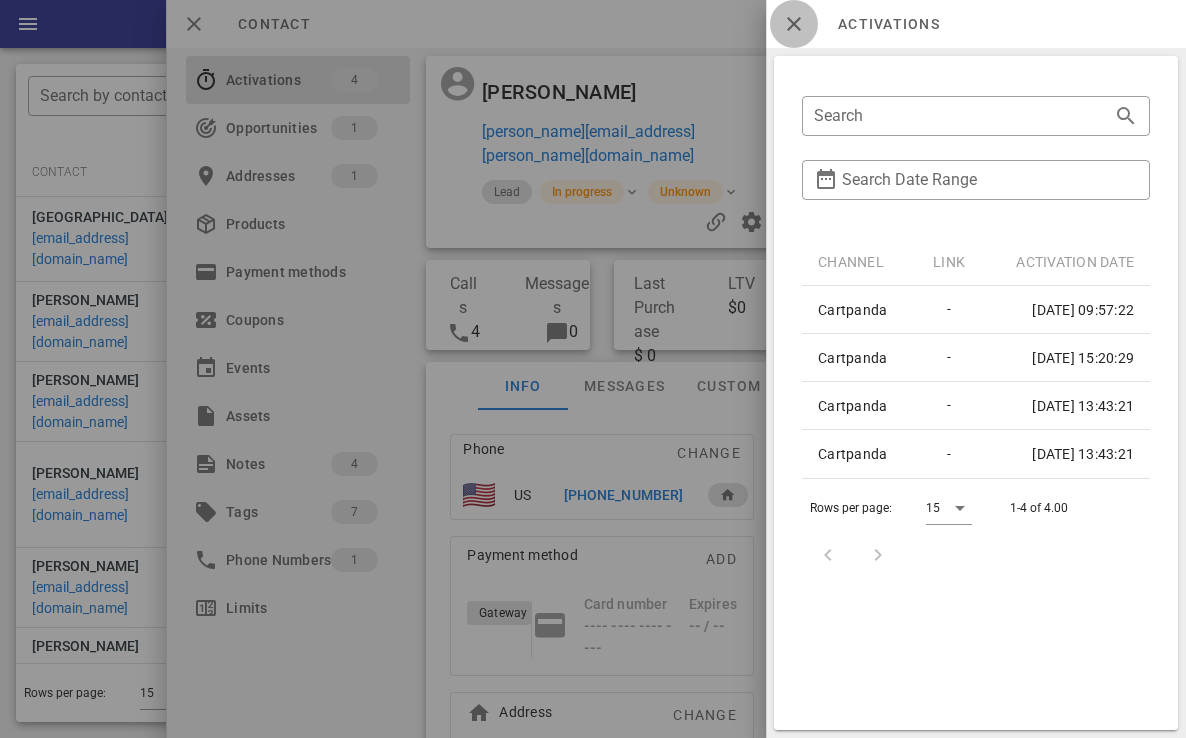 click at bounding box center (794, 24) 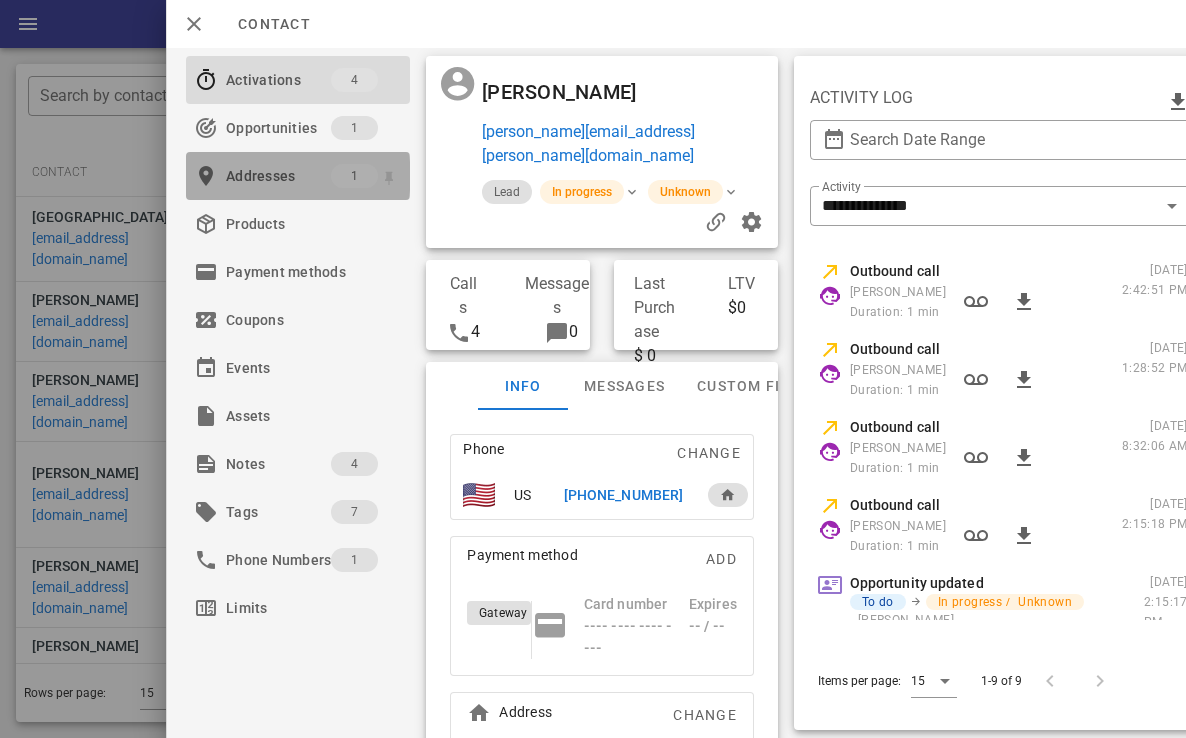 click on "Addresses" at bounding box center [278, 176] 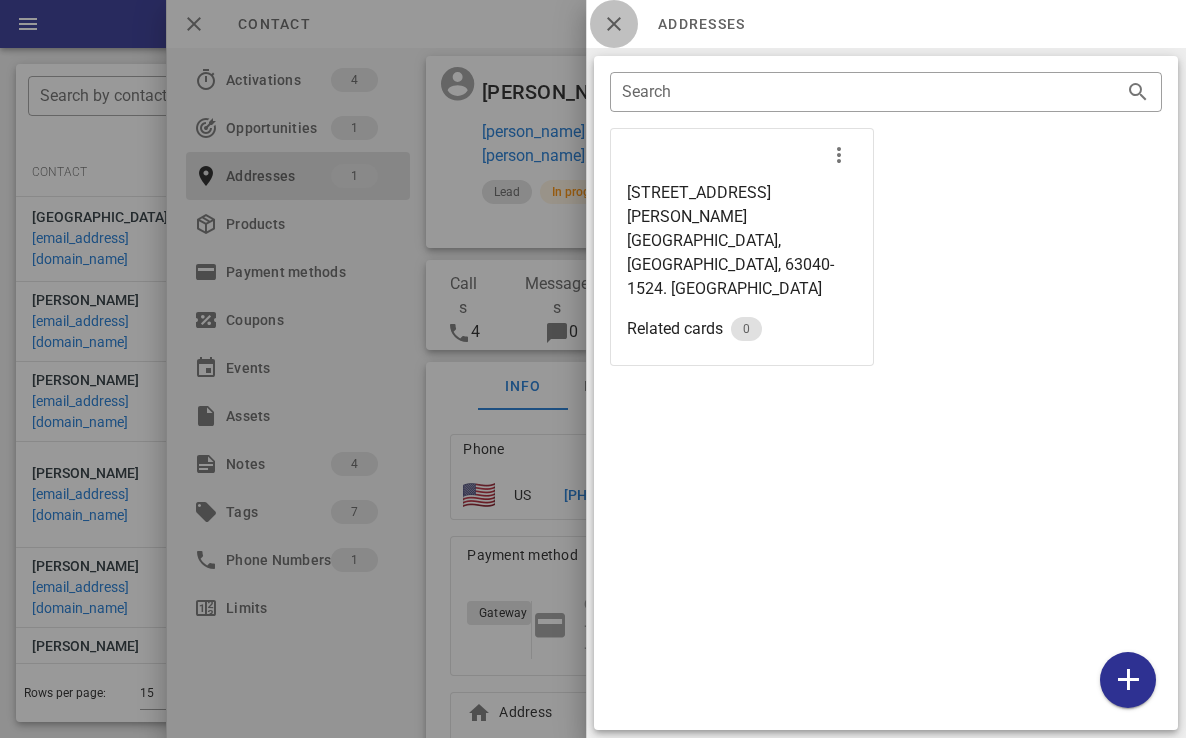 click at bounding box center [614, 24] 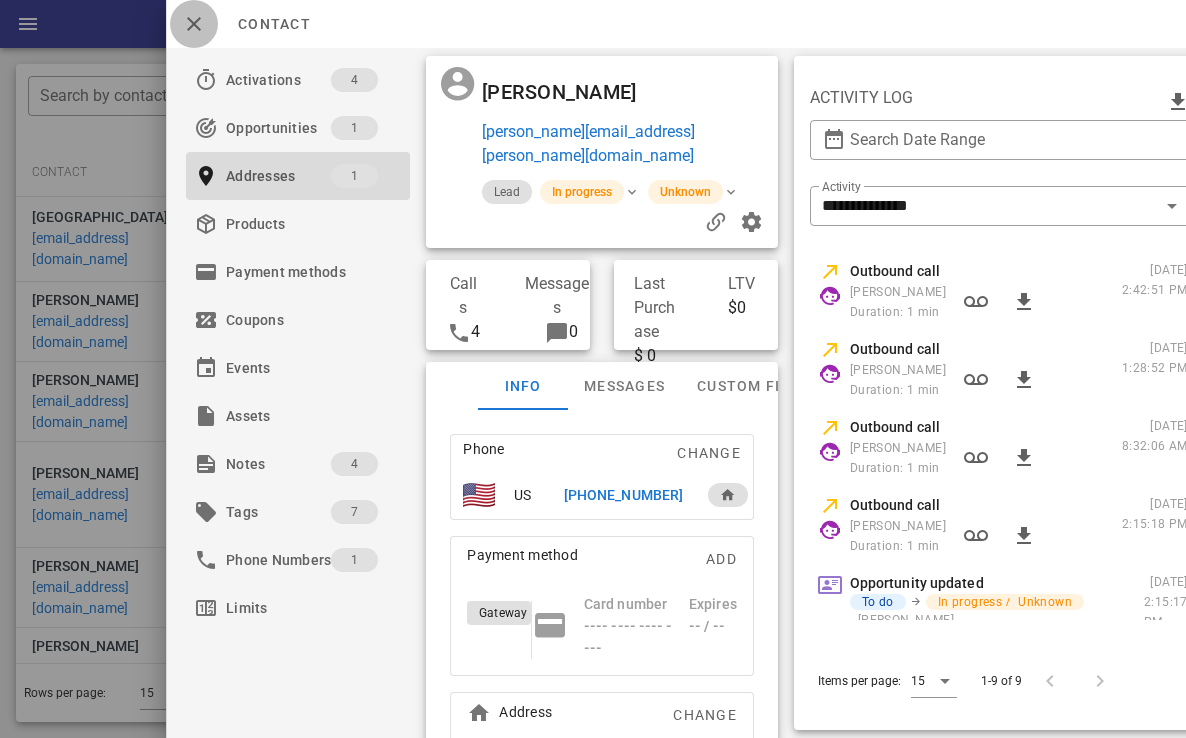 click at bounding box center [194, 24] 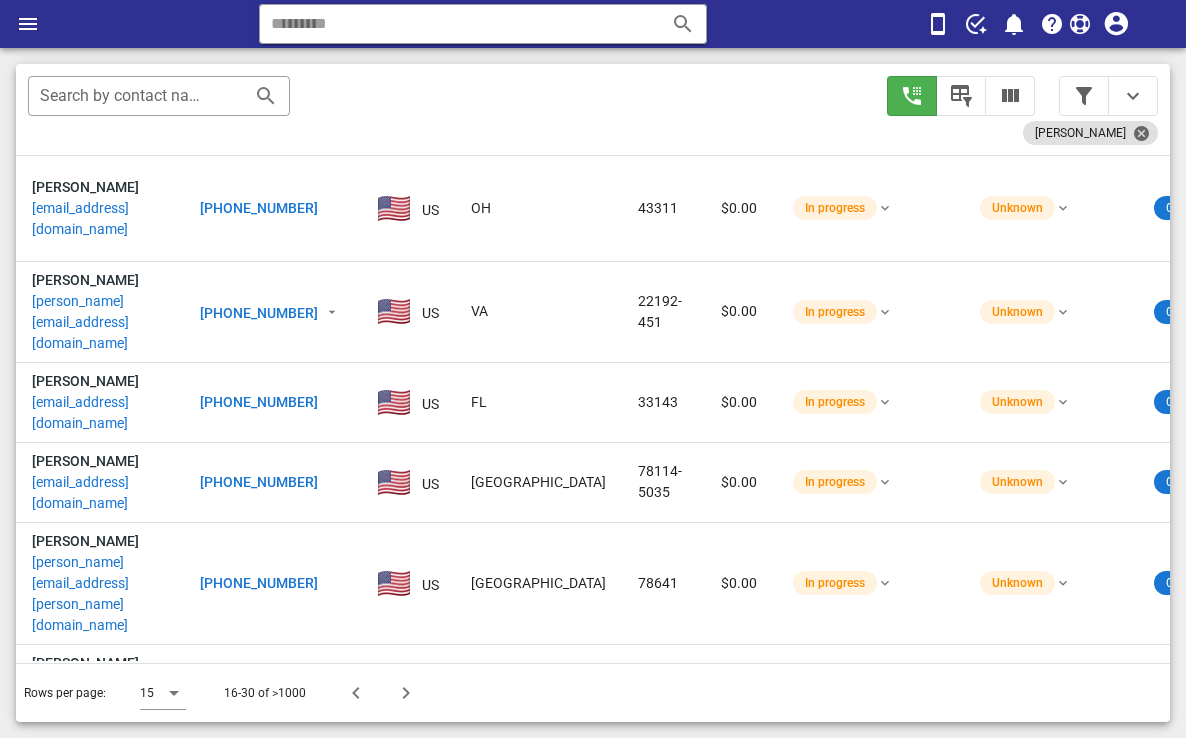 scroll, scrollTop: 685, scrollLeft: 0, axis: vertical 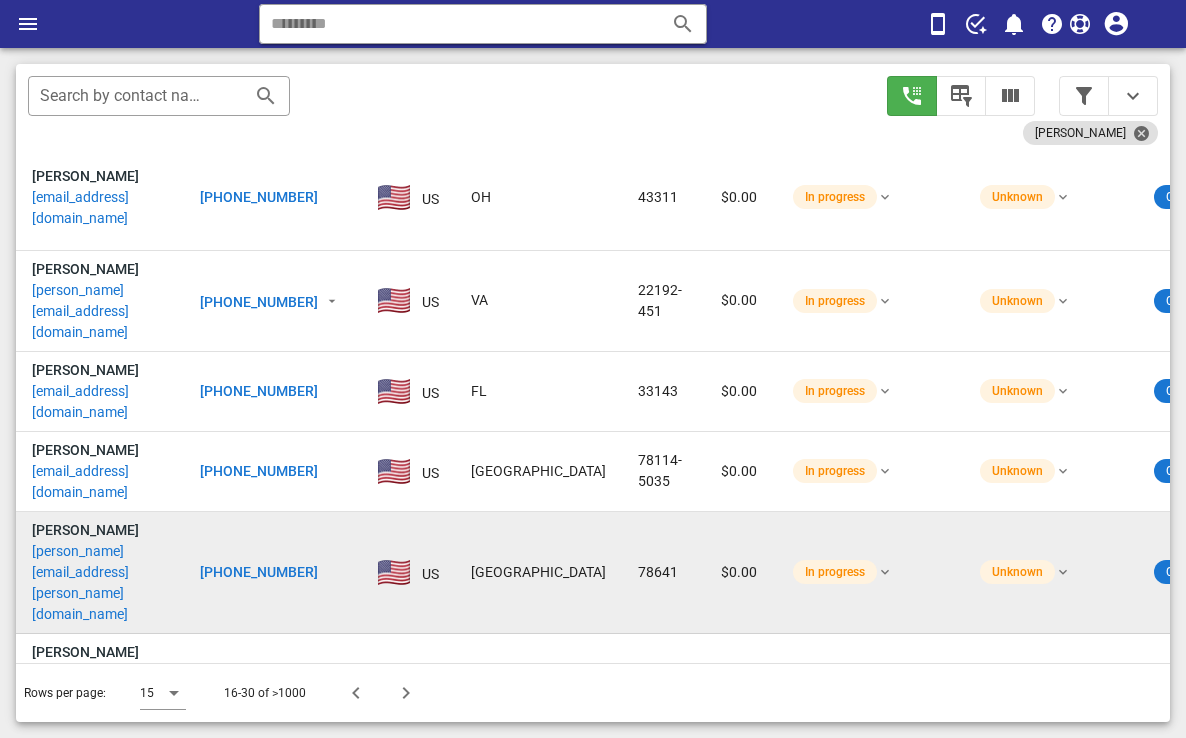 click on "[PERSON_NAME][EMAIL_ADDRESS][PERSON_NAME][DOMAIN_NAME]" at bounding box center (100, 583) 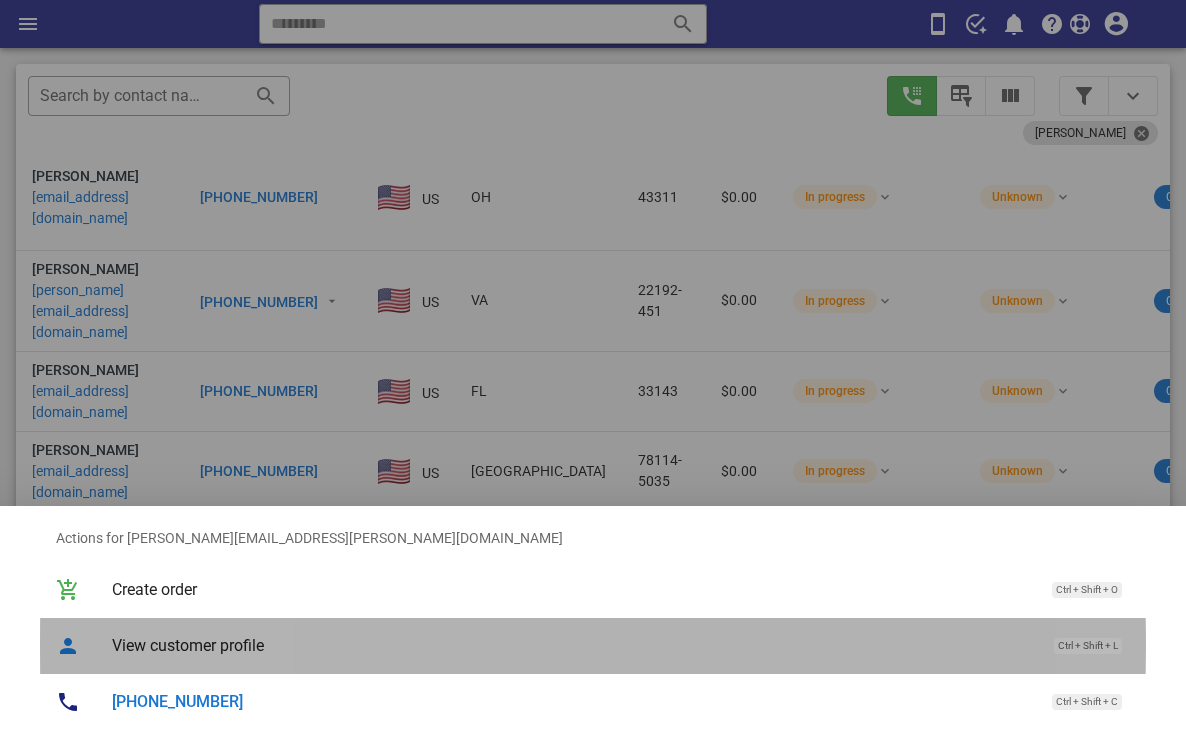 click on "View customer profile Ctrl + Shift + L" at bounding box center [621, 645] 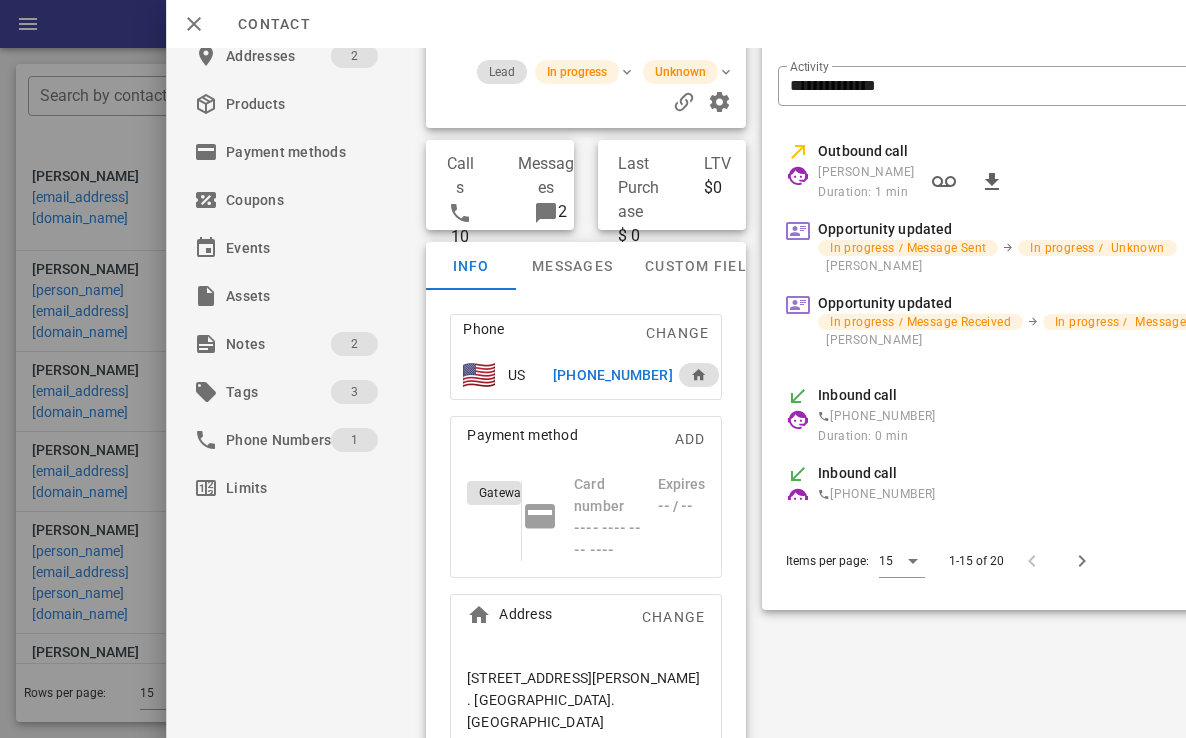scroll, scrollTop: 130, scrollLeft: 0, axis: vertical 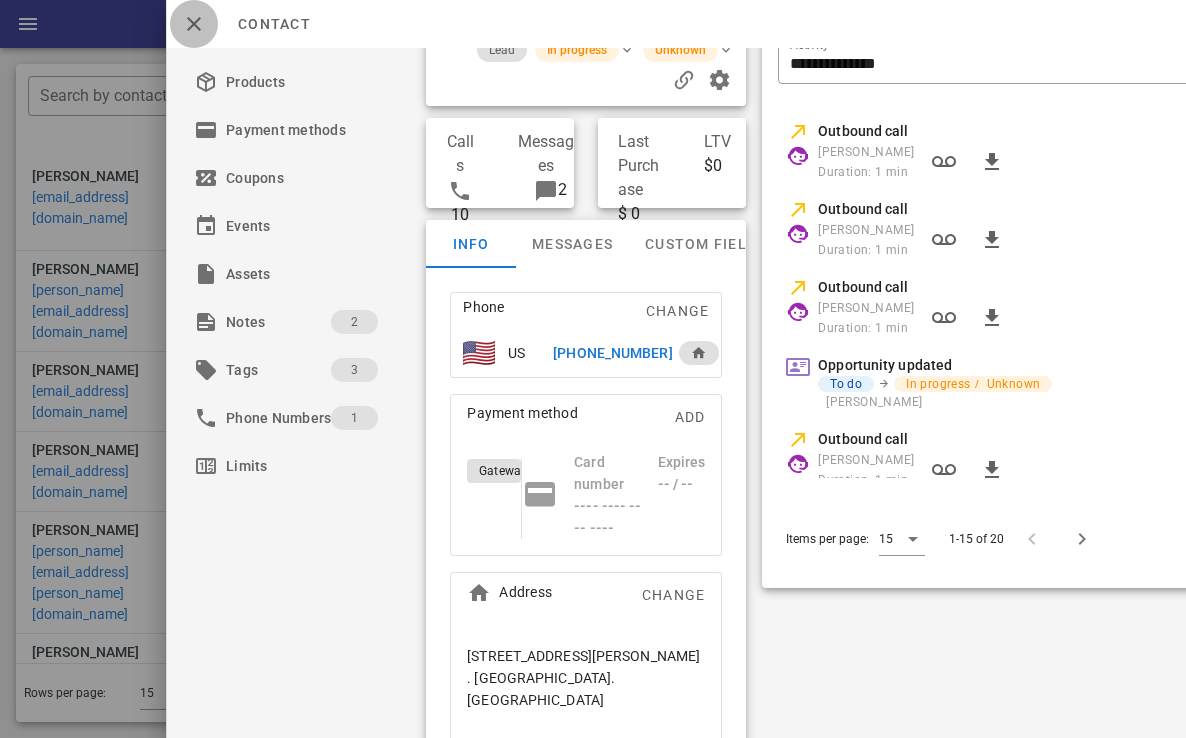 click at bounding box center (194, 24) 